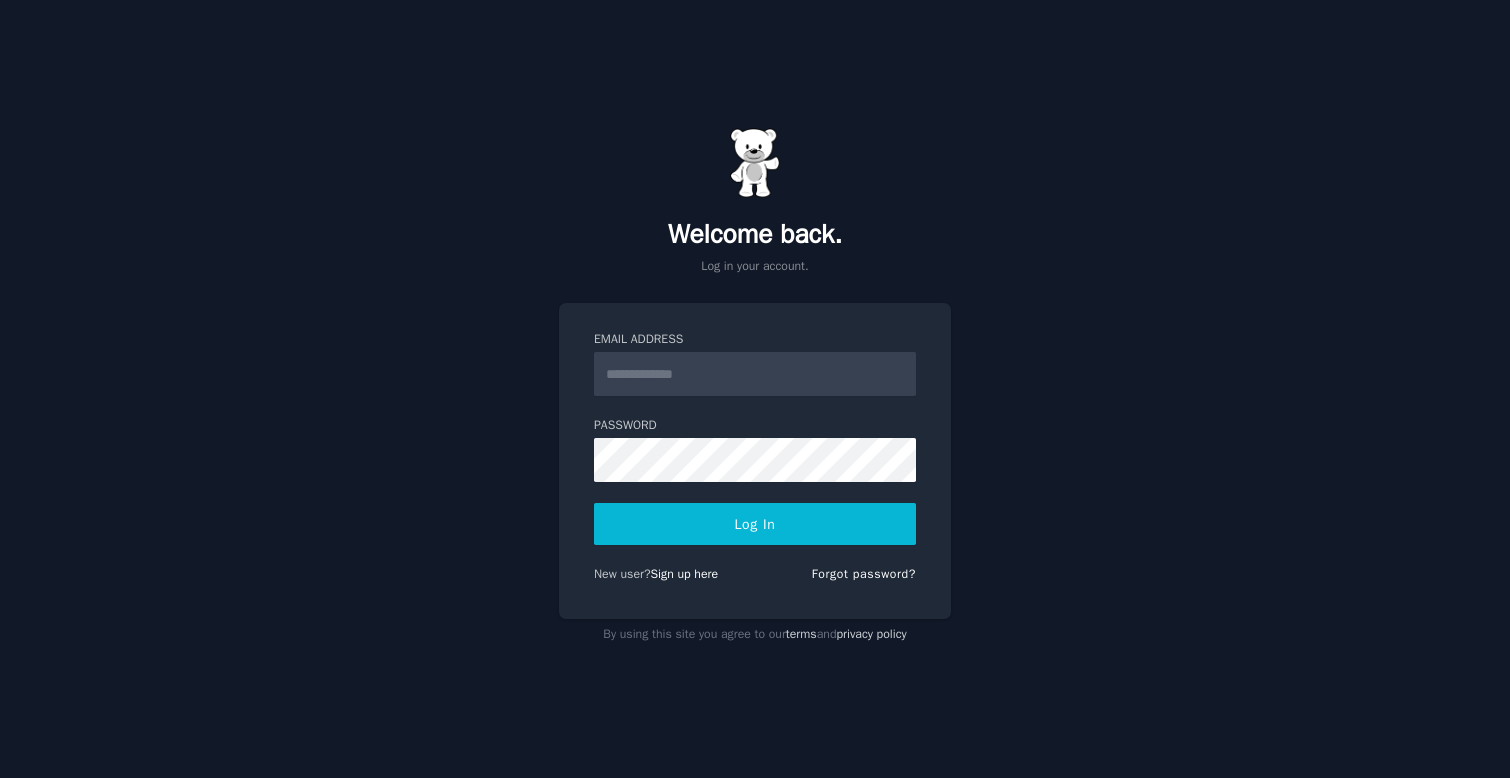 scroll, scrollTop: 0, scrollLeft: 0, axis: both 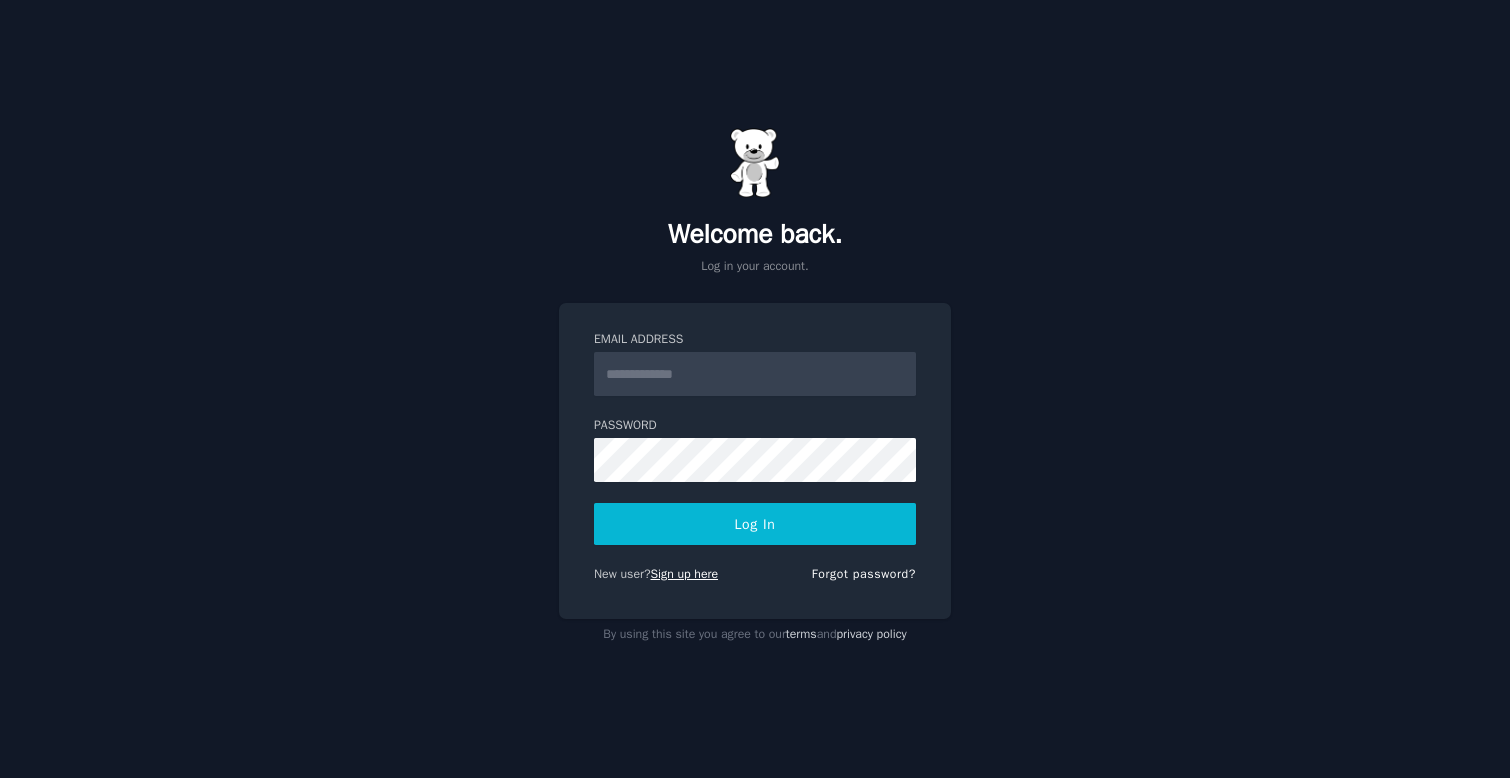 click on "Sign up here" at bounding box center (685, 574) 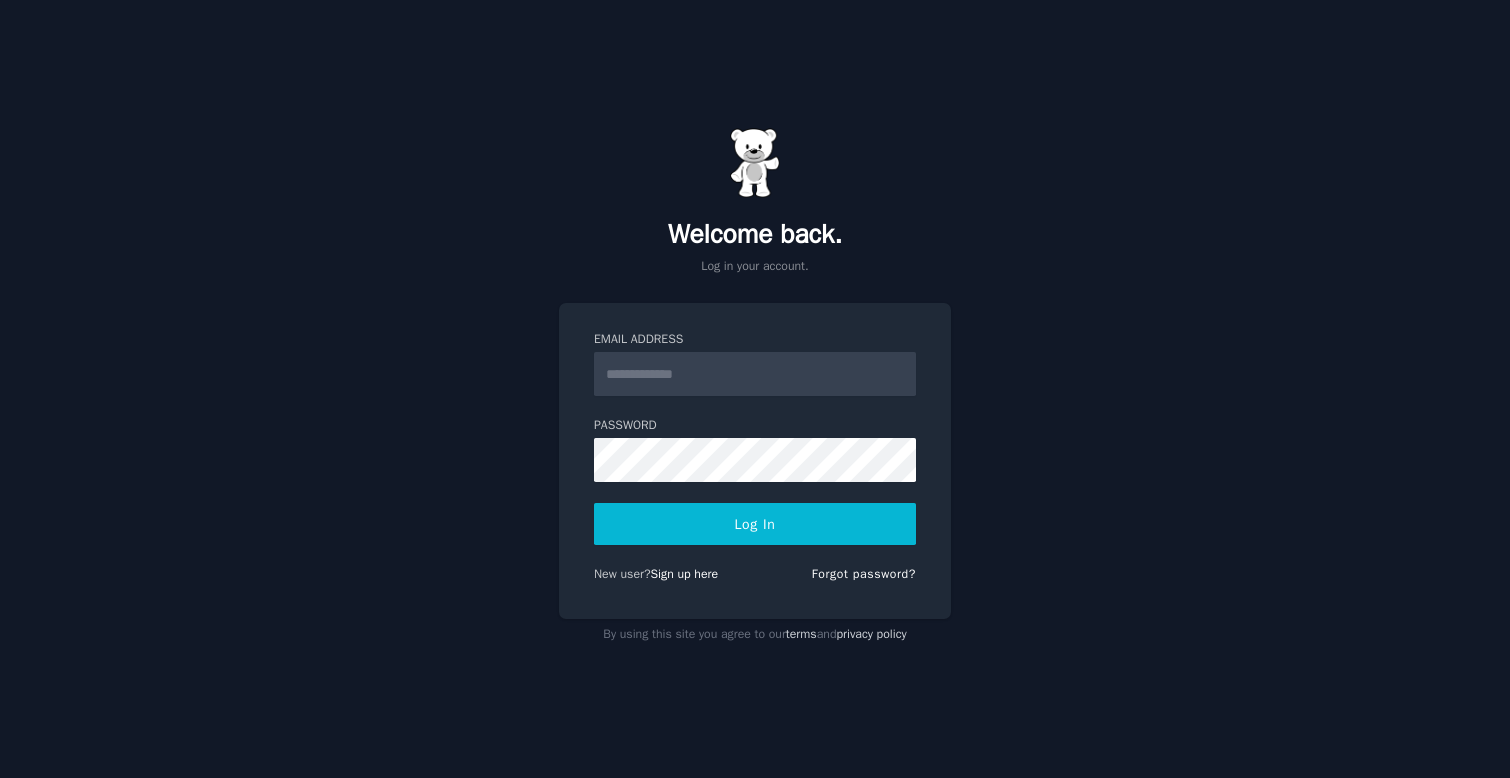 scroll, scrollTop: 0, scrollLeft: 0, axis: both 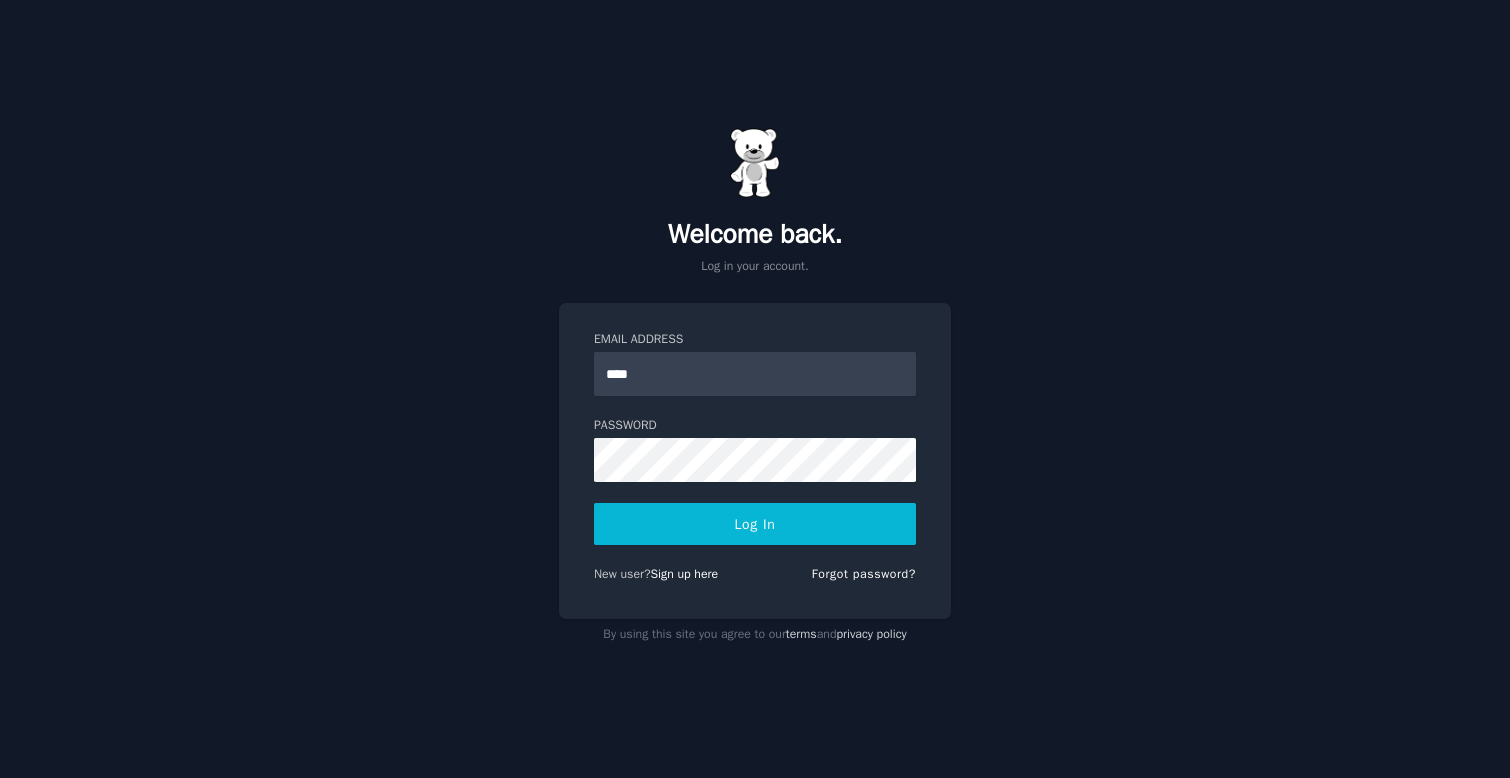 type on "**********" 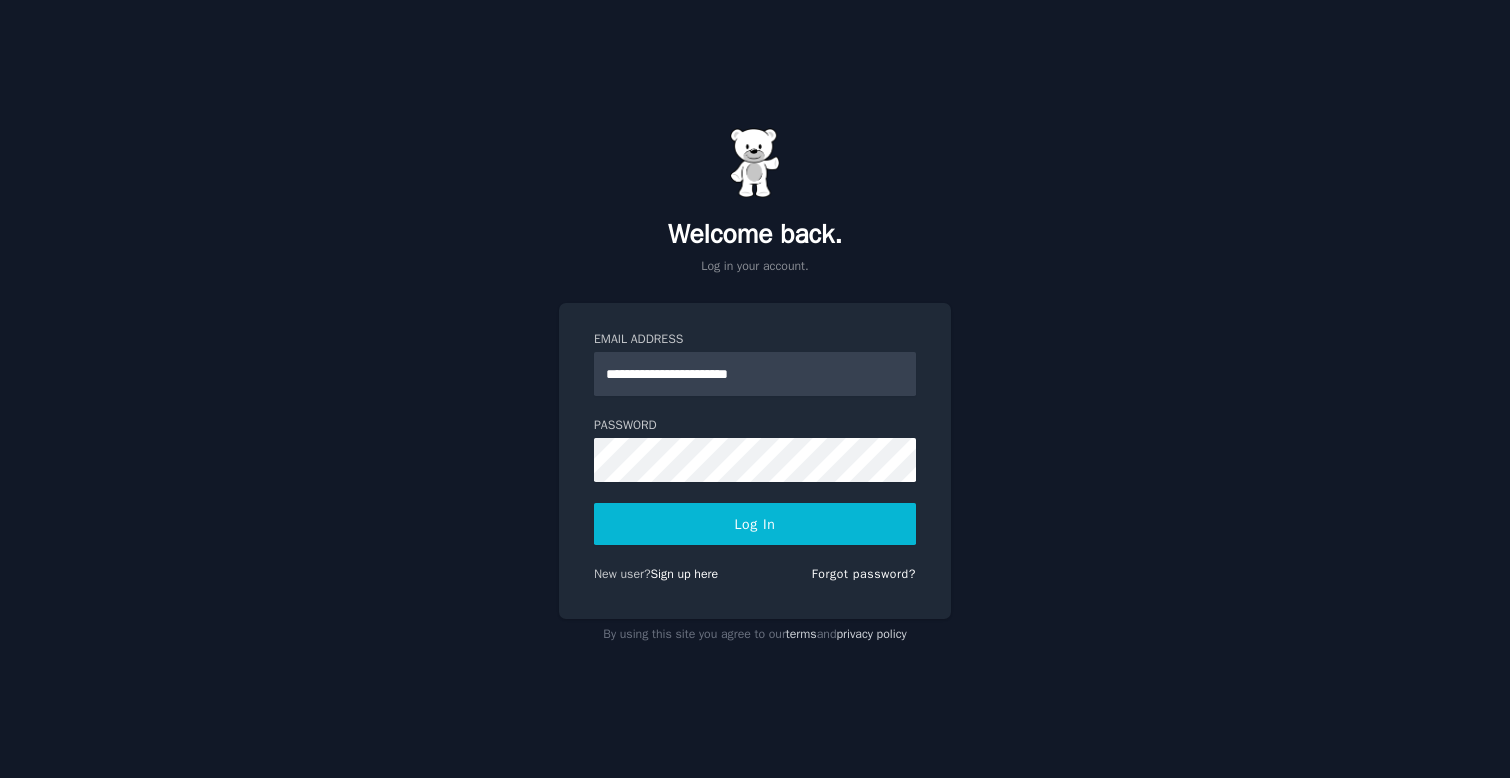 click on "Log In" at bounding box center (755, 524) 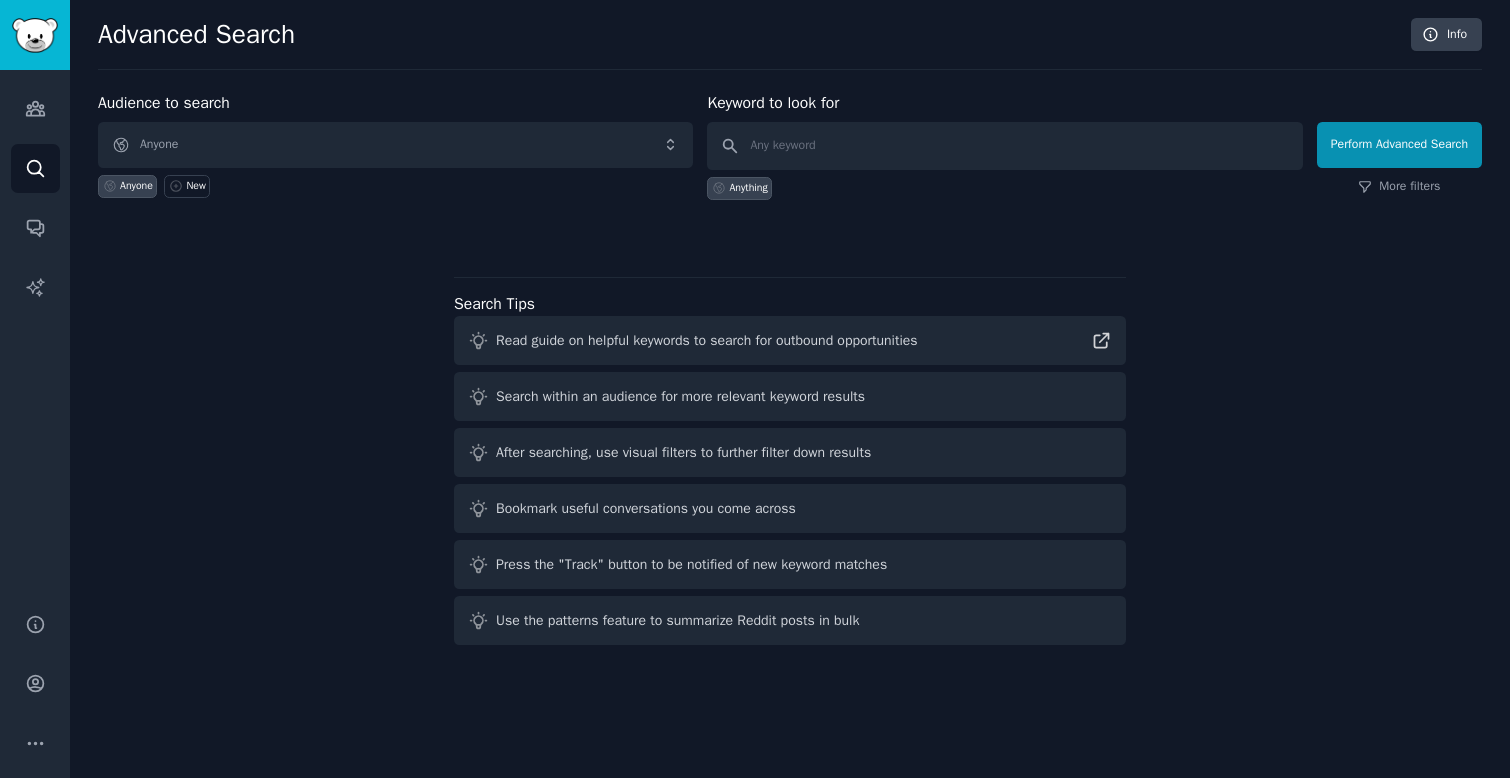 scroll, scrollTop: 0, scrollLeft: 0, axis: both 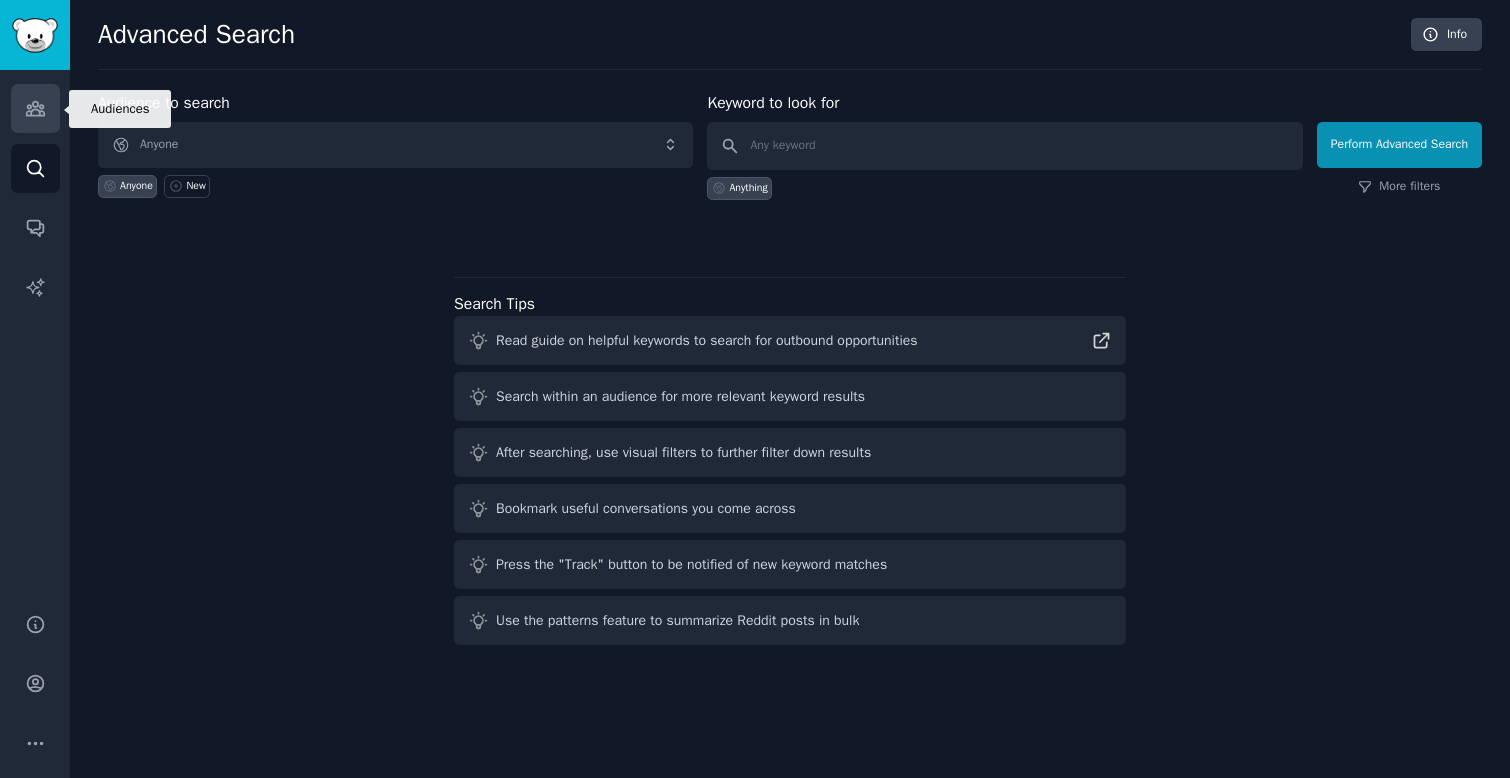 click 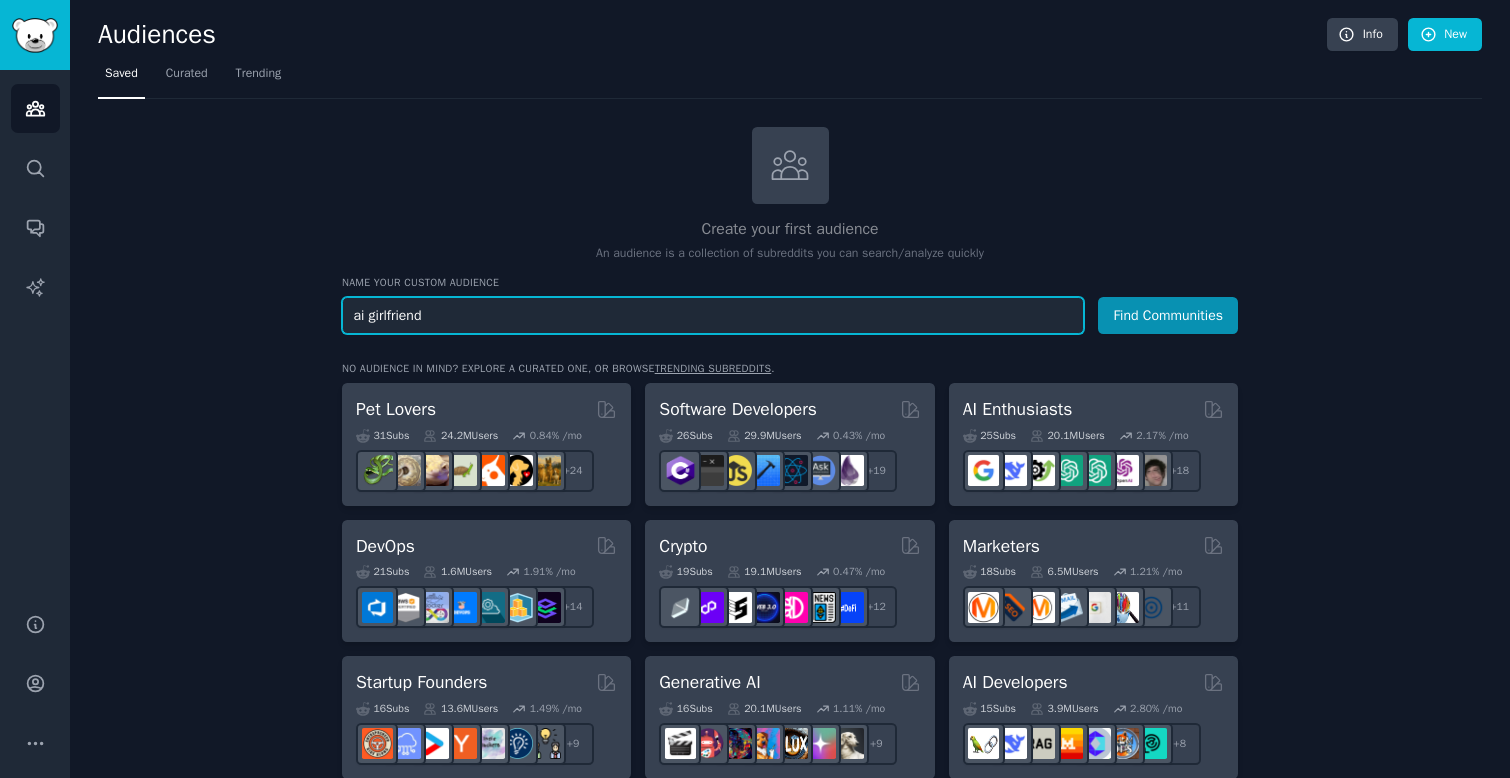 type on "ai girlfriend" 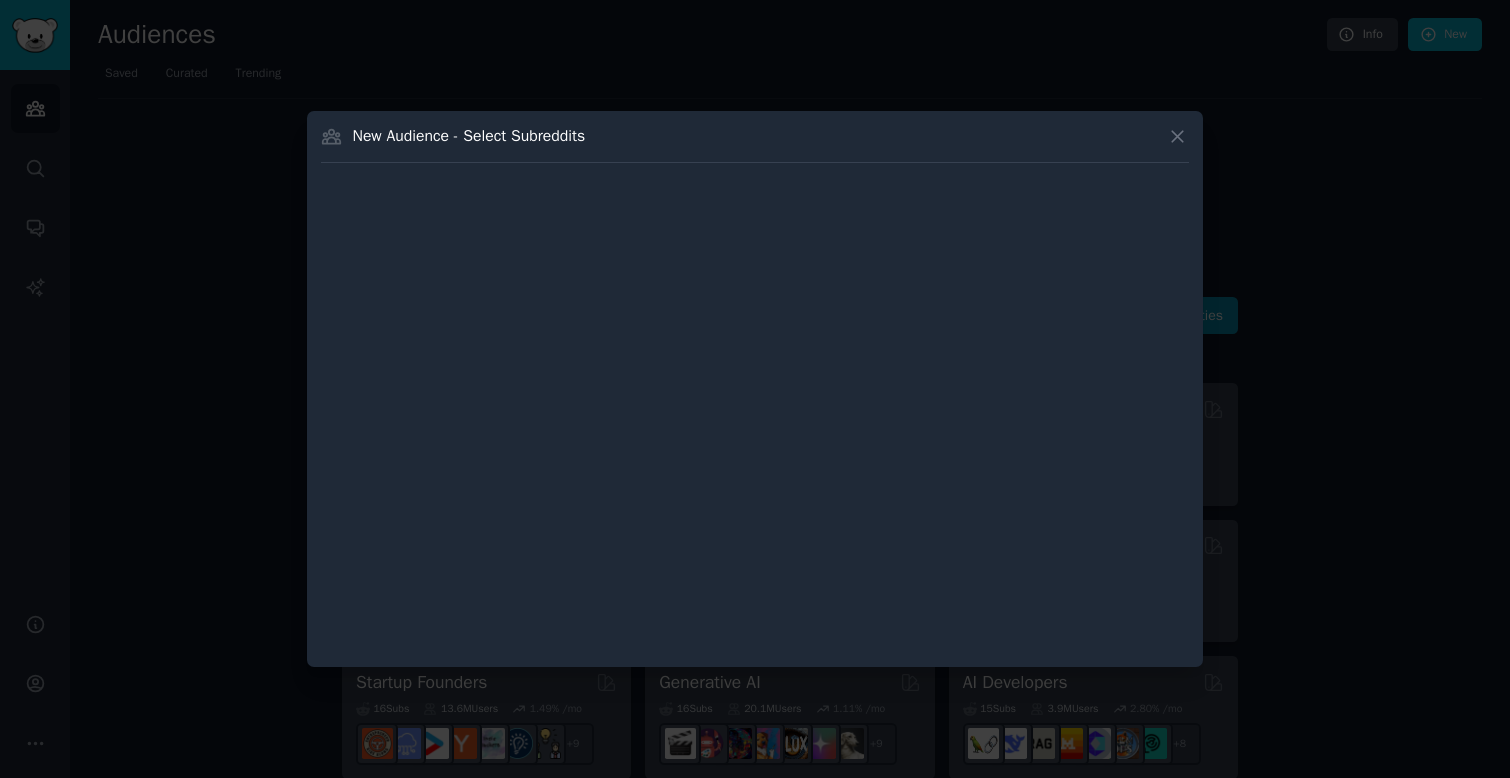 type 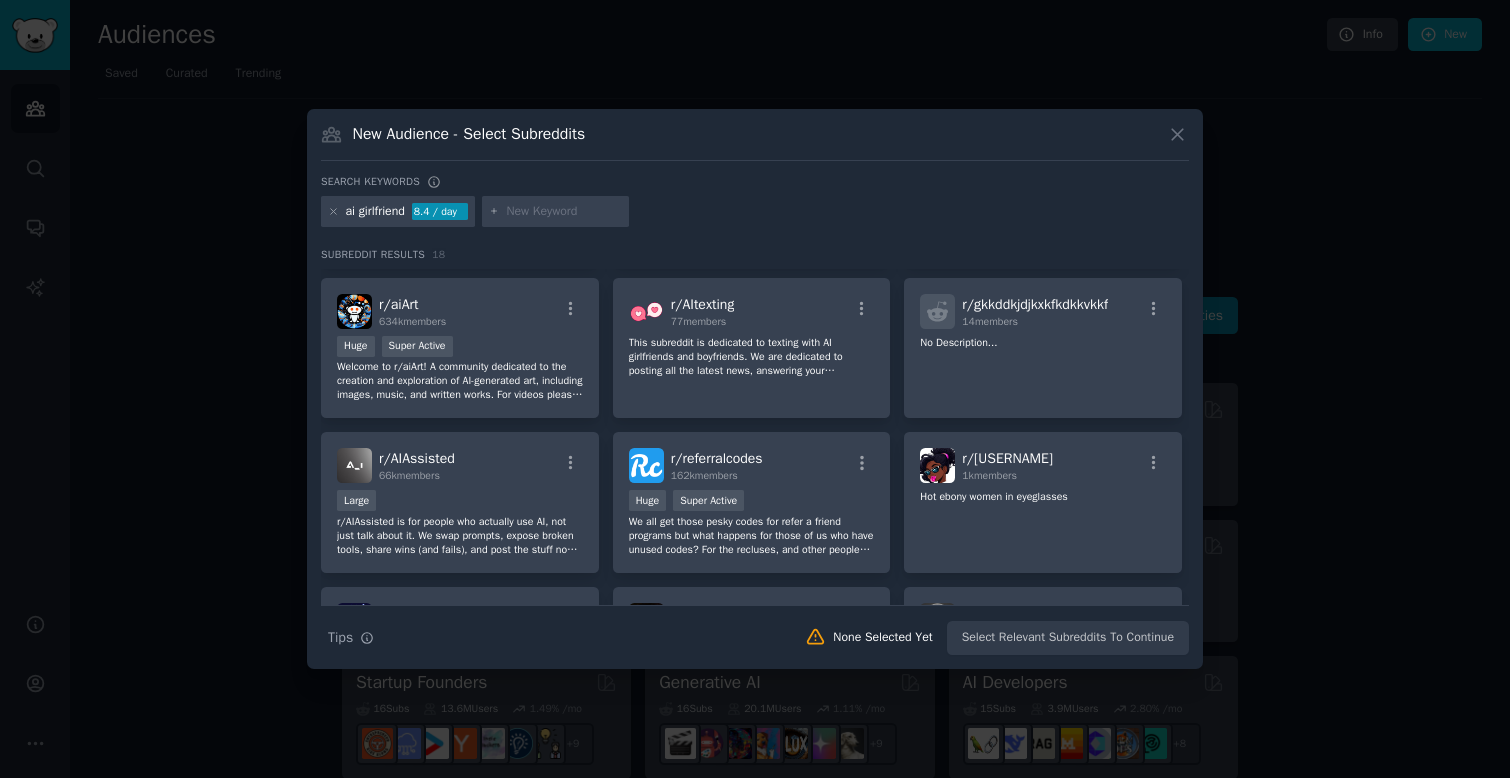 scroll, scrollTop: 431, scrollLeft: 0, axis: vertical 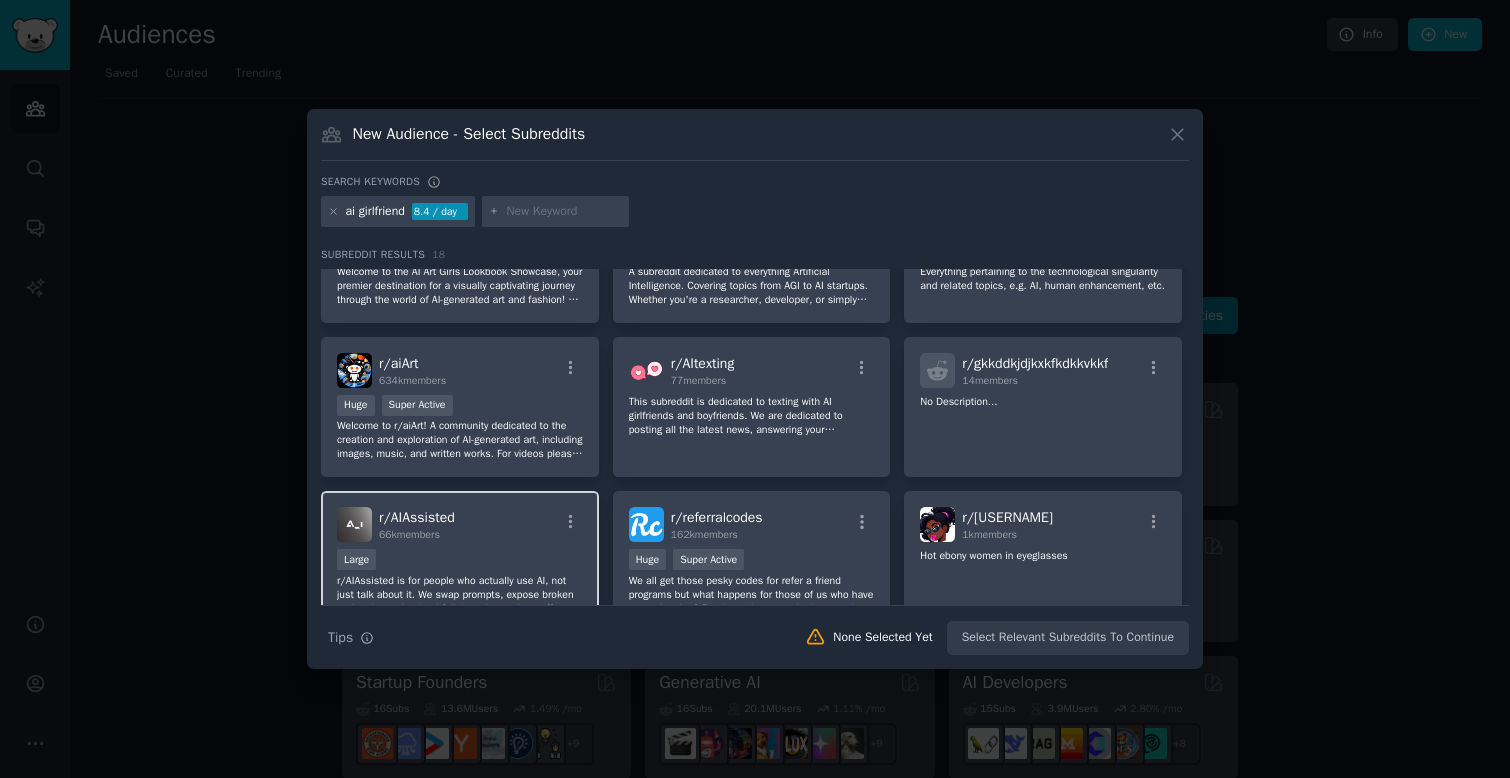 click on "Large" at bounding box center (460, 561) 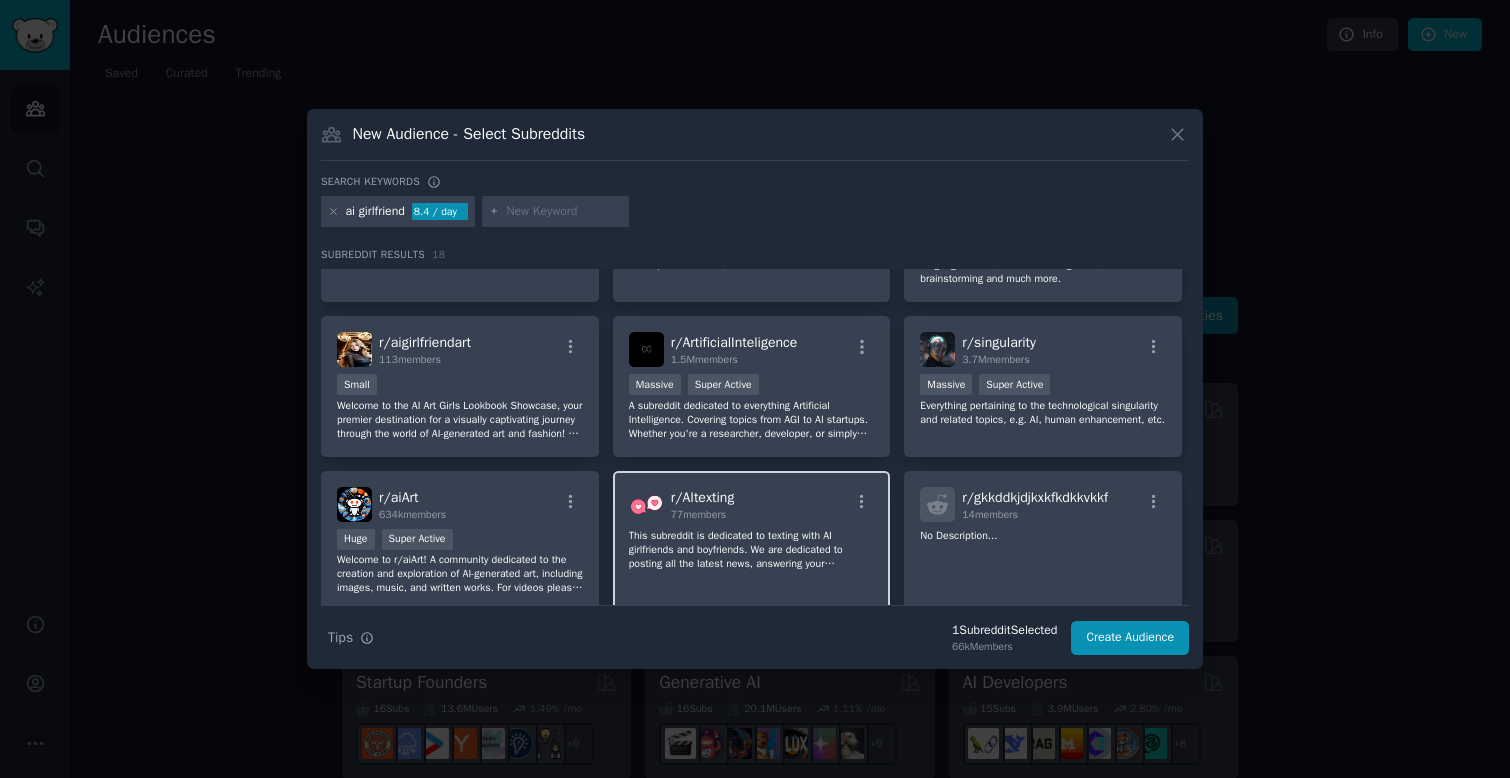 scroll, scrollTop: 232, scrollLeft: 0, axis: vertical 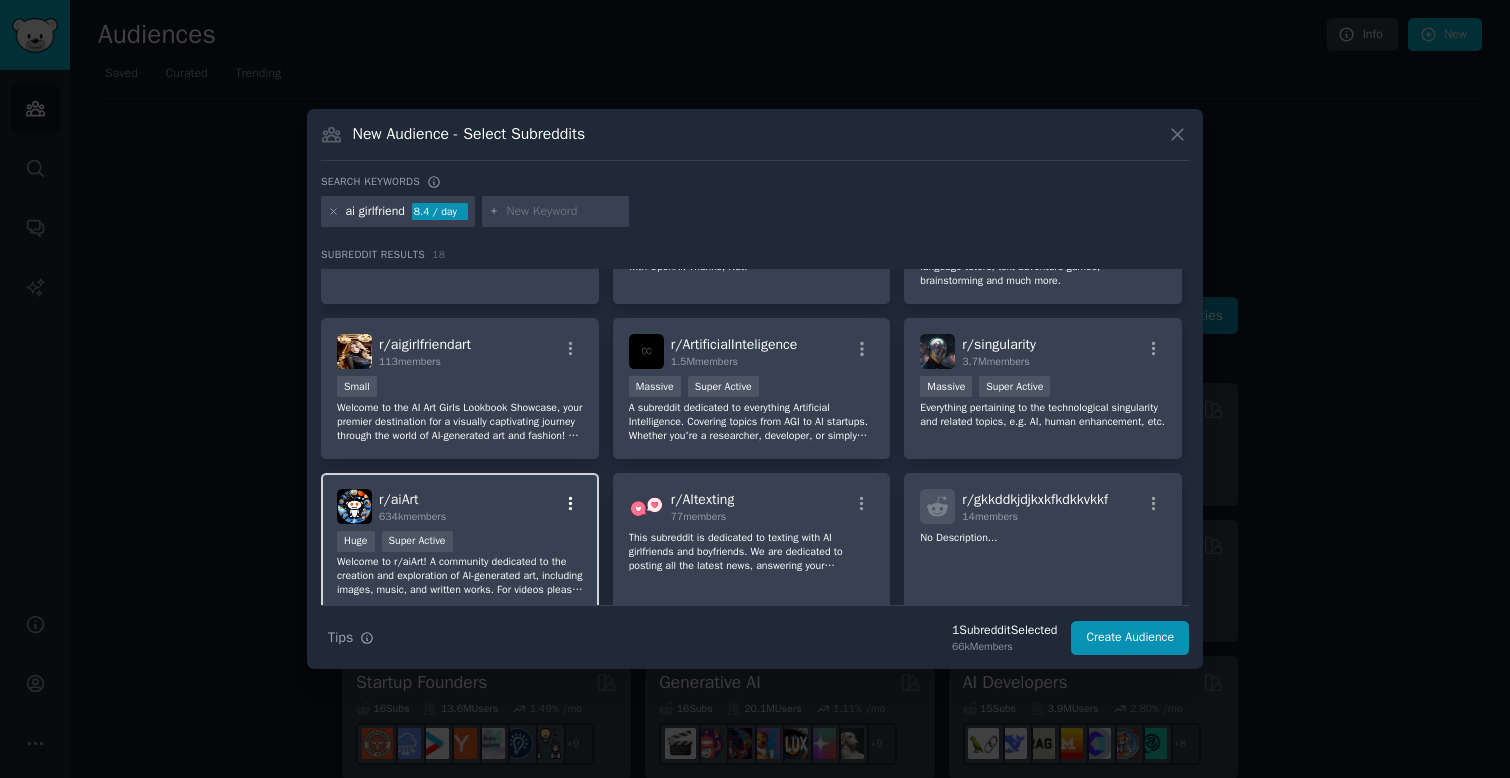 click at bounding box center (570, 504) 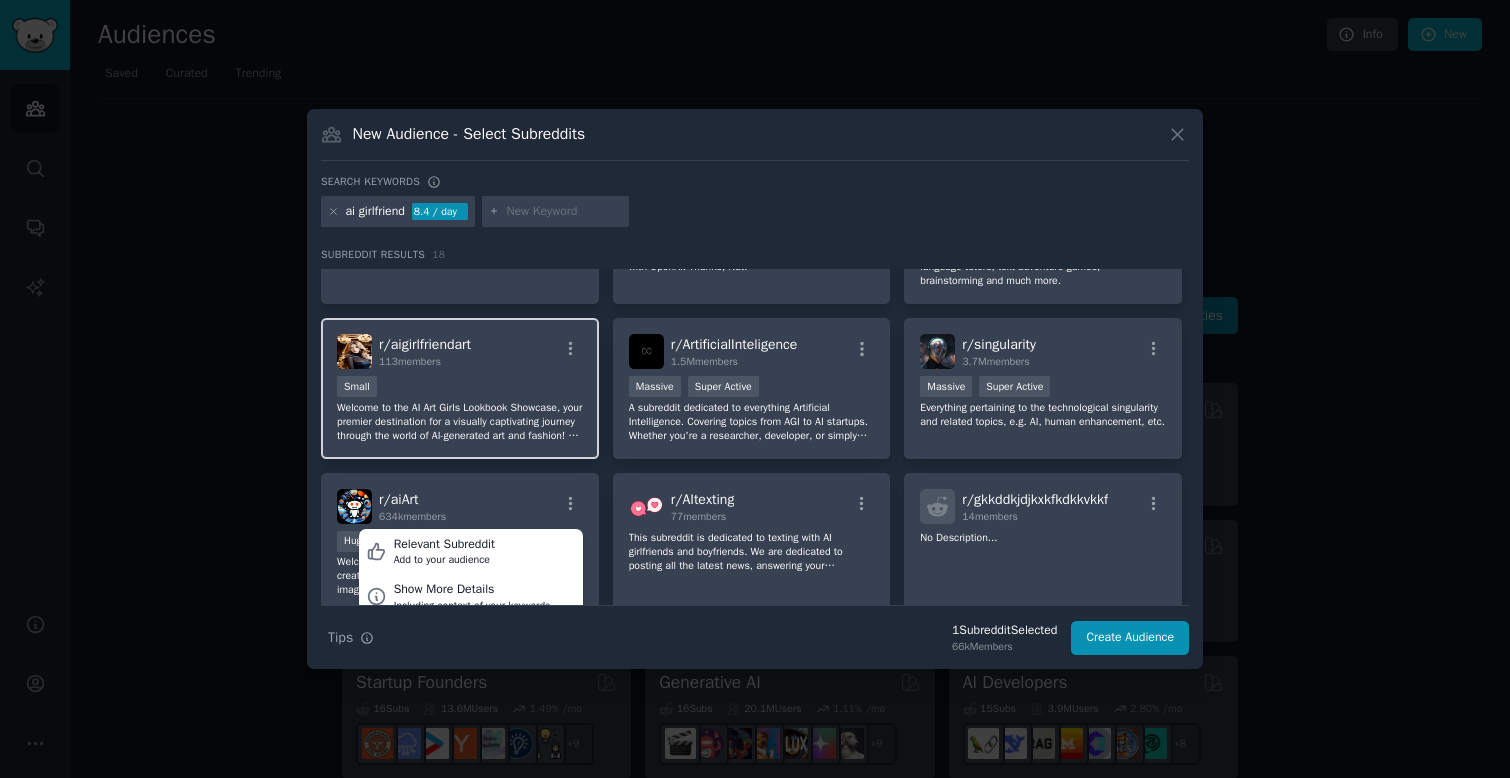 click on "Small" at bounding box center [460, 388] 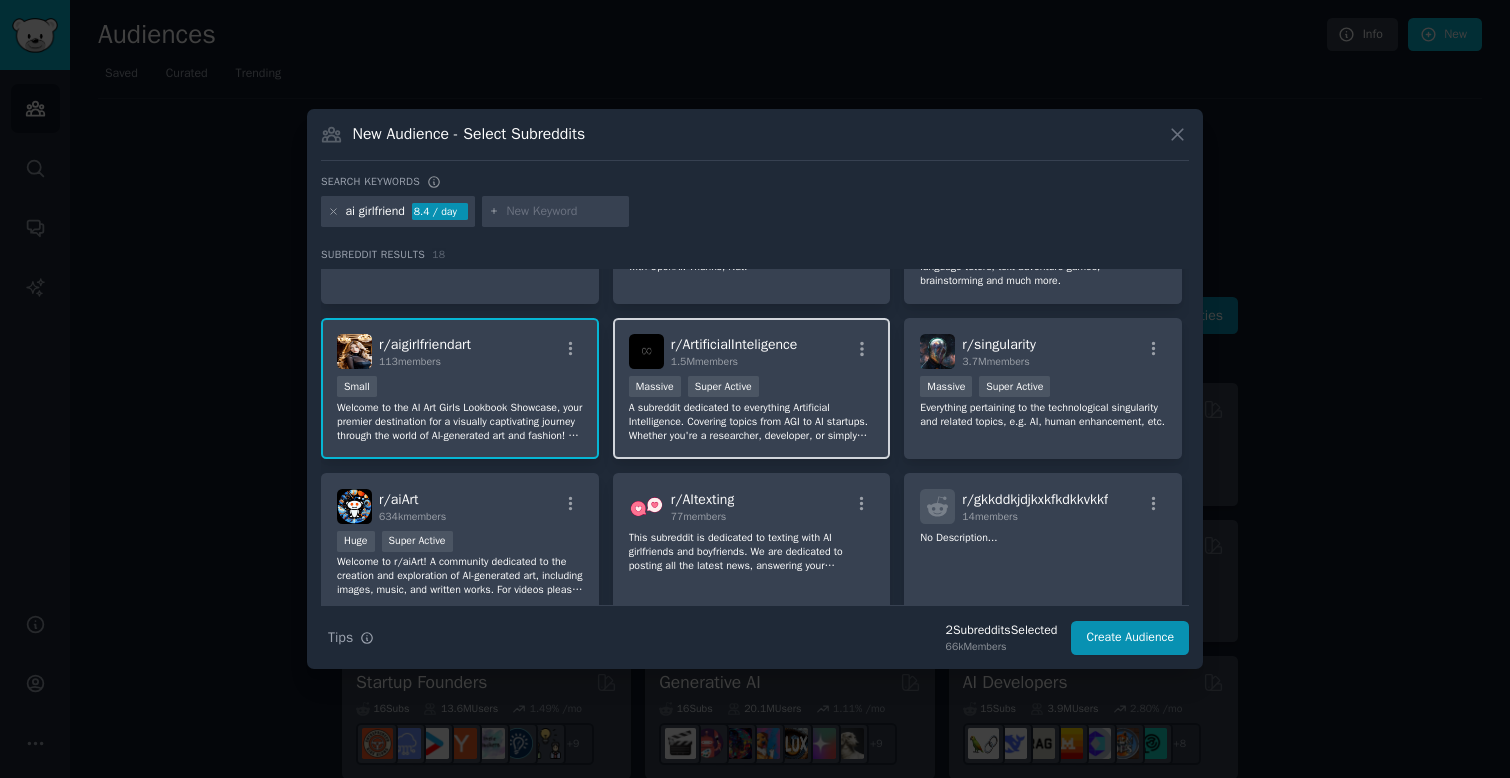 click on ">= 95th percentile for submissions / day Massive Super Active" at bounding box center (752, 388) 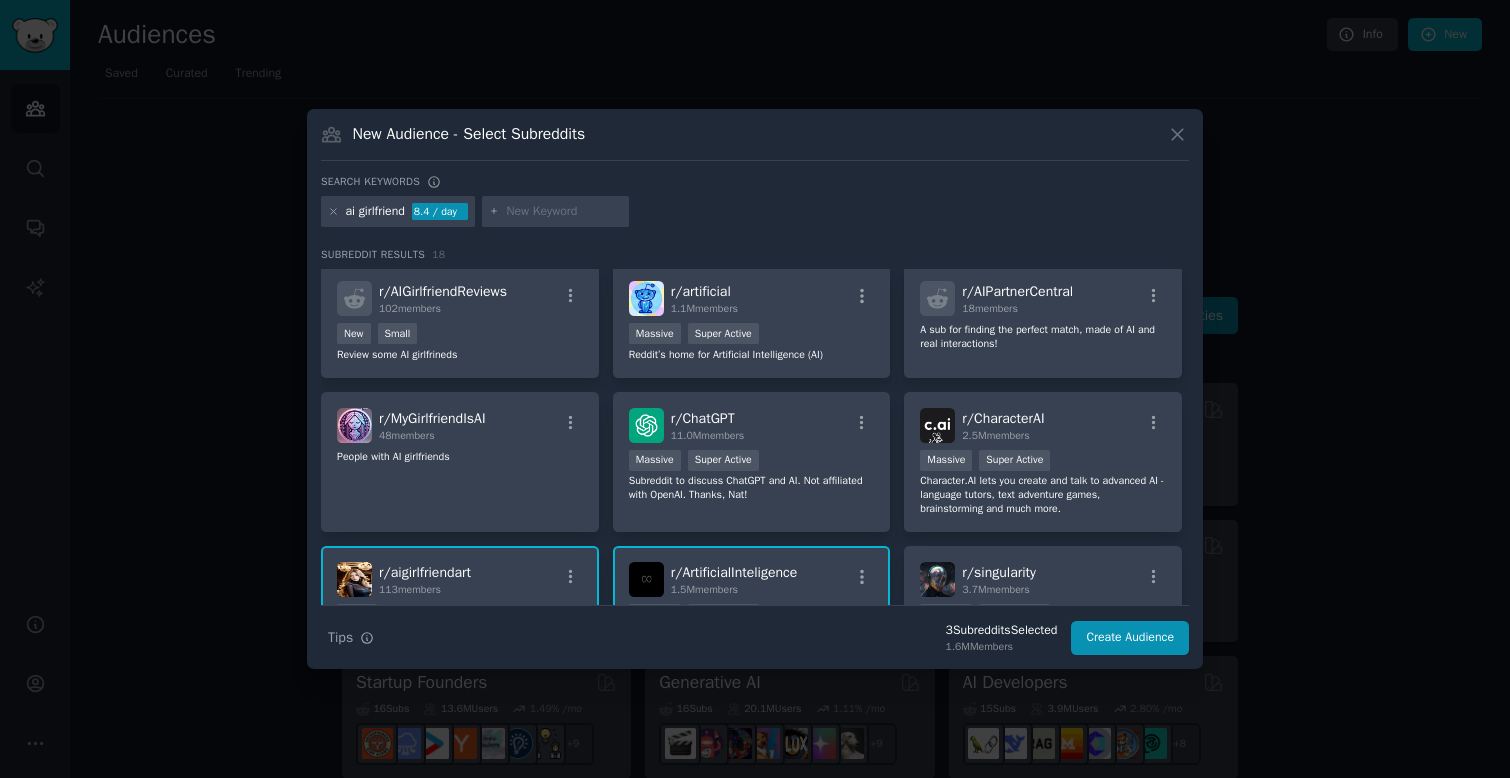 scroll, scrollTop: 0, scrollLeft: 0, axis: both 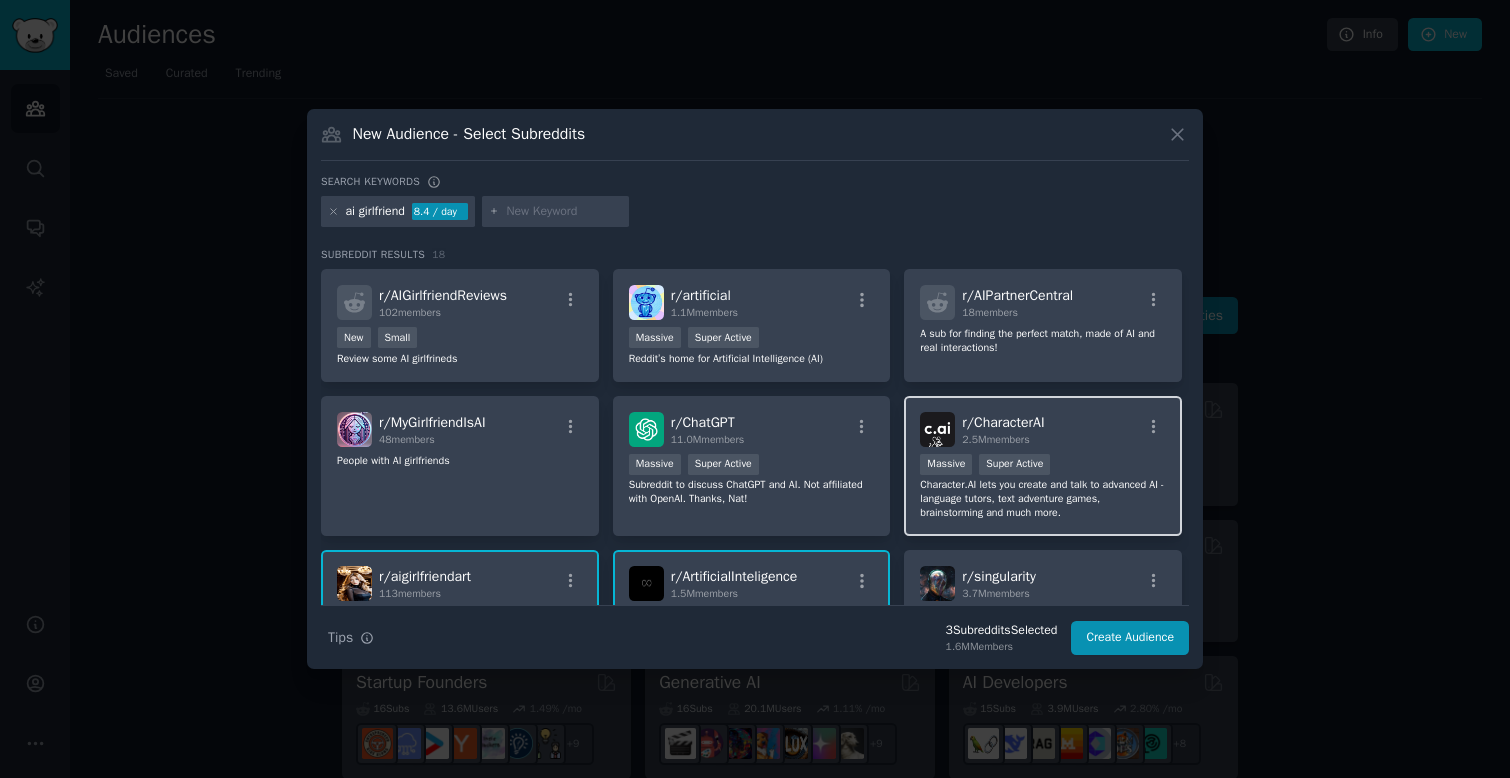 click on "r/ CharacterAI 2.5M members" at bounding box center [1003, 429] 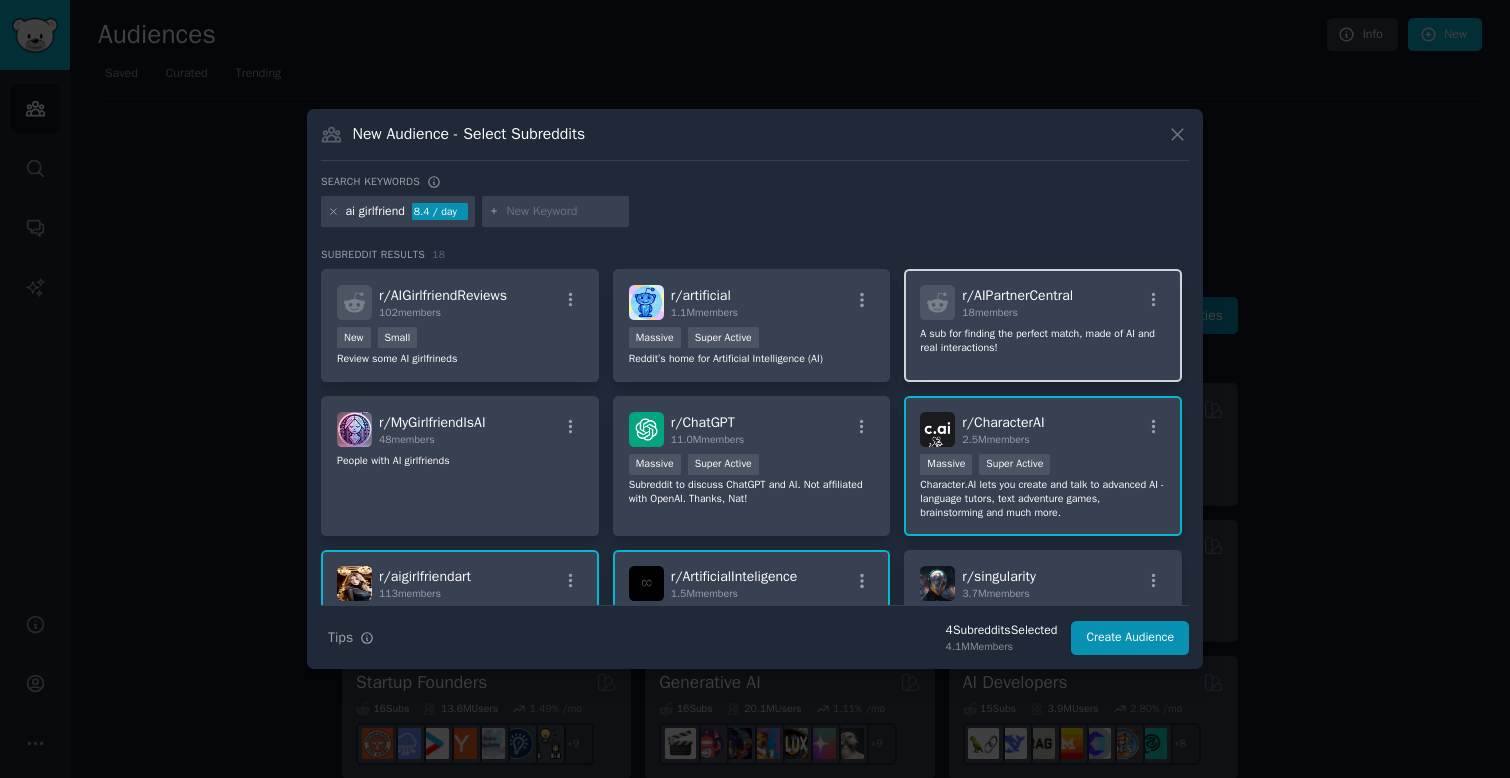 click on "[NUMBER]  members" at bounding box center [1017, 313] 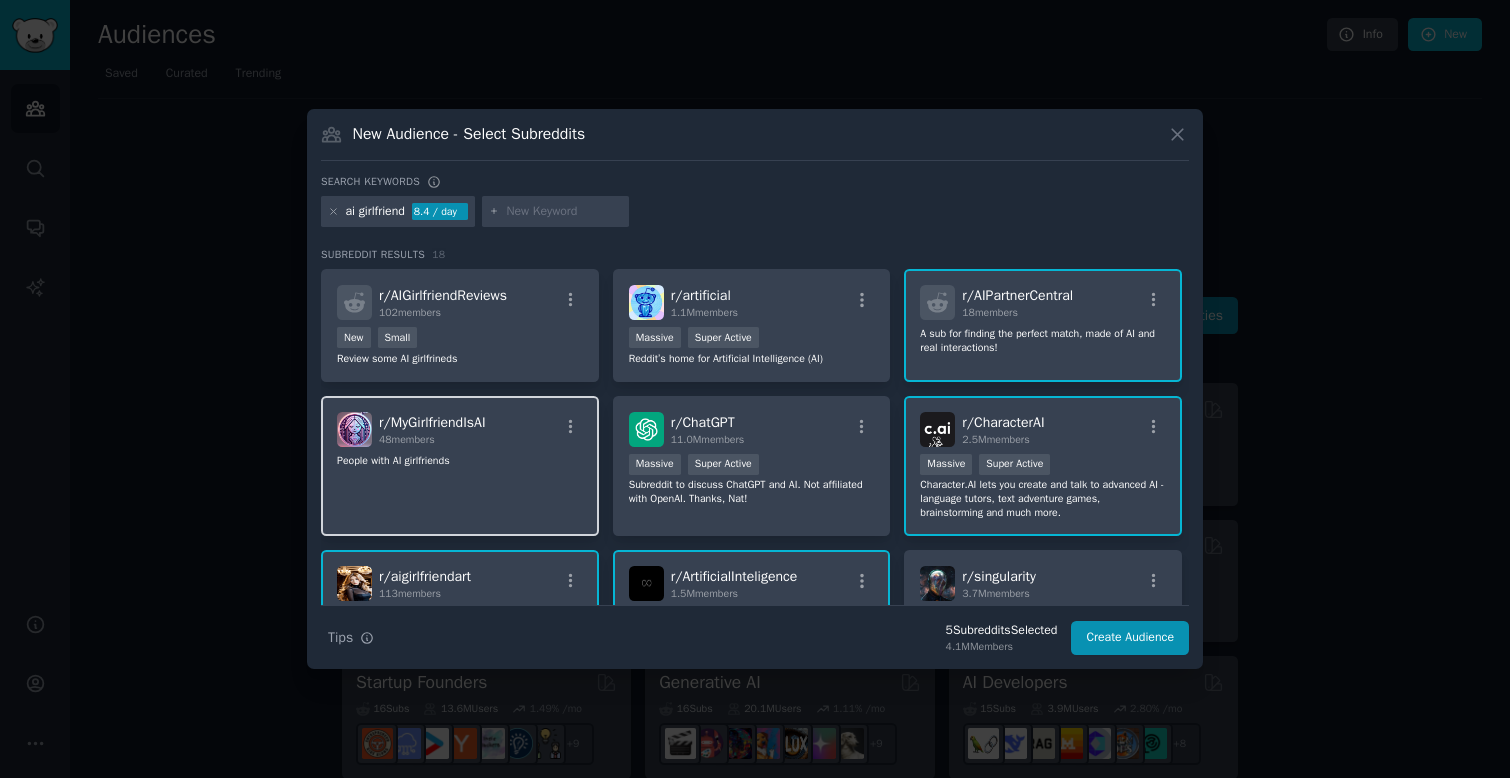 click on "r/ MyGirlfriendIsAI 48  members" at bounding box center (460, 429) 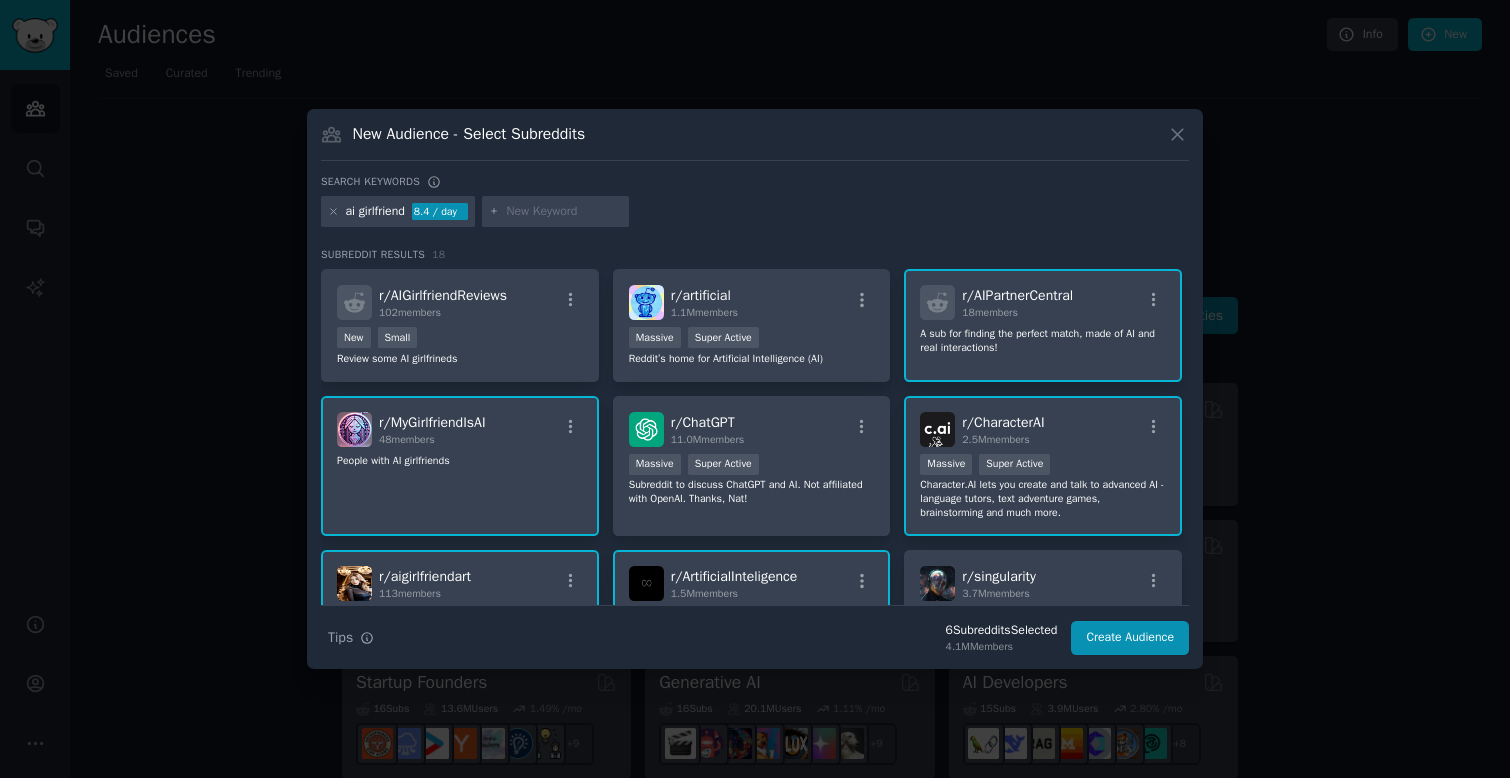 click on "People with AI girlfriends" 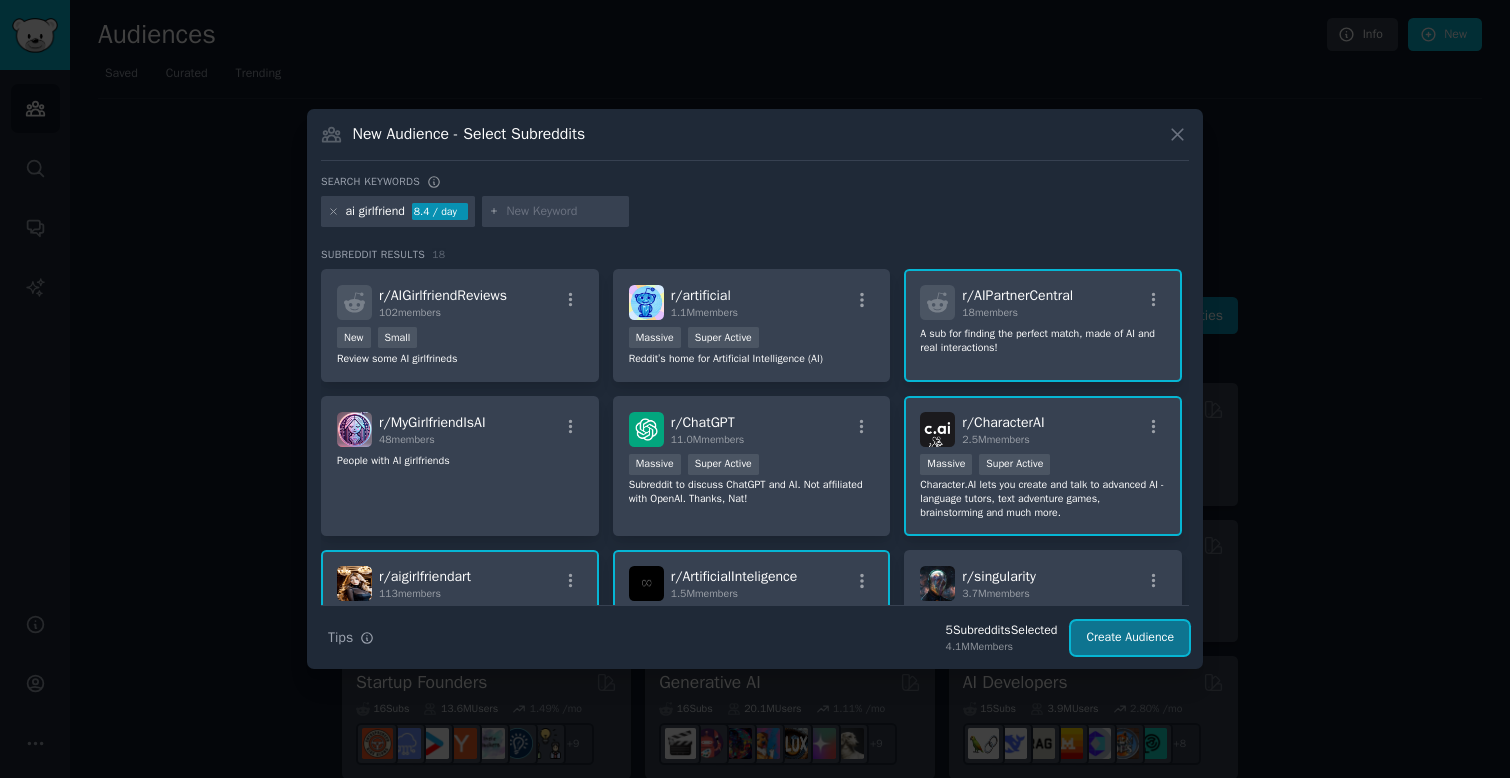 click on "Create Audience" at bounding box center [1130, 638] 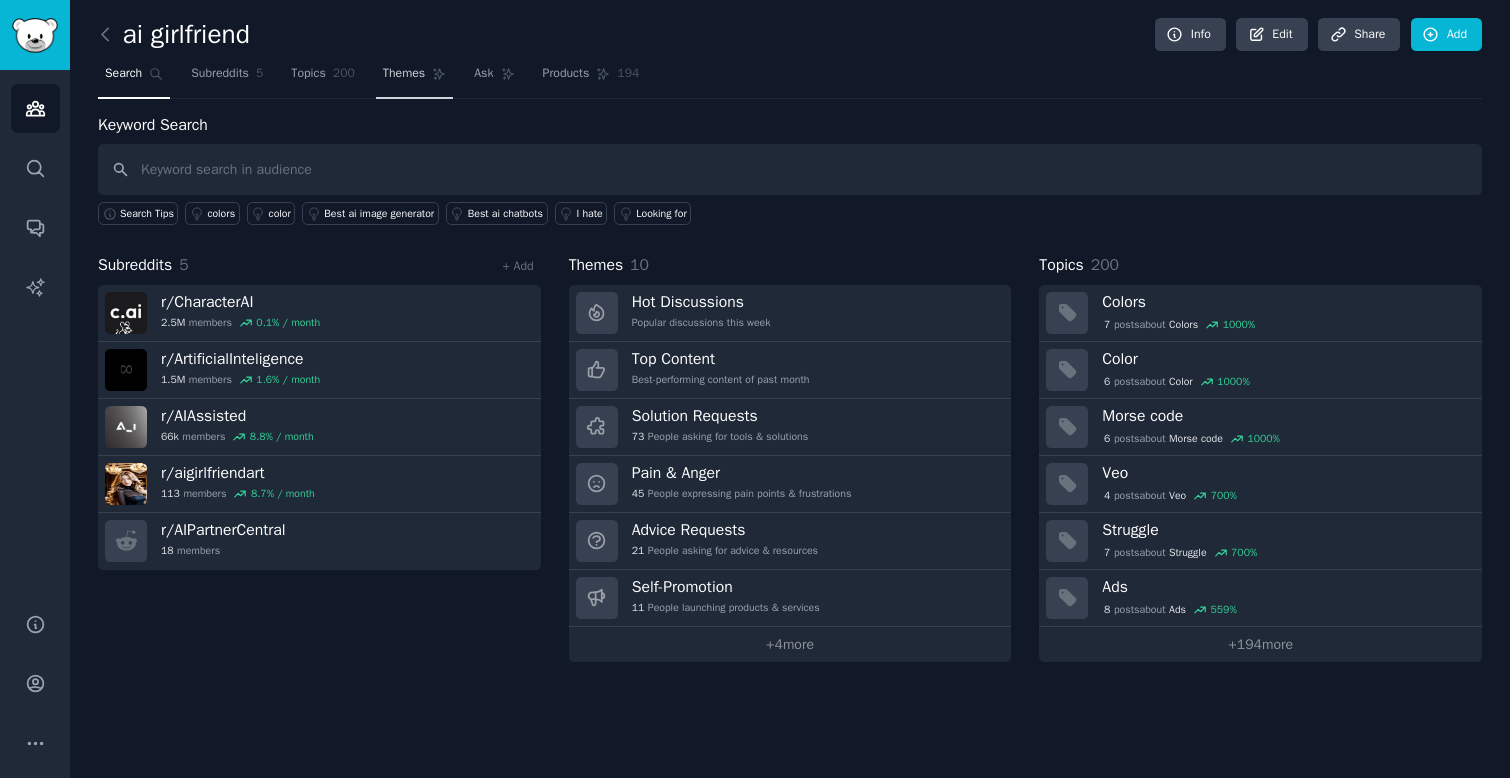 click on "Themes" at bounding box center (404, 74) 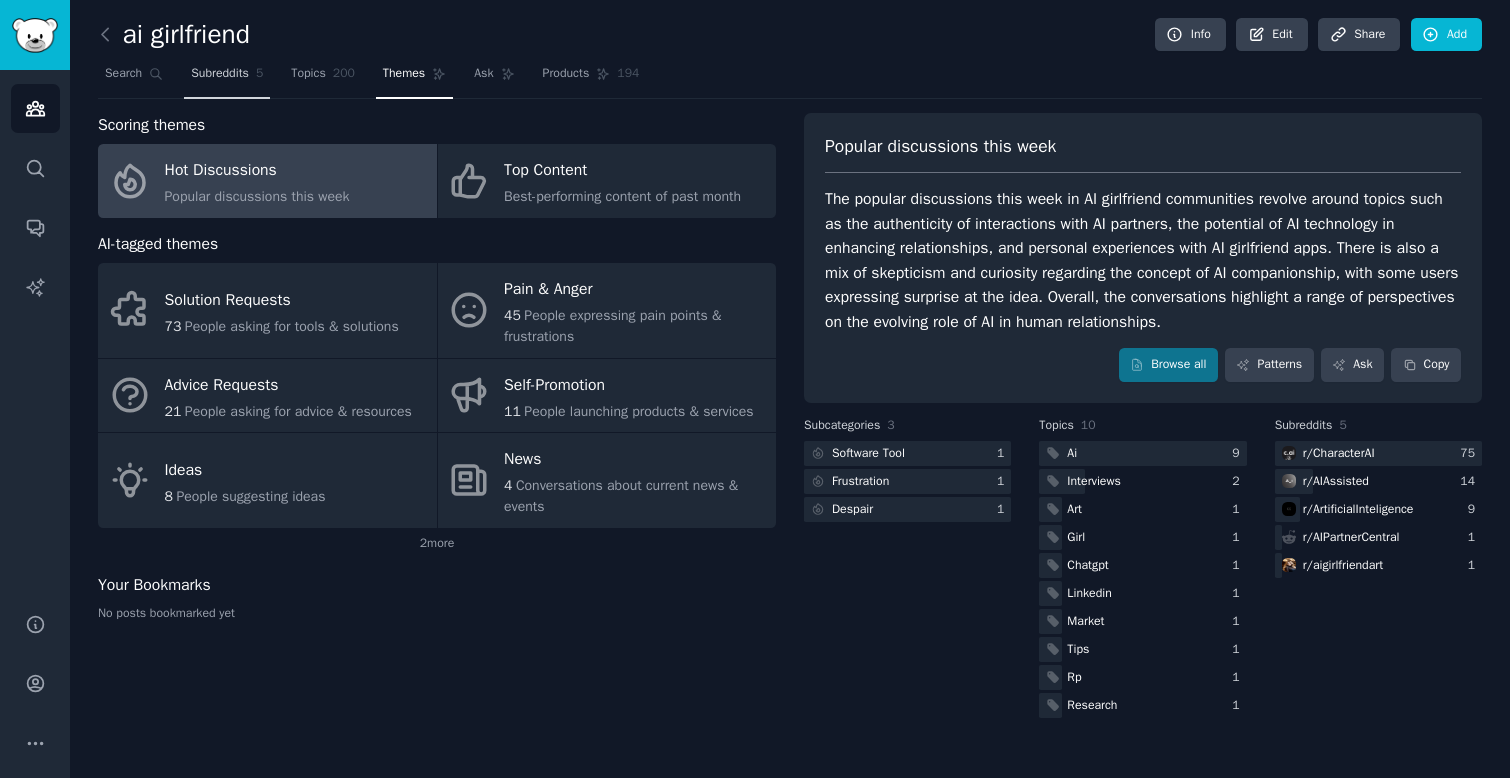 click on "Subreddits" at bounding box center (220, 74) 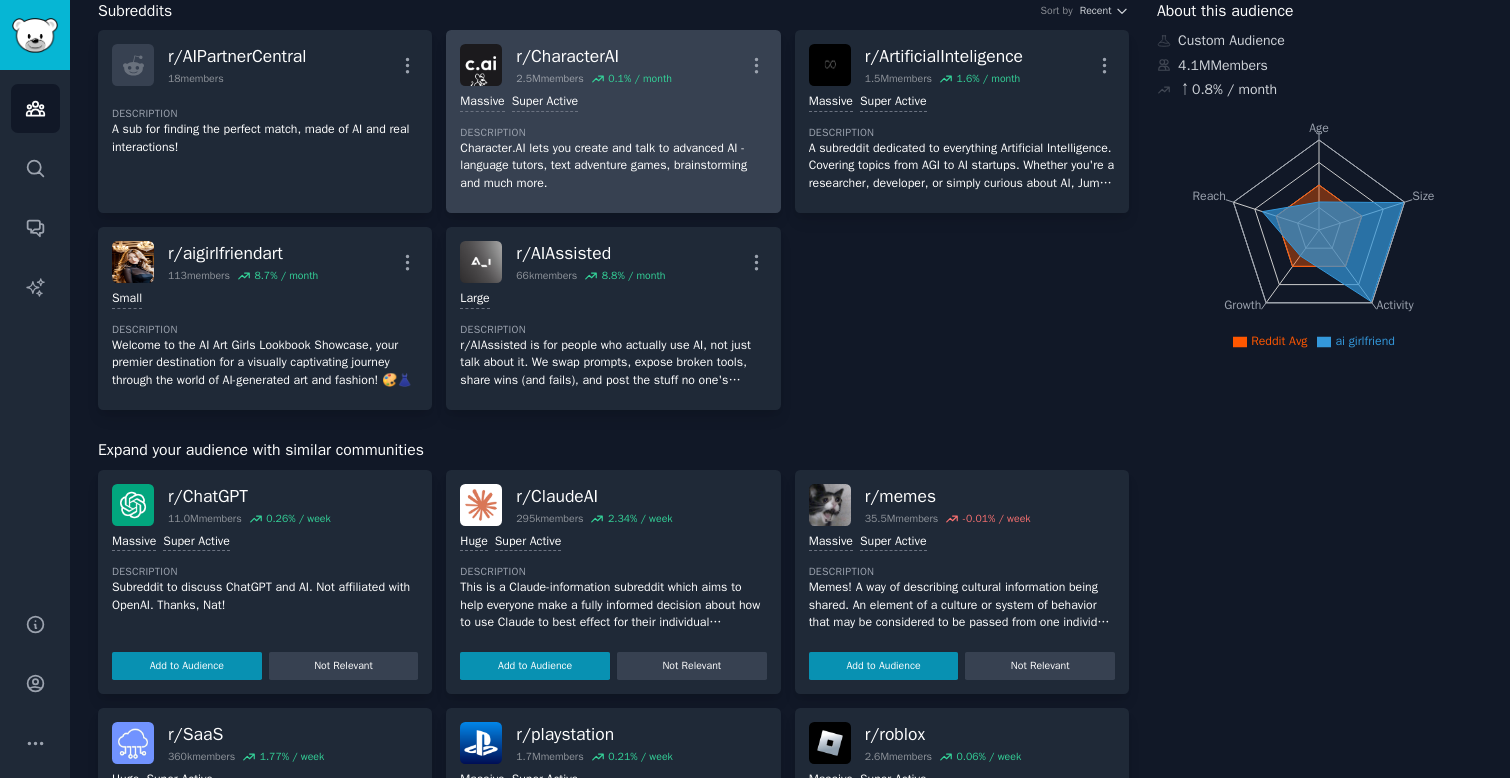 scroll, scrollTop: 0, scrollLeft: 0, axis: both 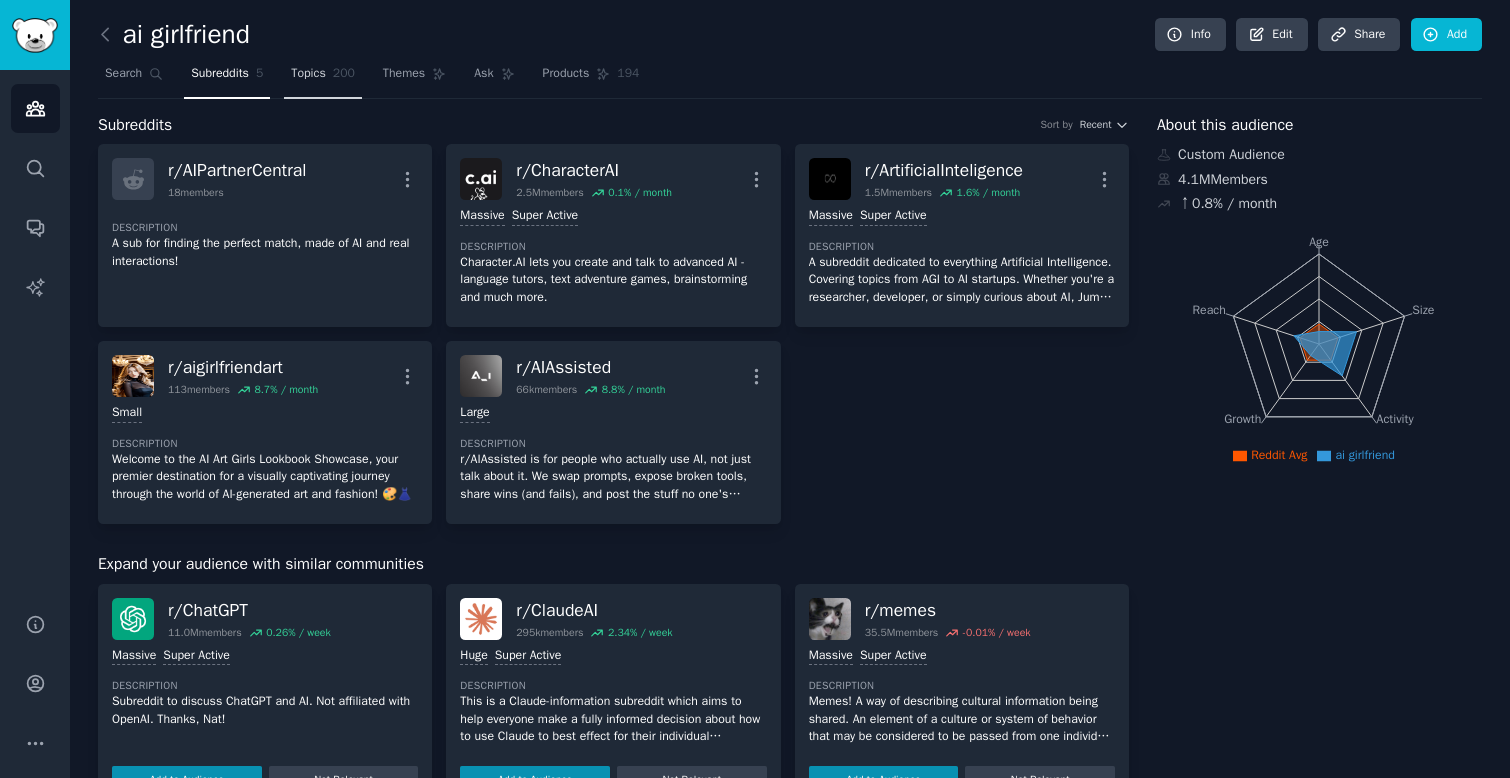 click on "Topics" at bounding box center (308, 74) 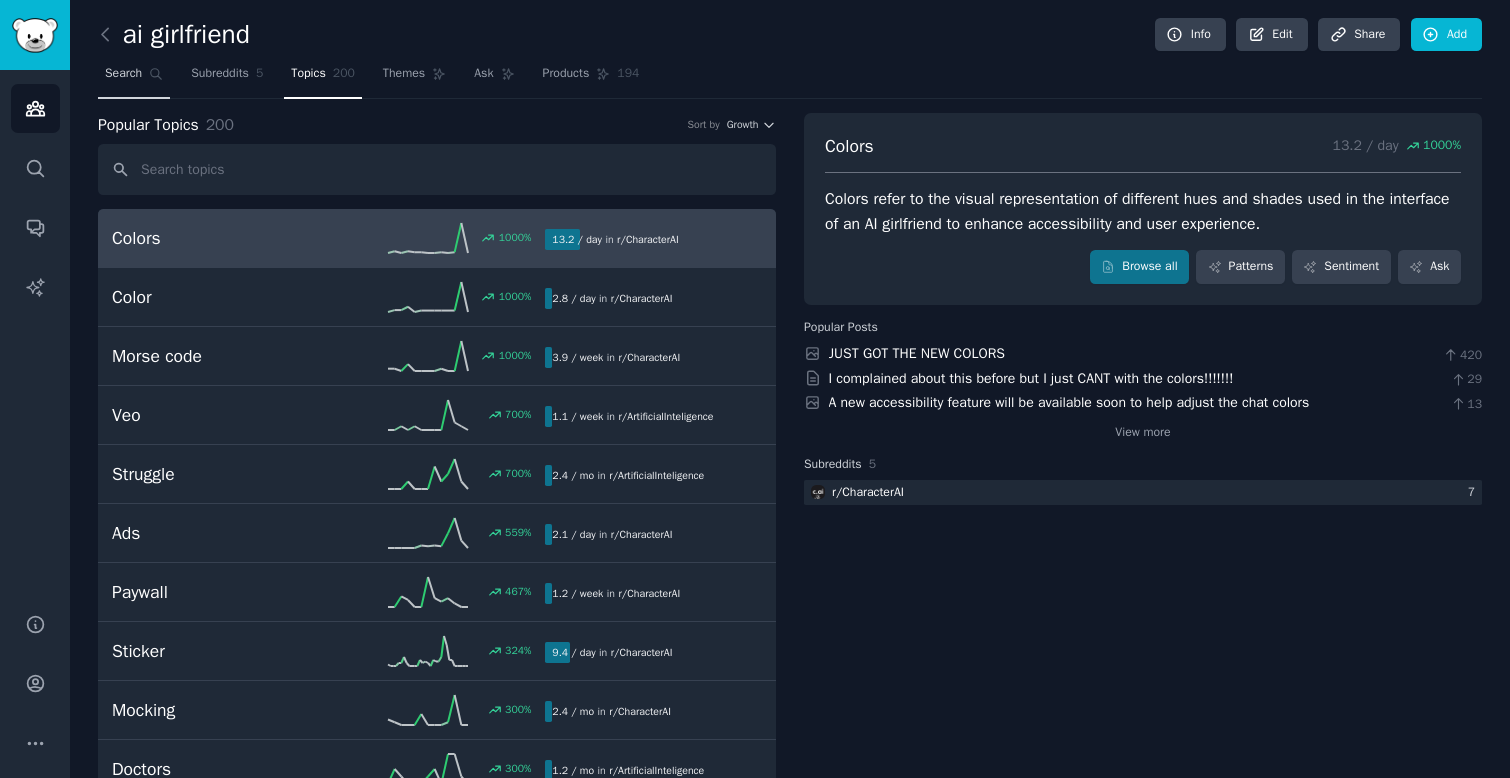 click on "Search" at bounding box center (123, 74) 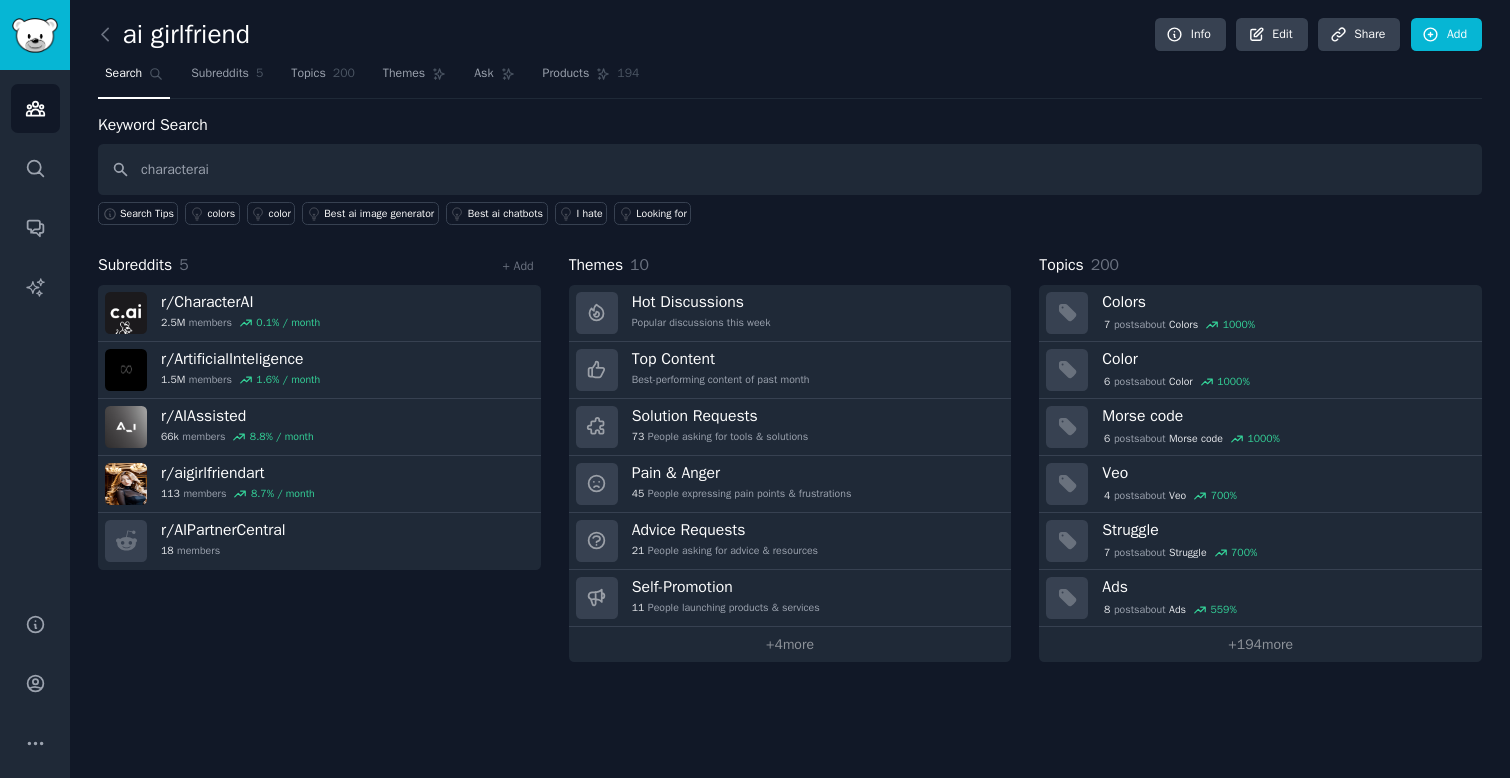 type on "characterai" 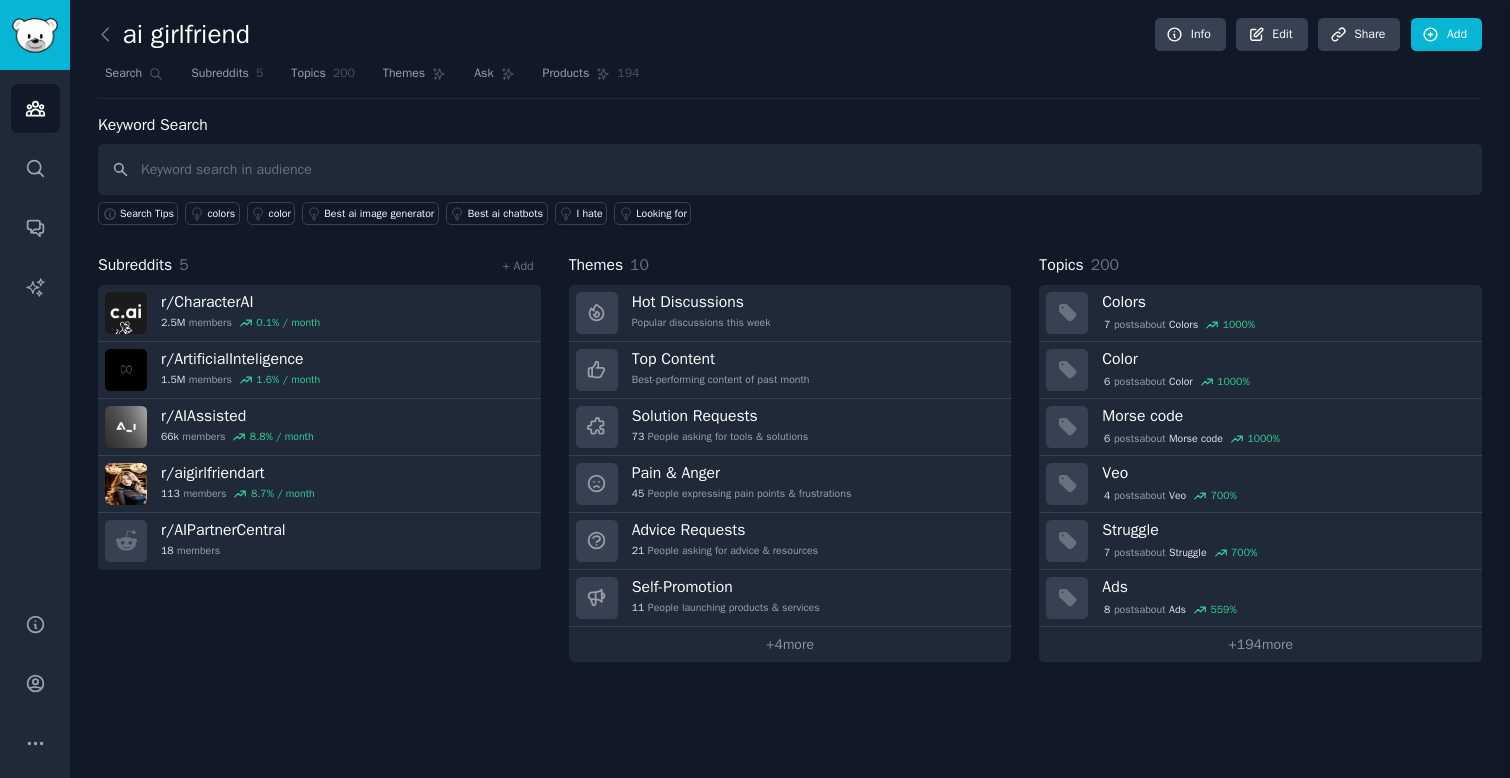 type 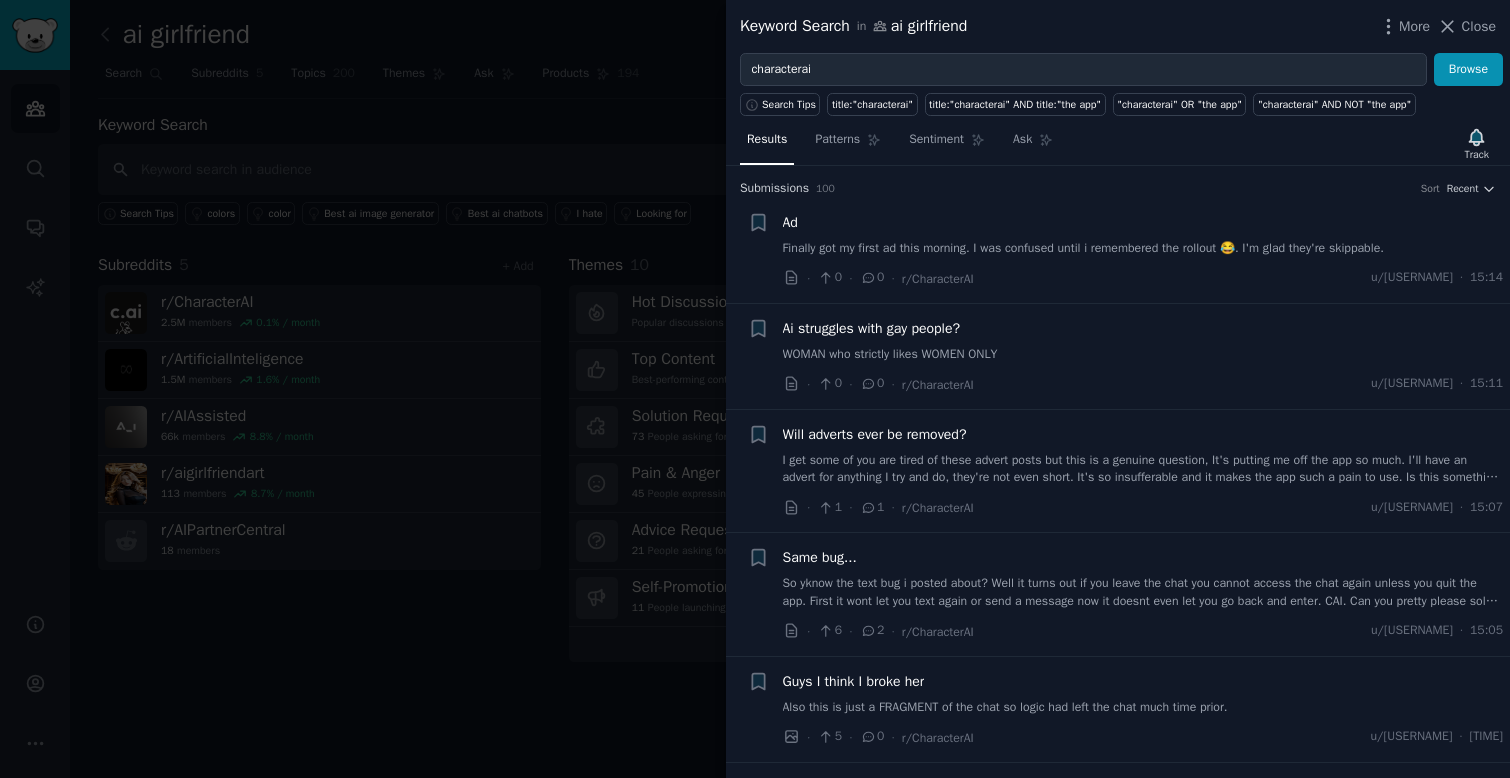 click at bounding box center [755, 389] 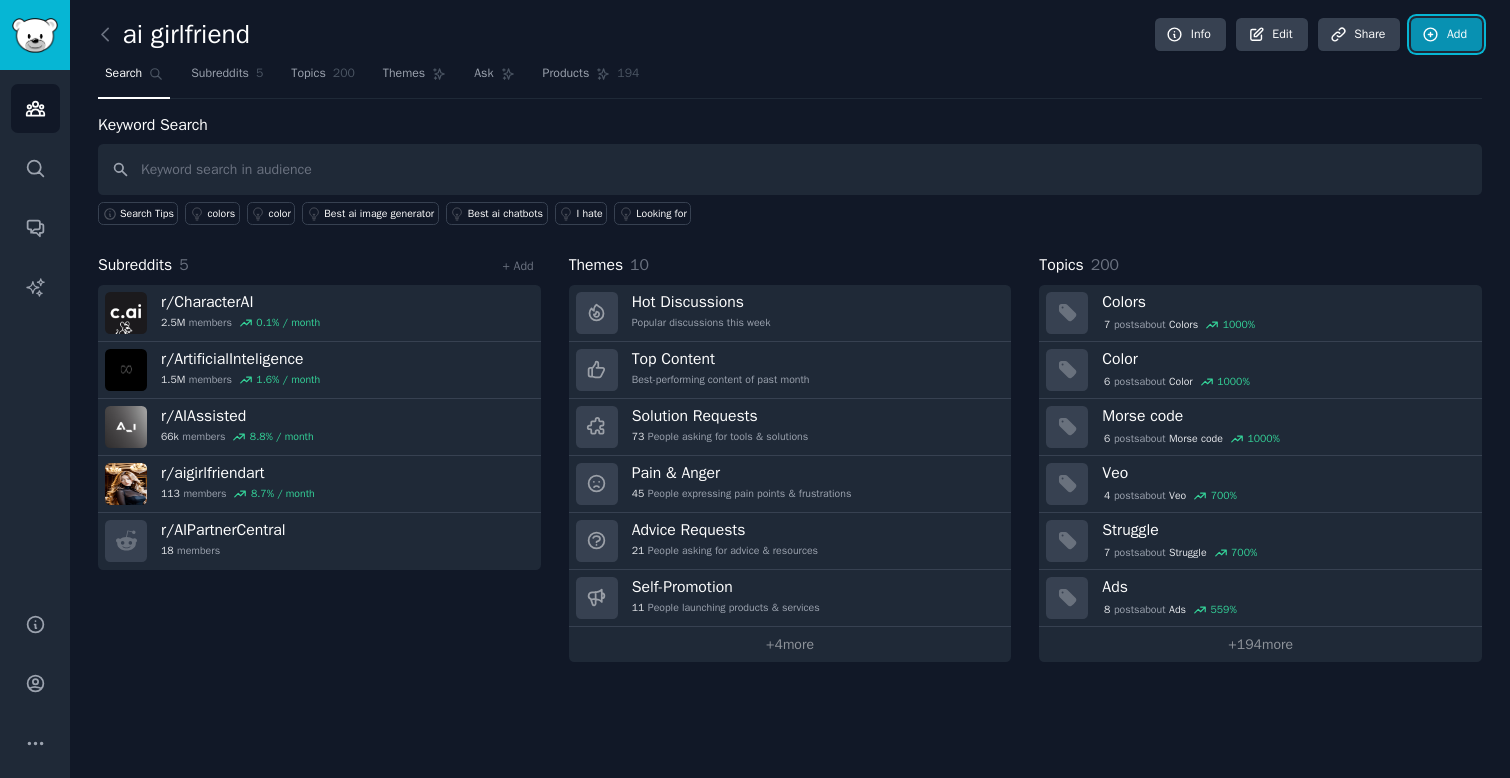 click on "Add" at bounding box center (1446, 35) 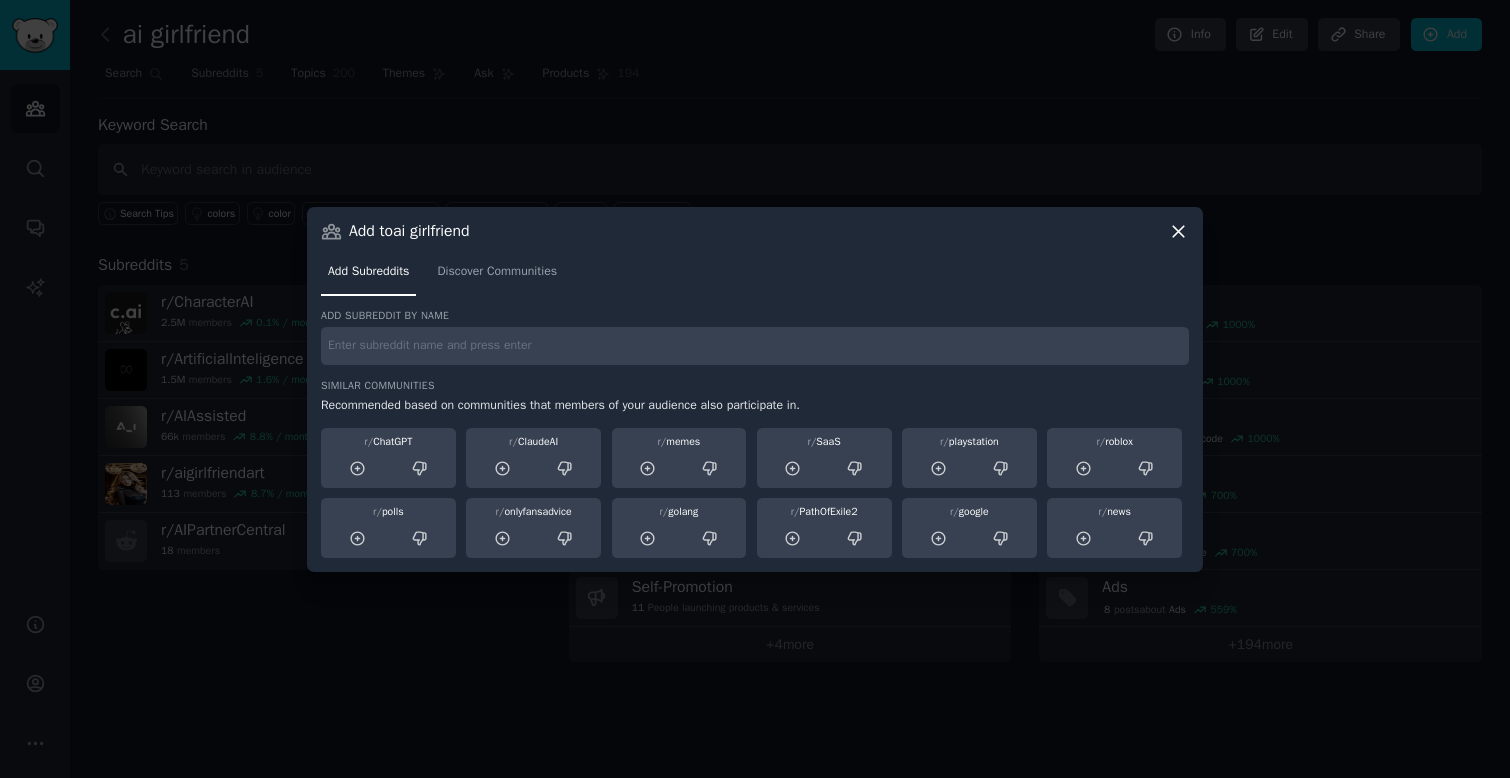 click at bounding box center [755, 346] 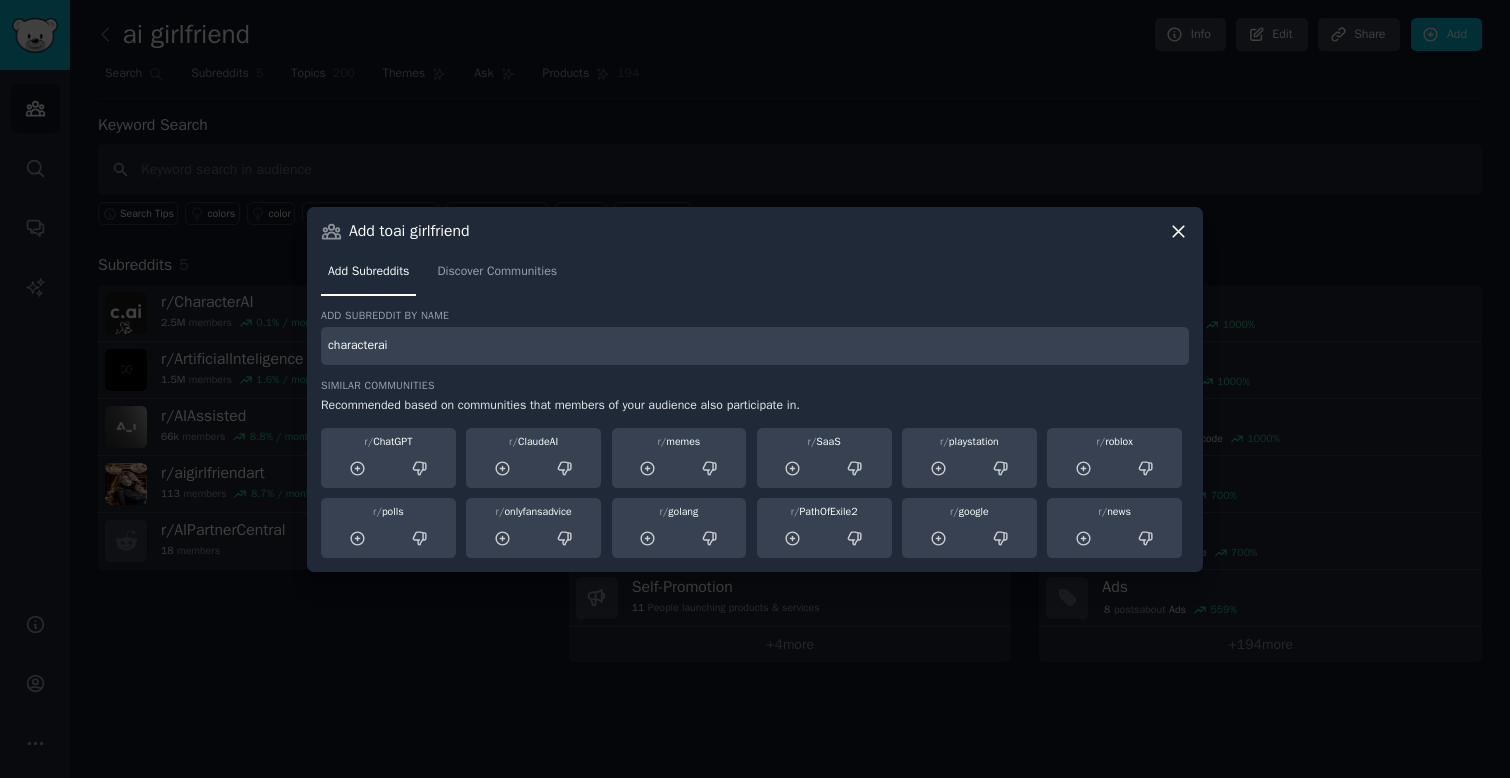 type on "characterai" 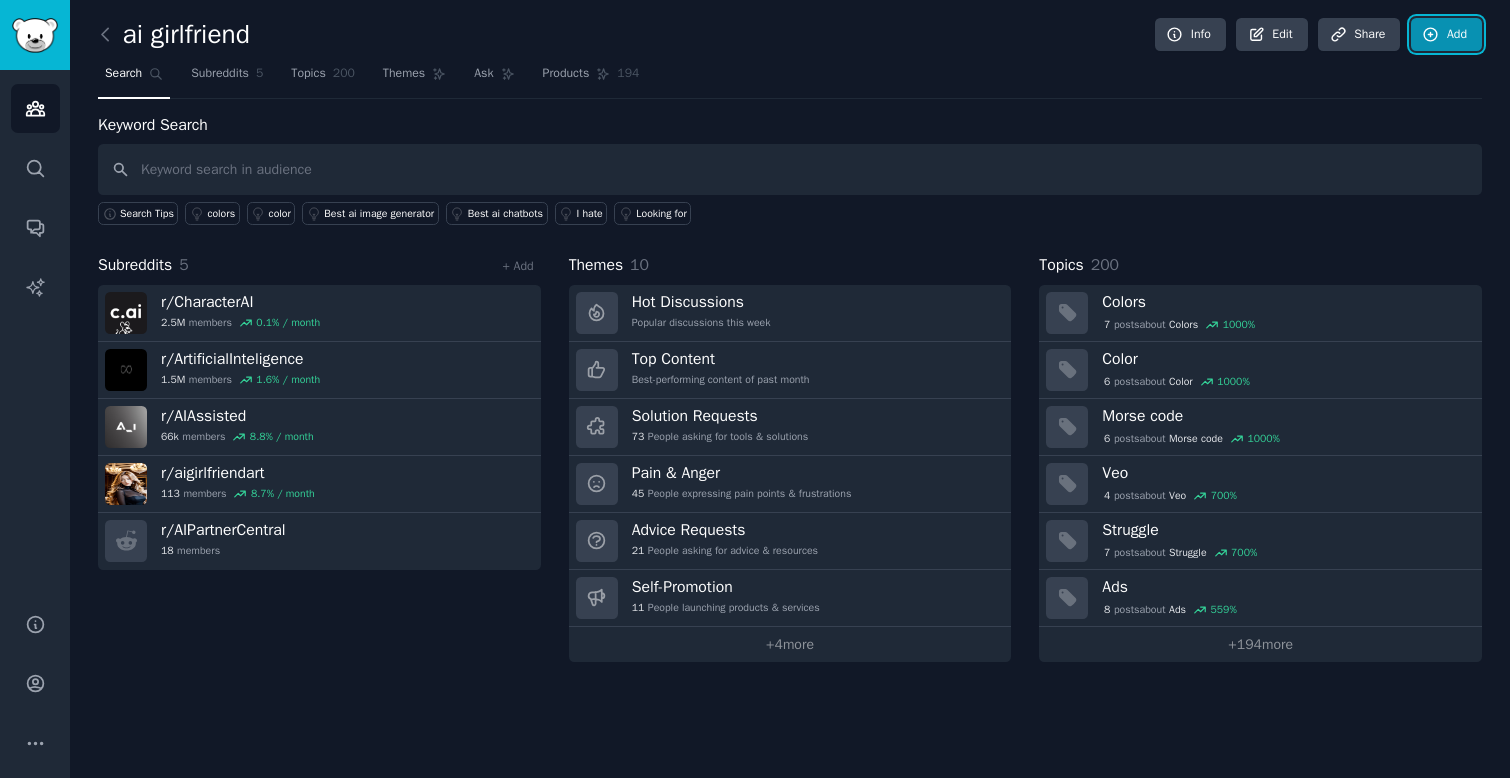 click 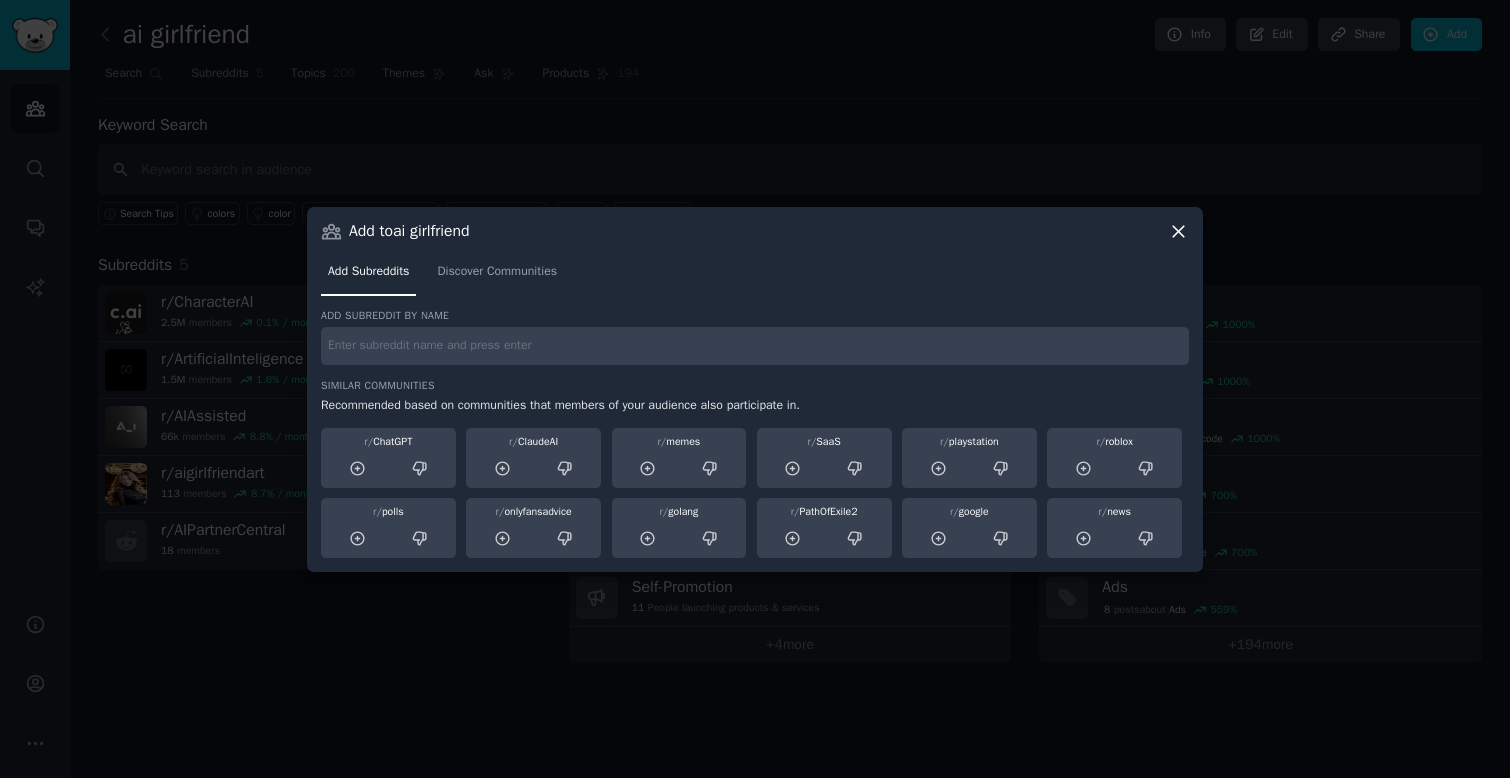 click at bounding box center [755, 346] 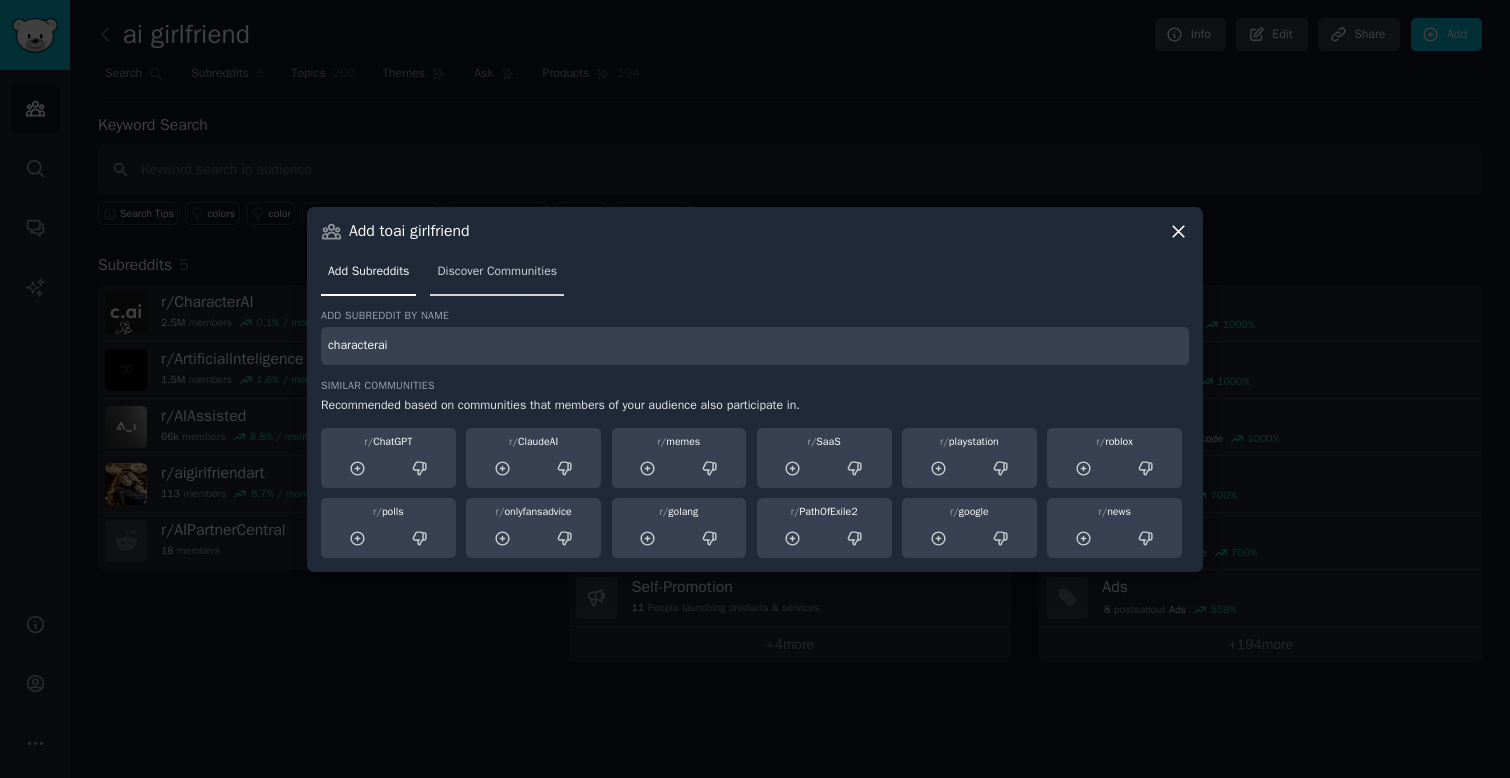 type on "characterai" 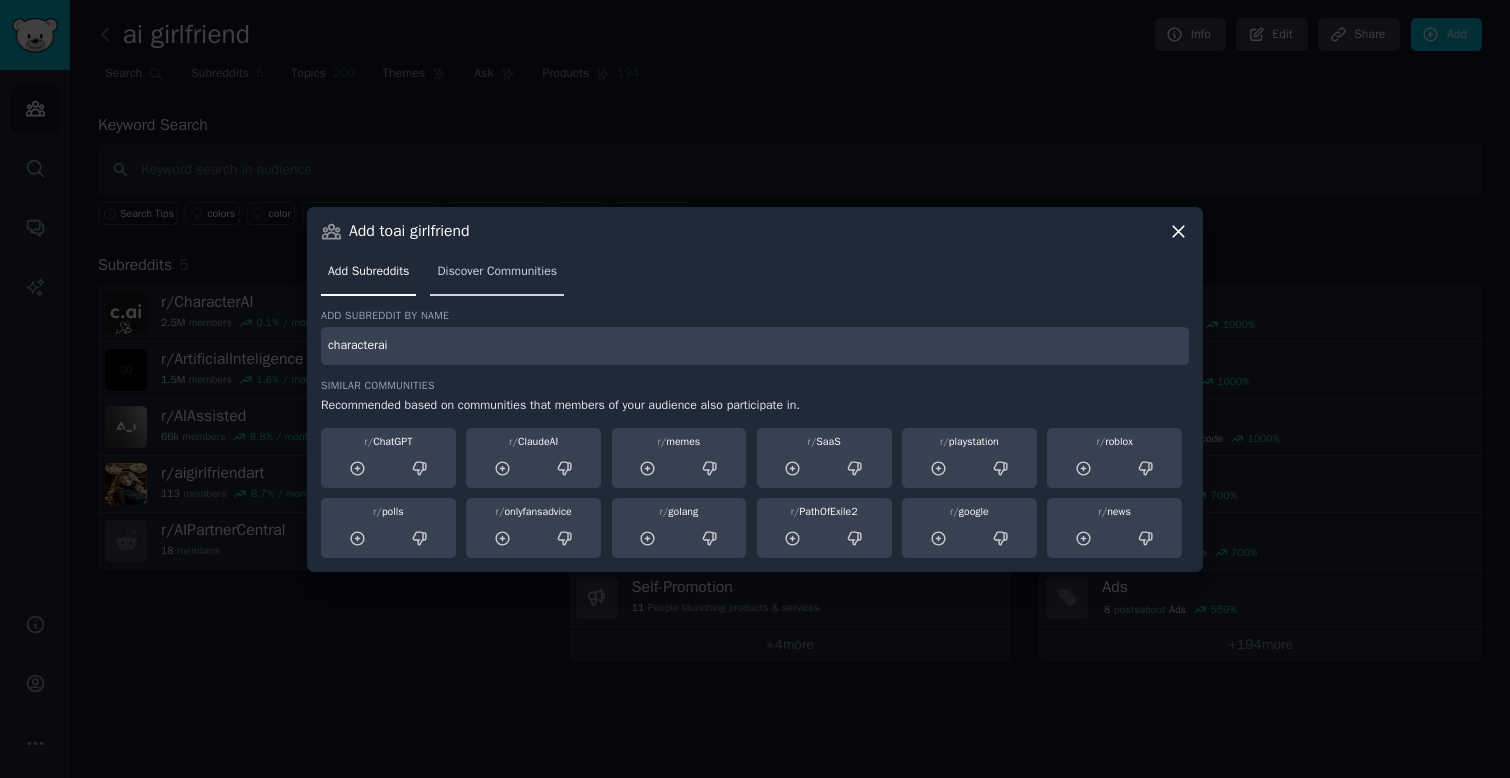 click on "Discover Communities" at bounding box center (497, 276) 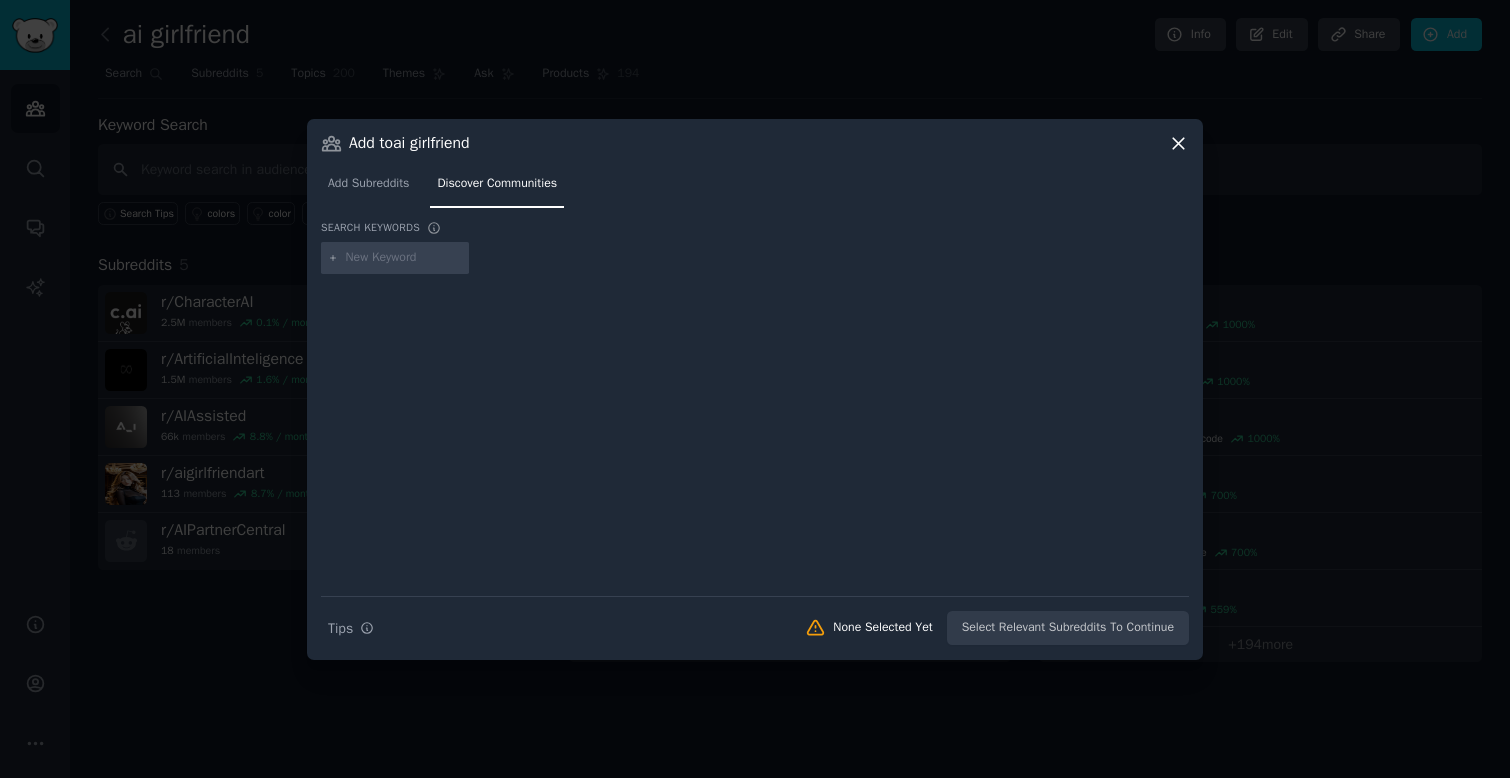 click at bounding box center (404, 258) 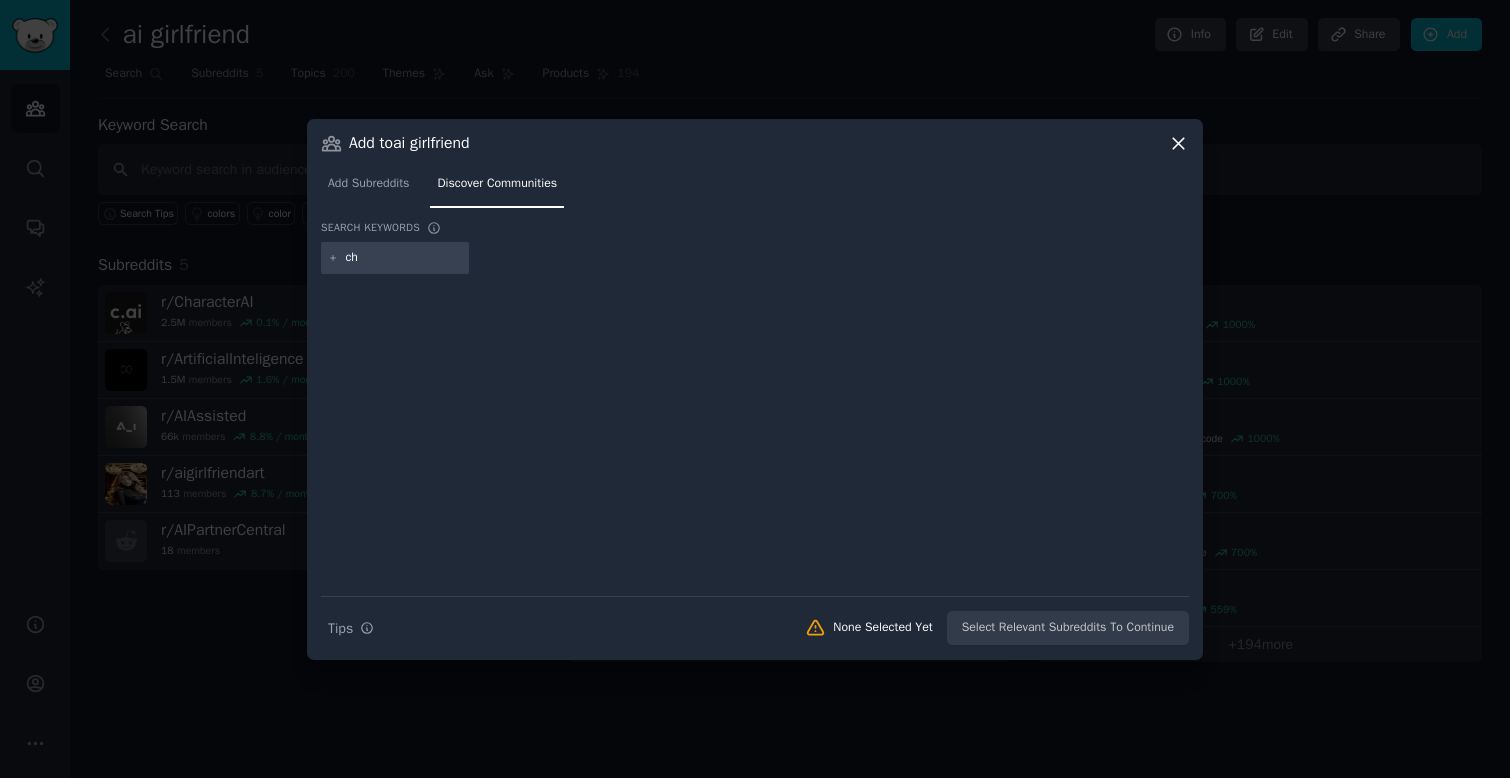 type on "c" 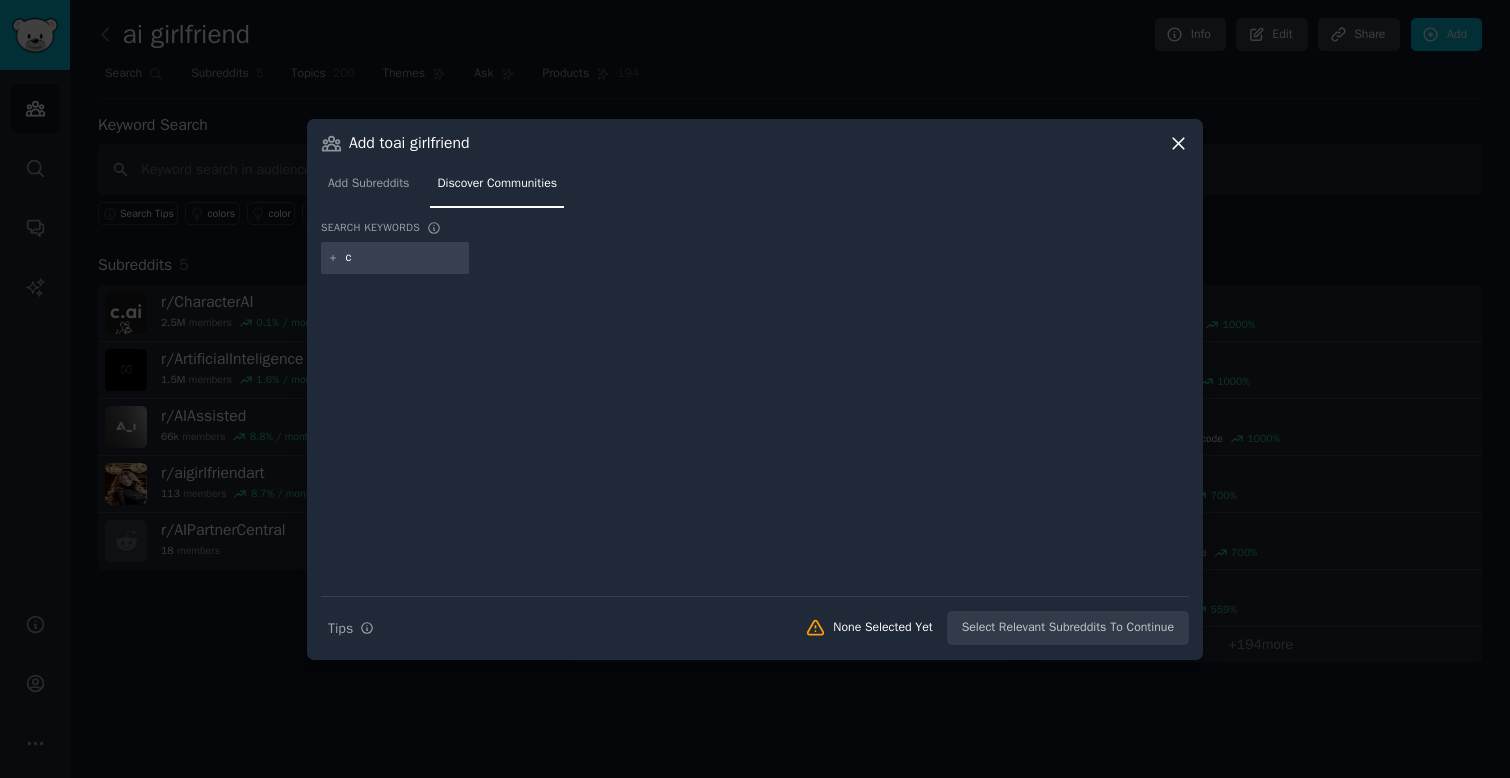 type 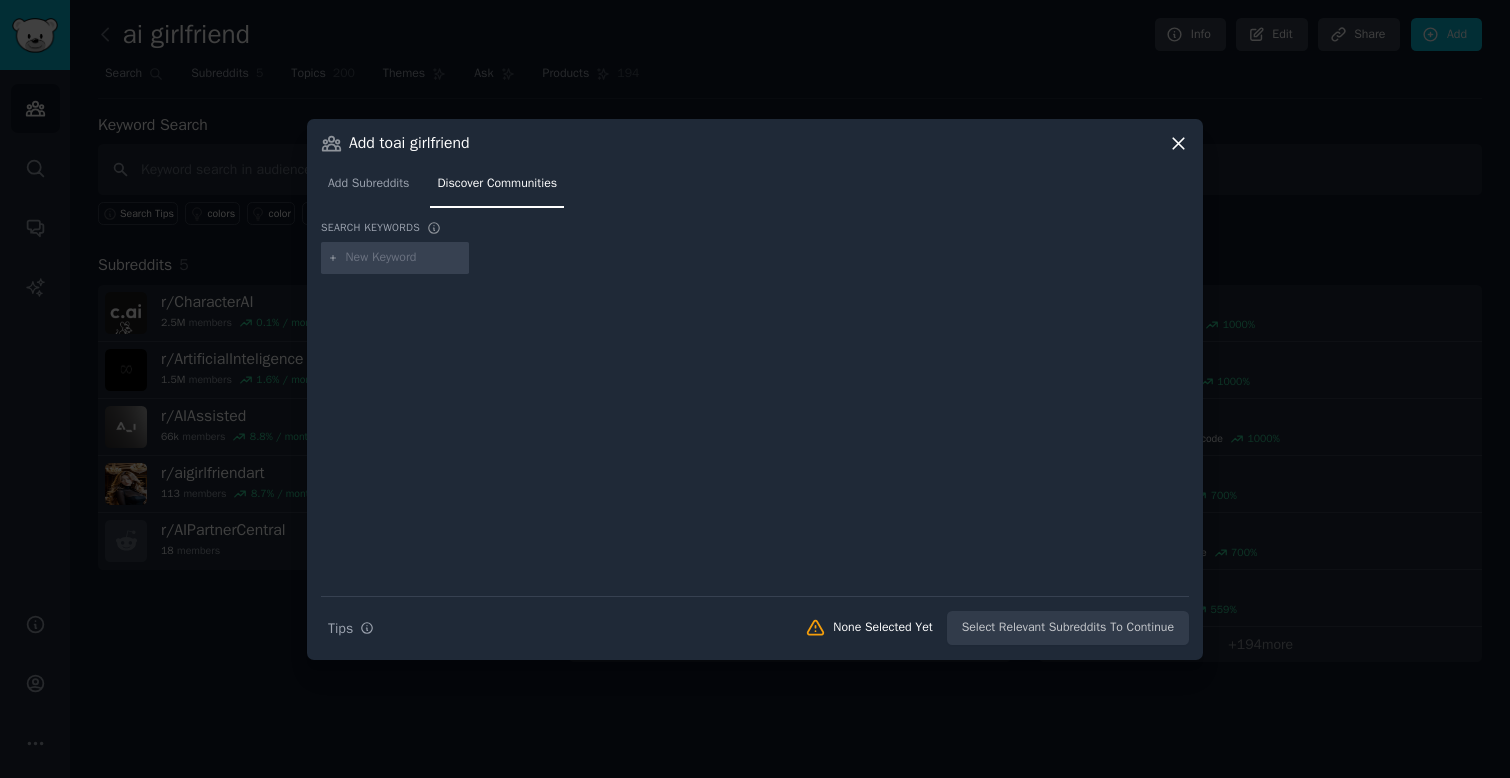 click on "Add Subreddits Discover Communities" at bounding box center (755, 188) 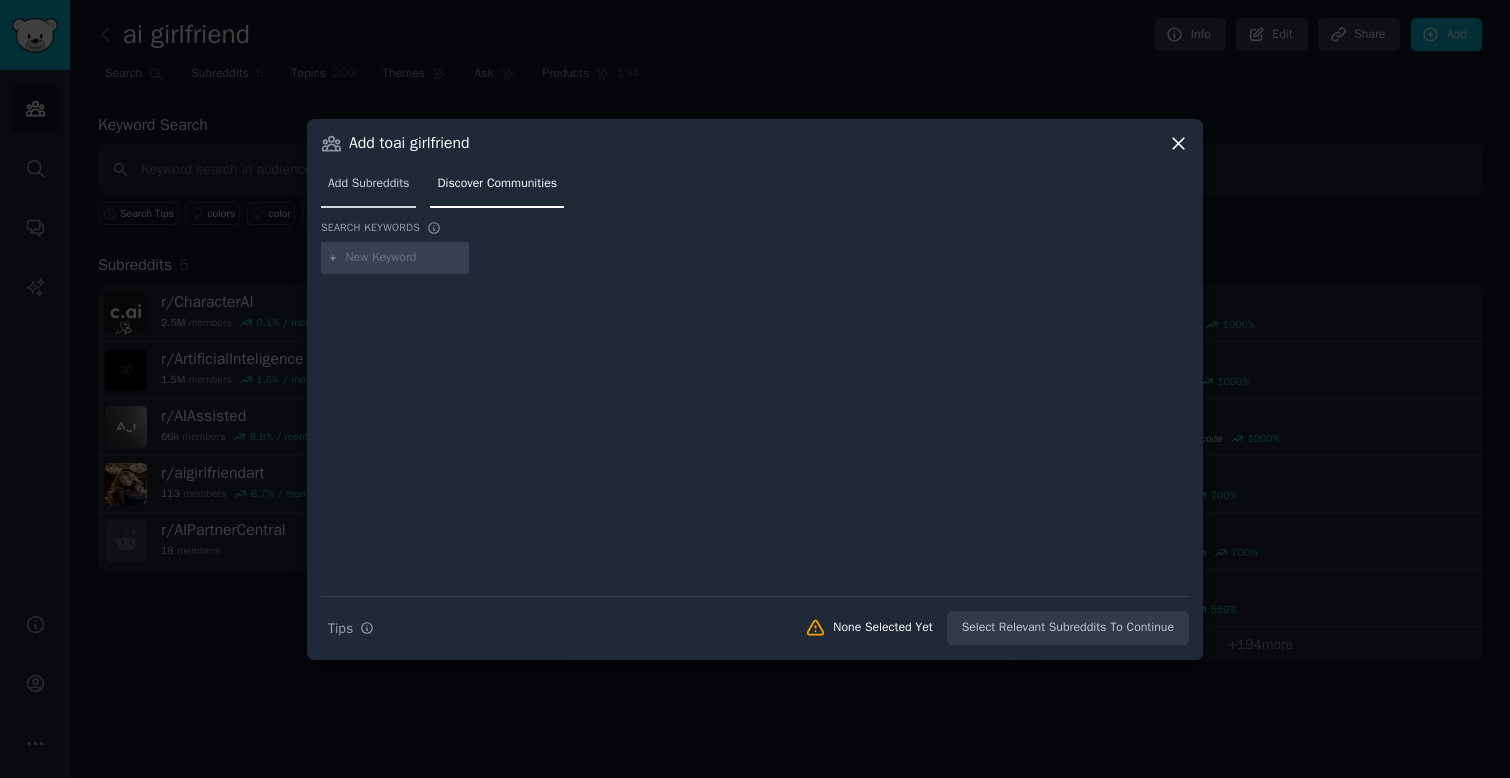 click on "Add Subreddits" at bounding box center [368, 184] 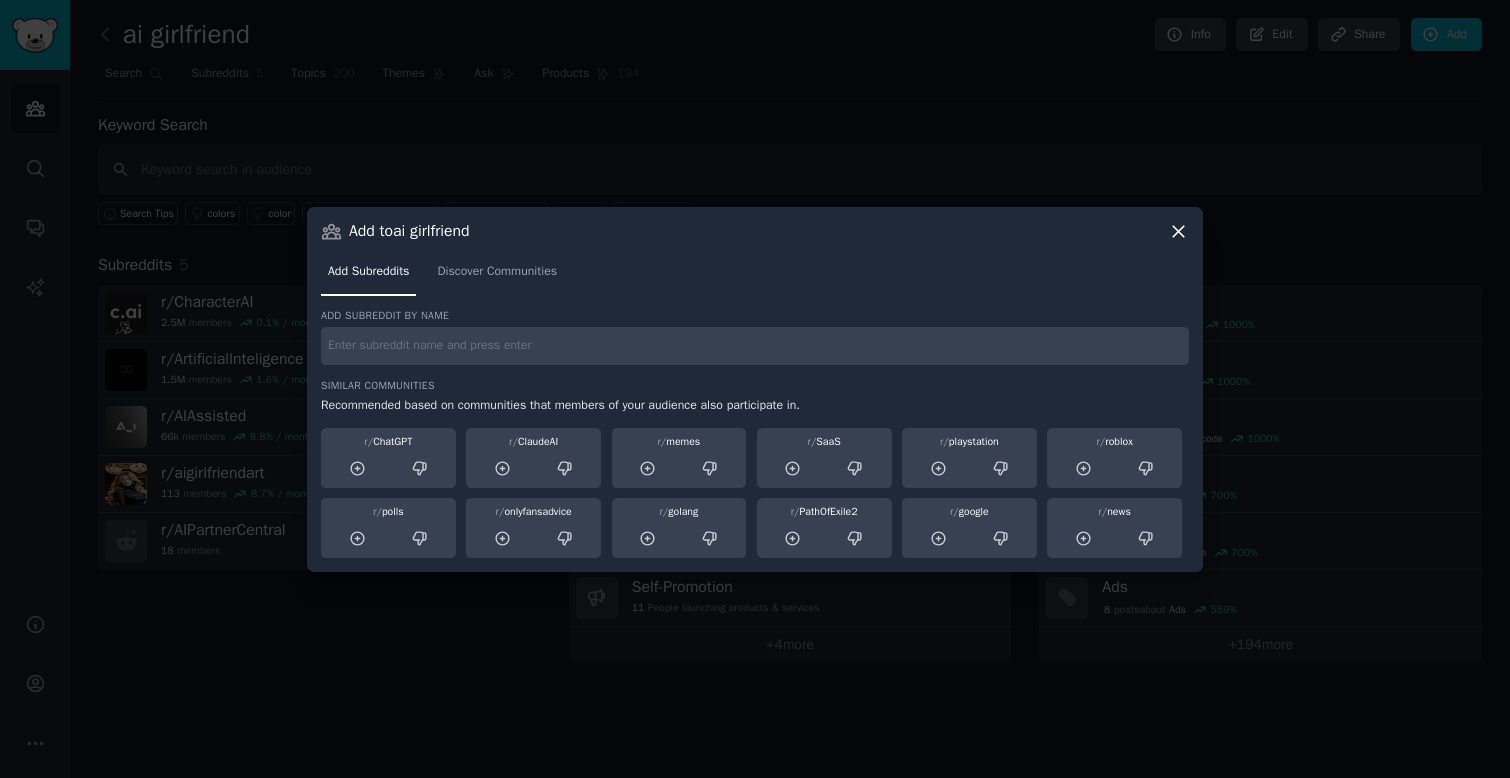 click 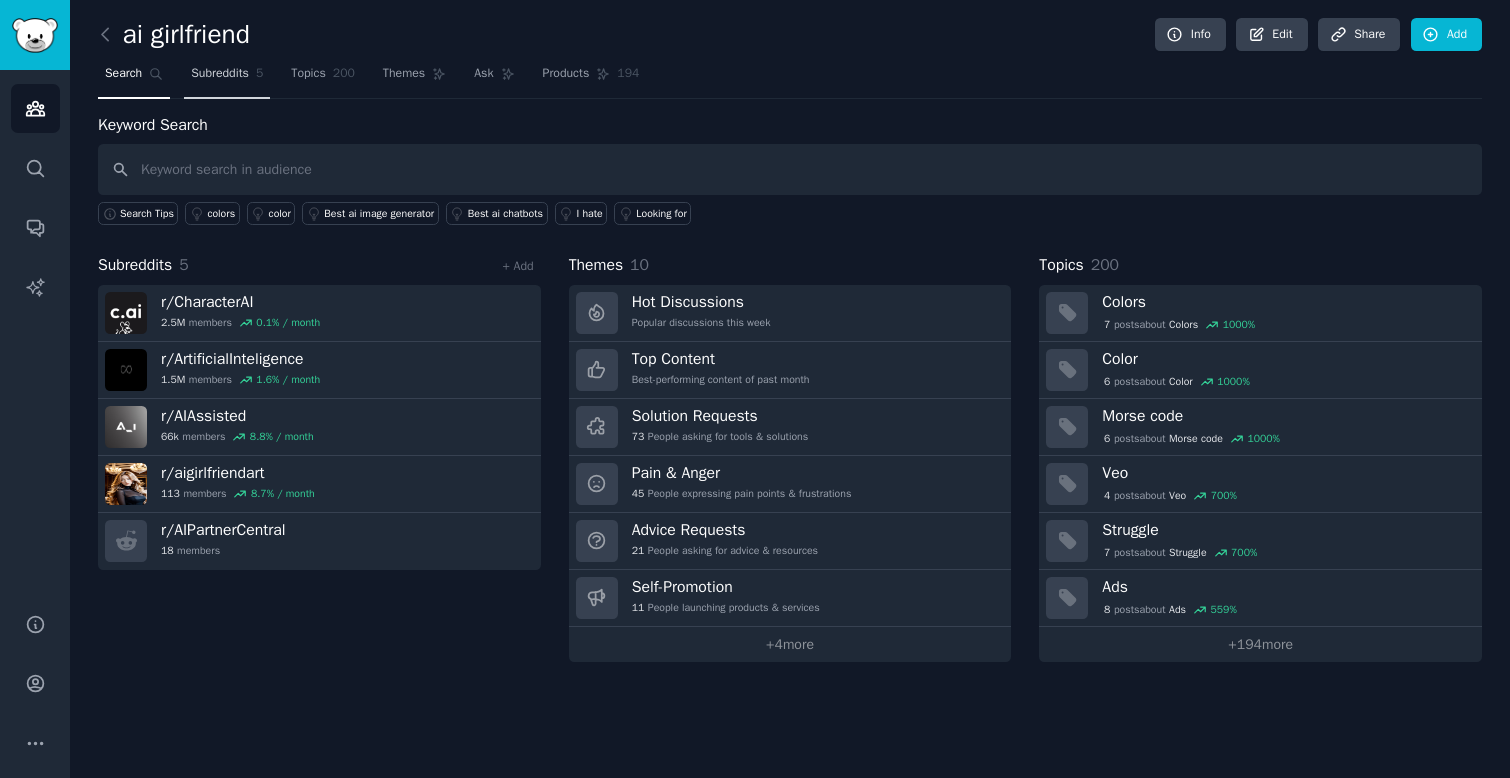 click on "Subreddits 5" at bounding box center (227, 78) 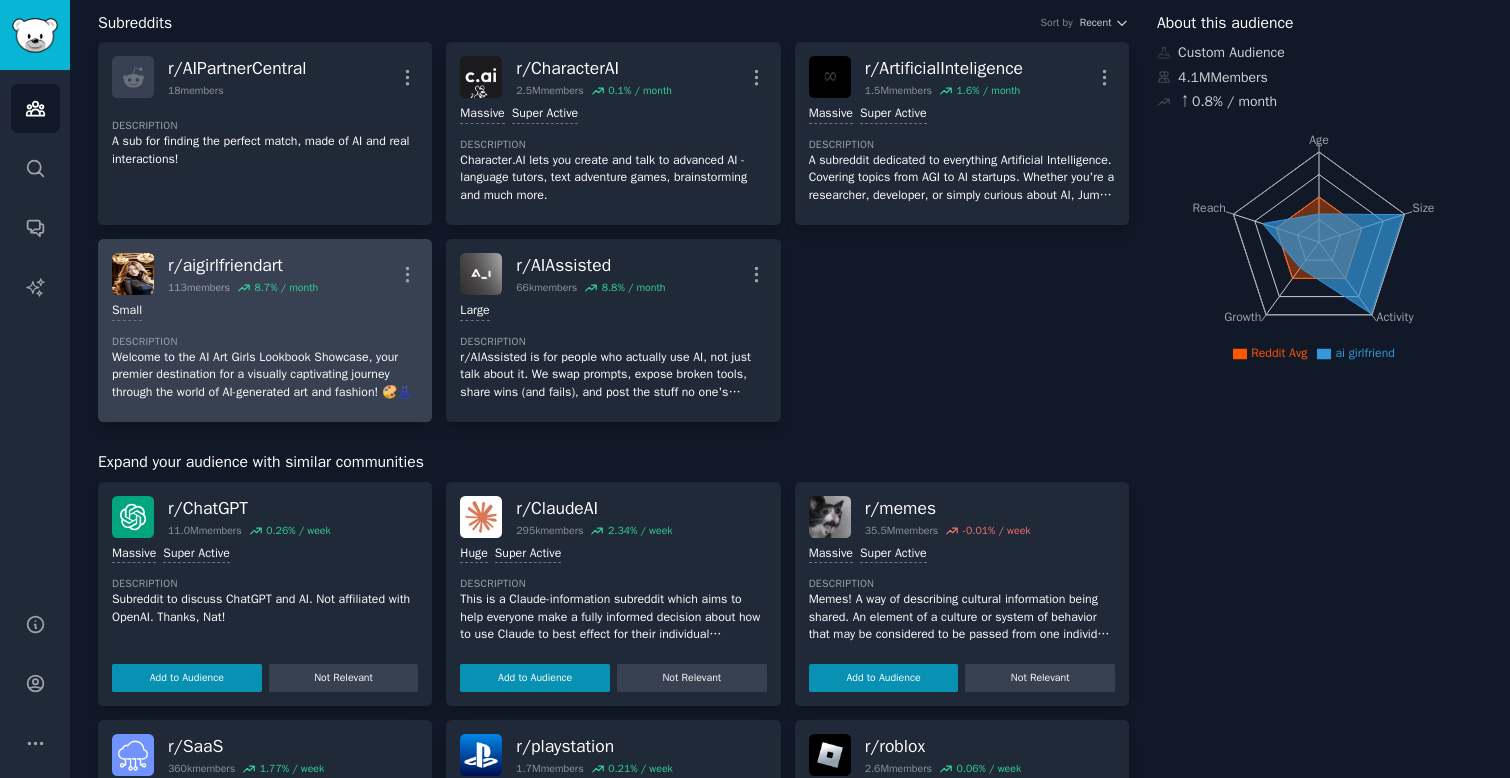 scroll, scrollTop: 0, scrollLeft: 0, axis: both 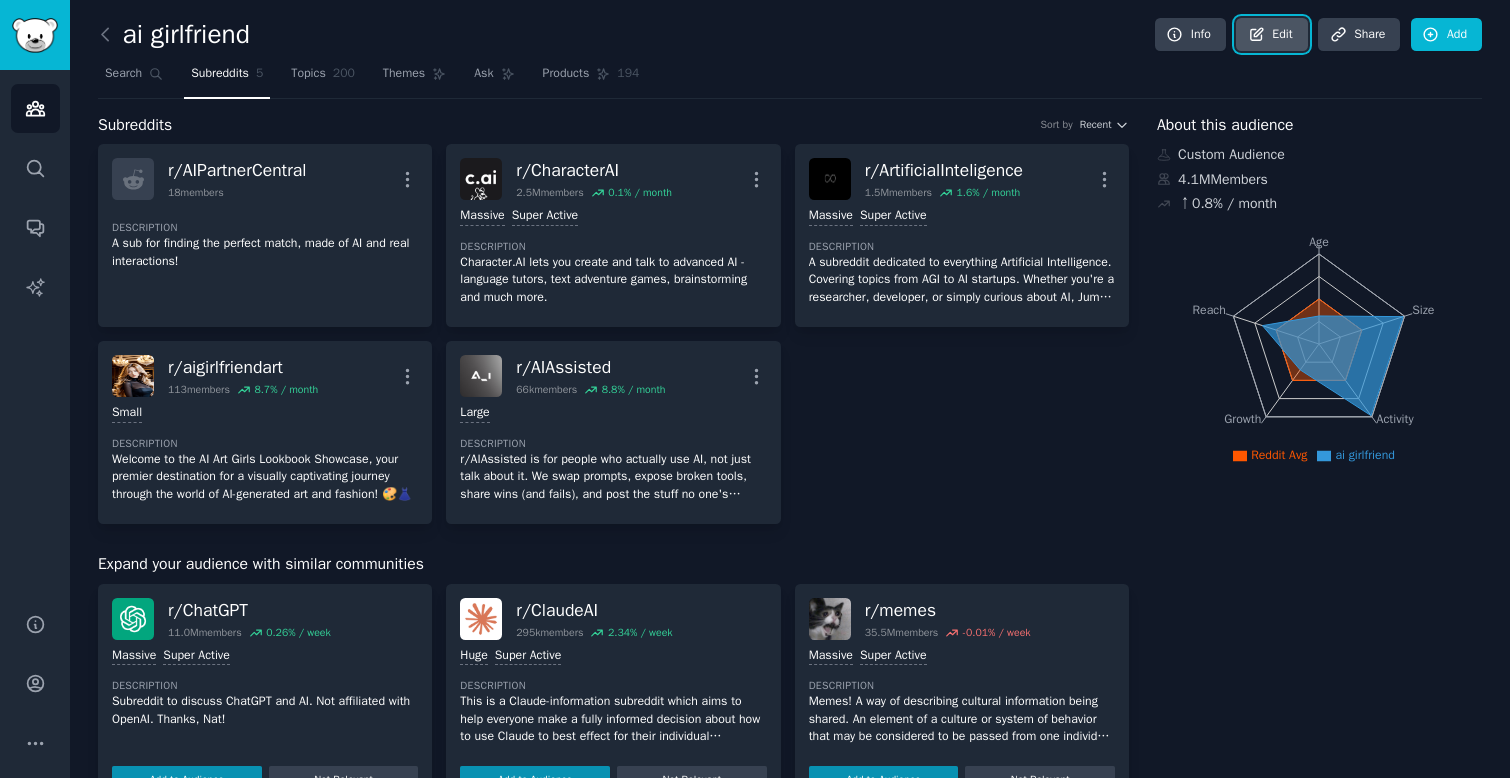 click on "Edit" at bounding box center (1271, 35) 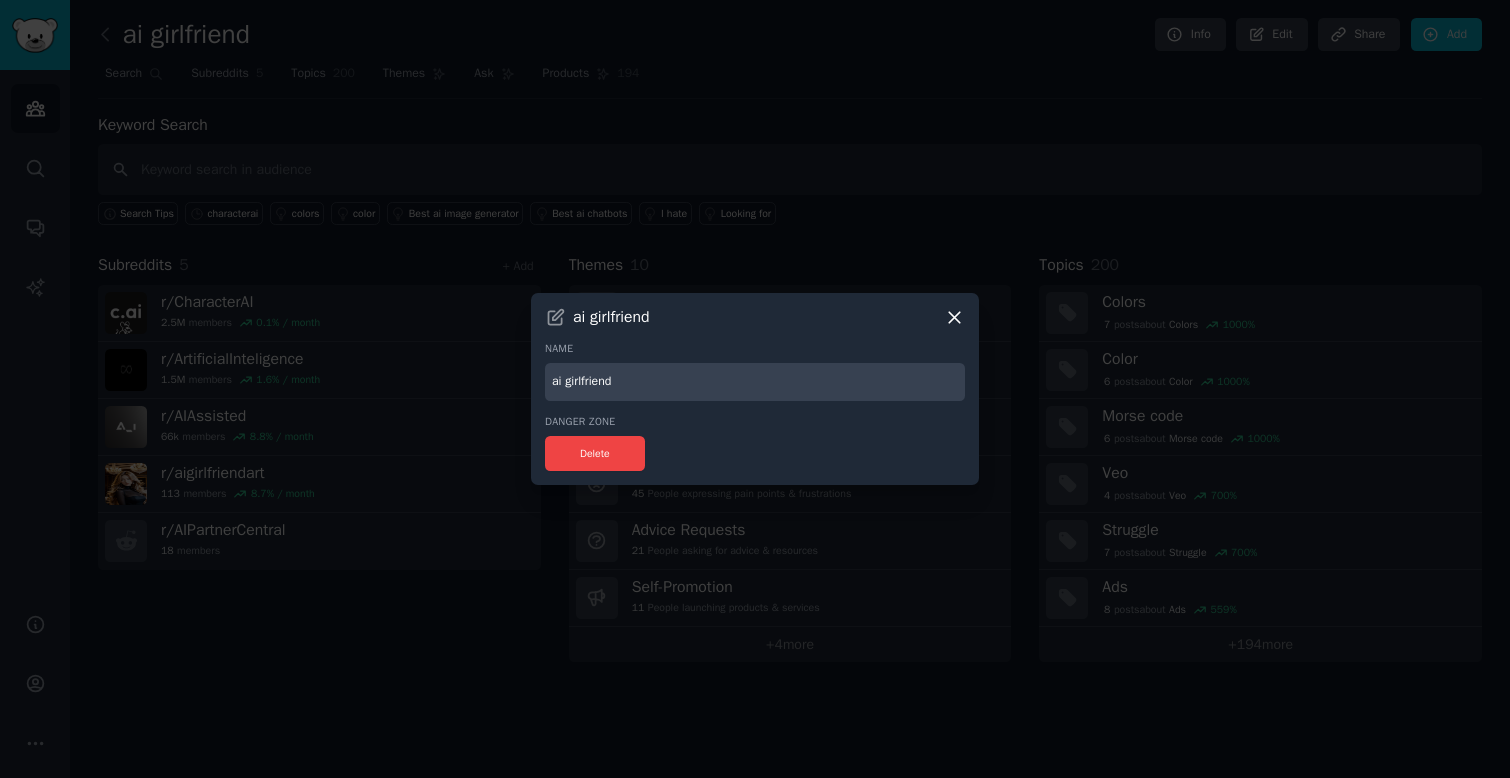 click on "ai girlfriend" at bounding box center (755, 382) 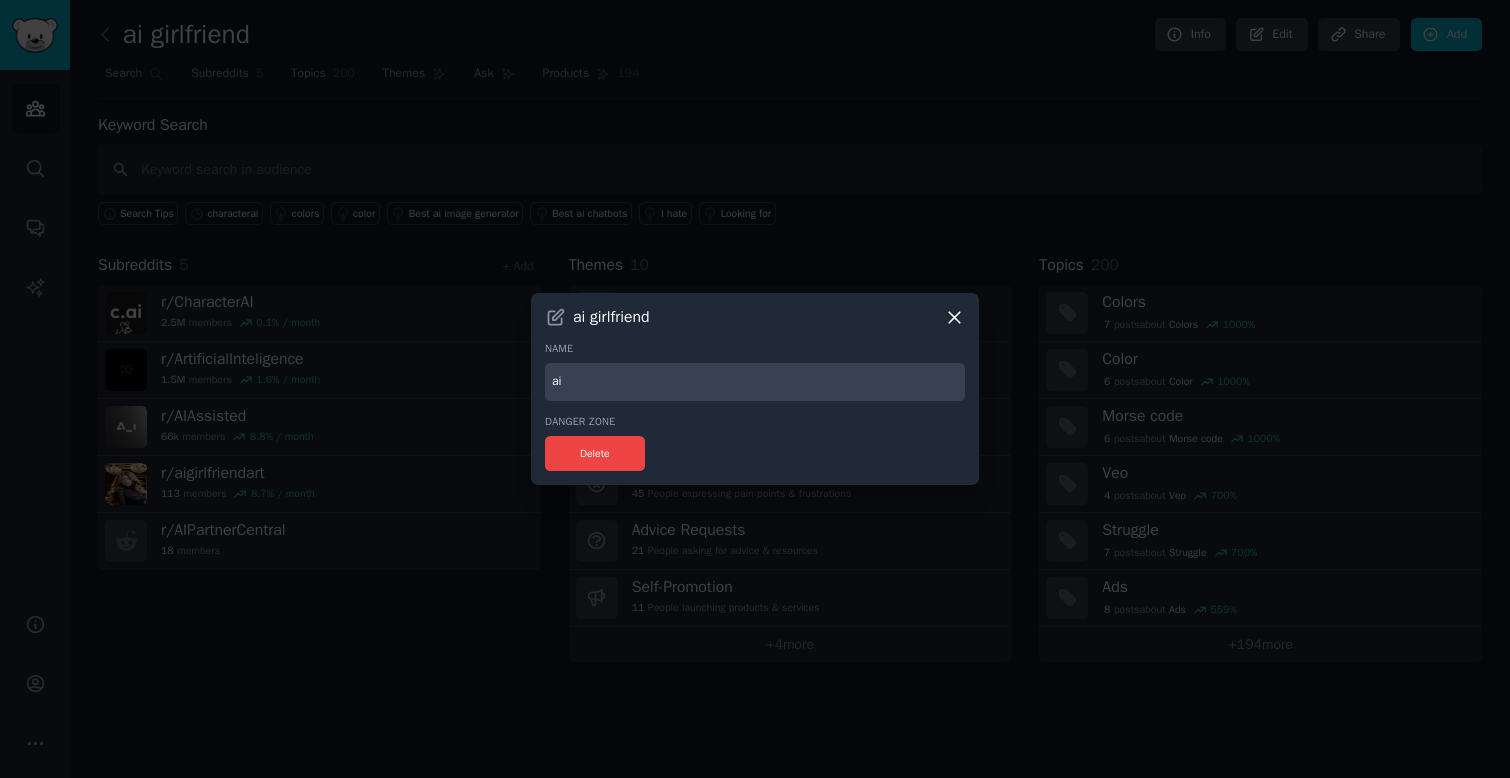 type on "a" 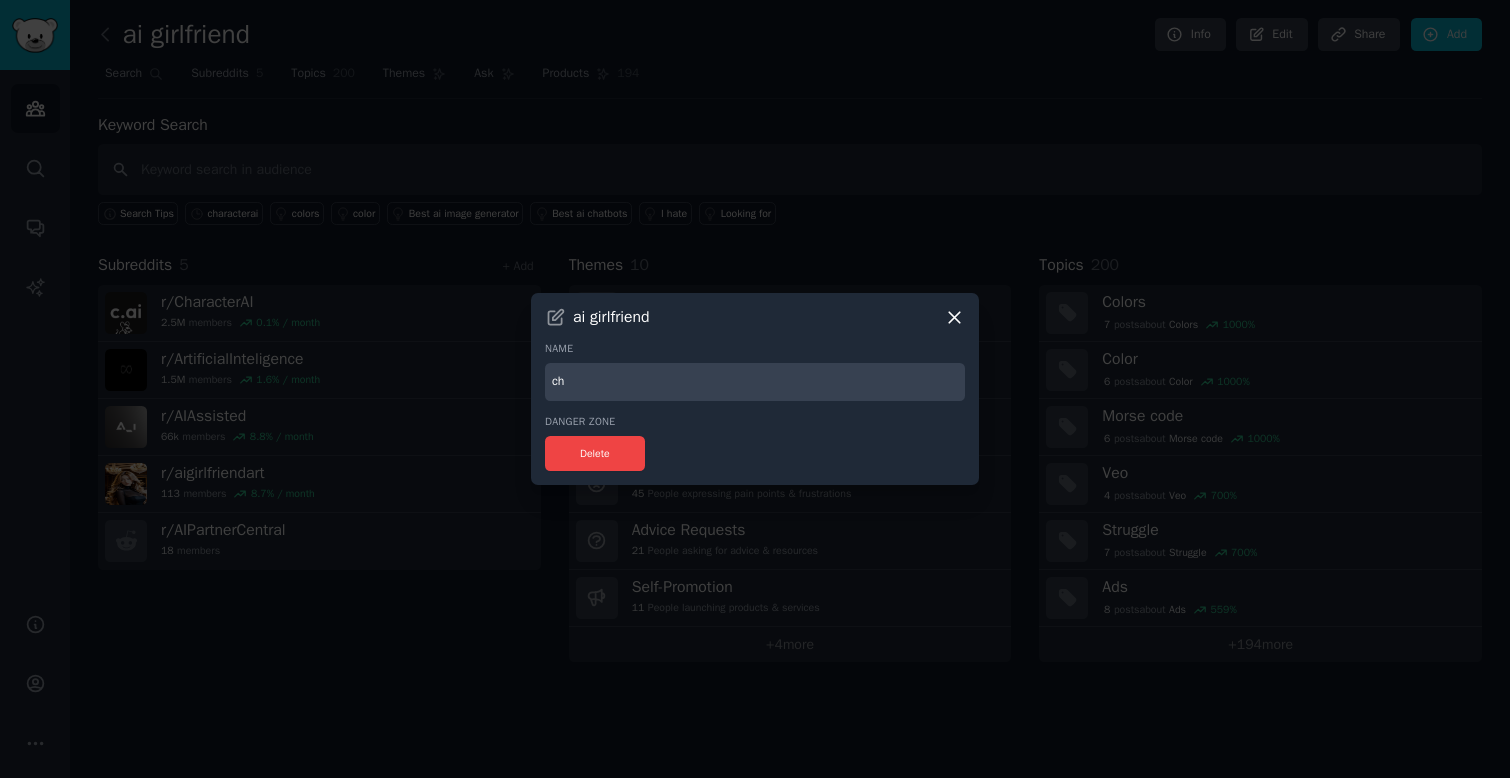 type on "c" 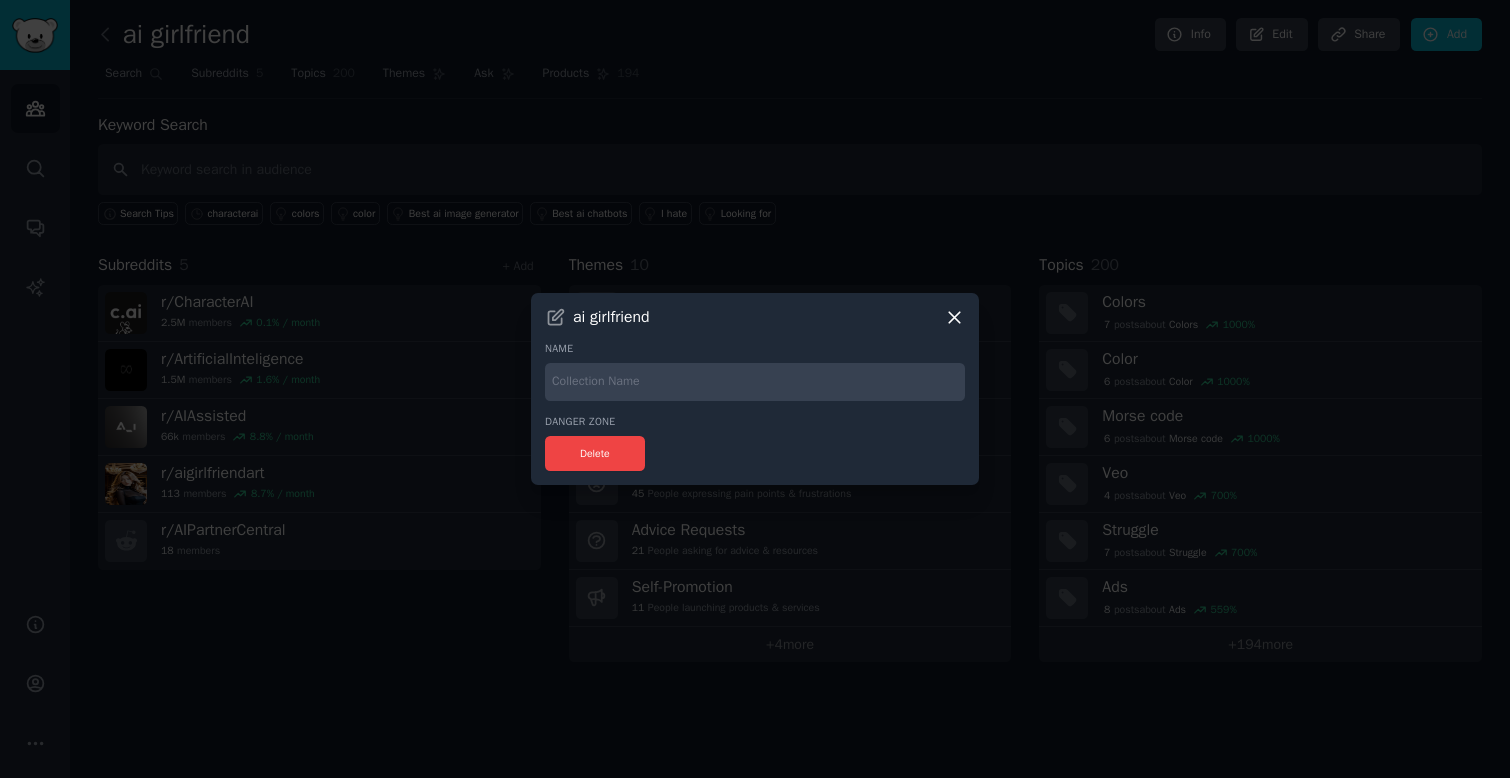 type 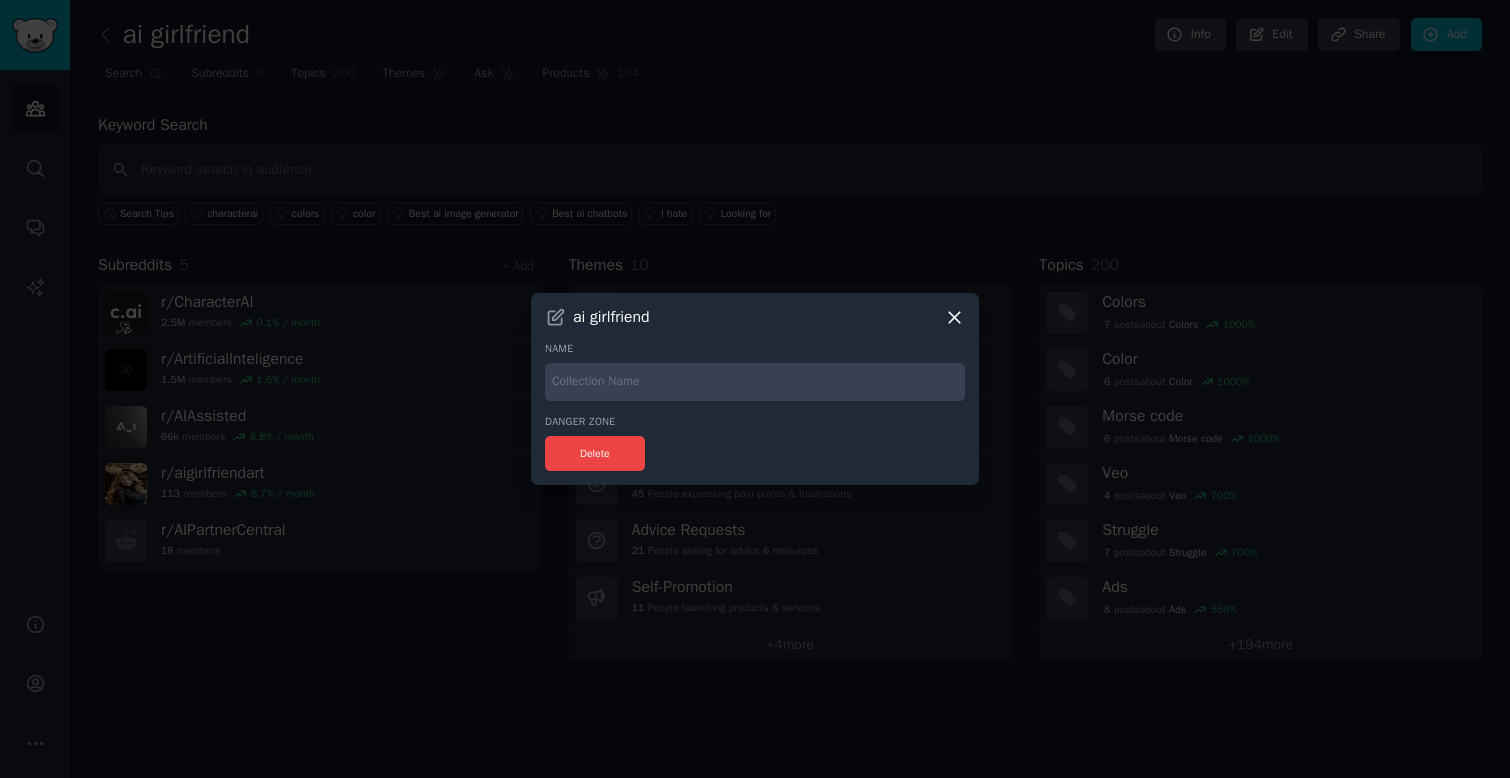 click 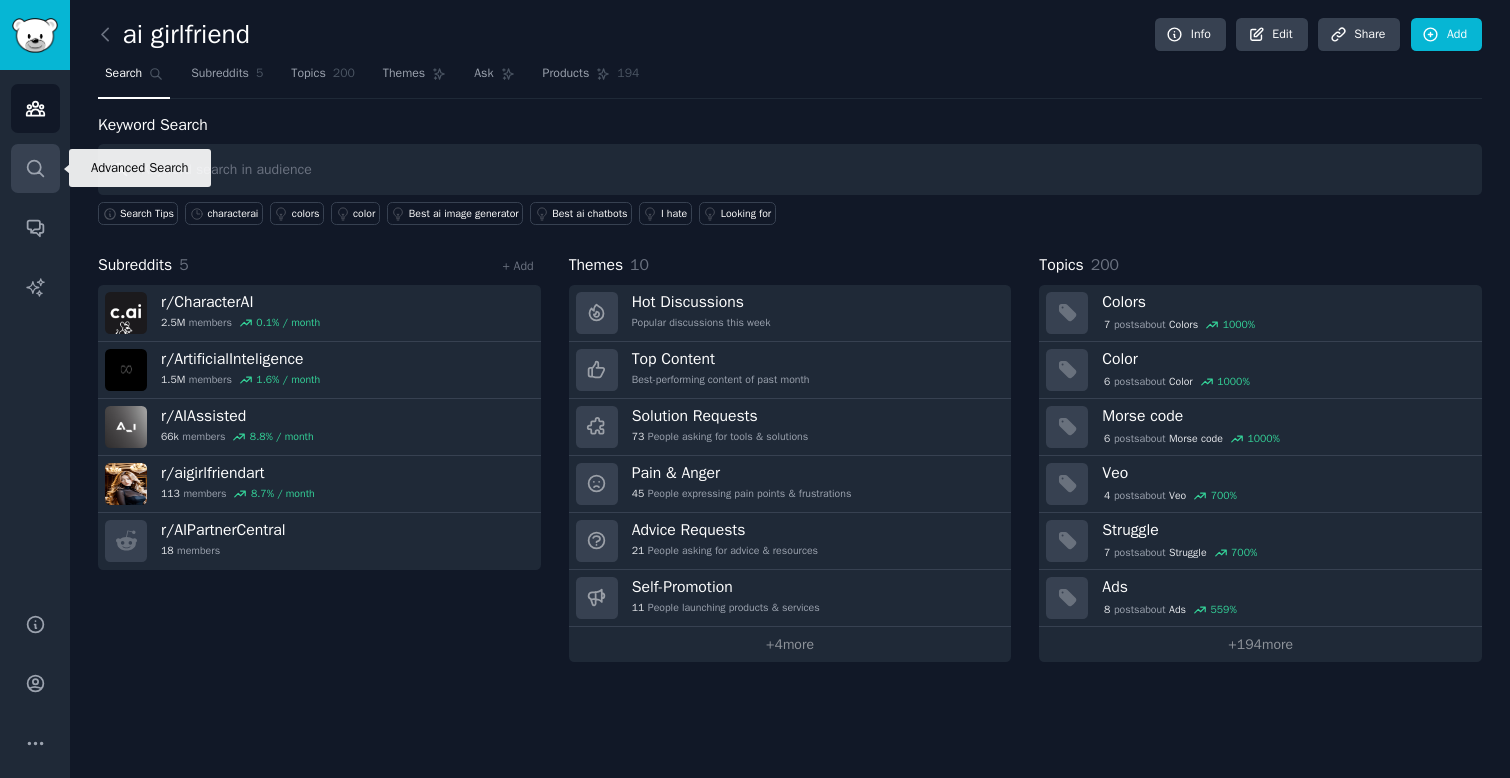 click 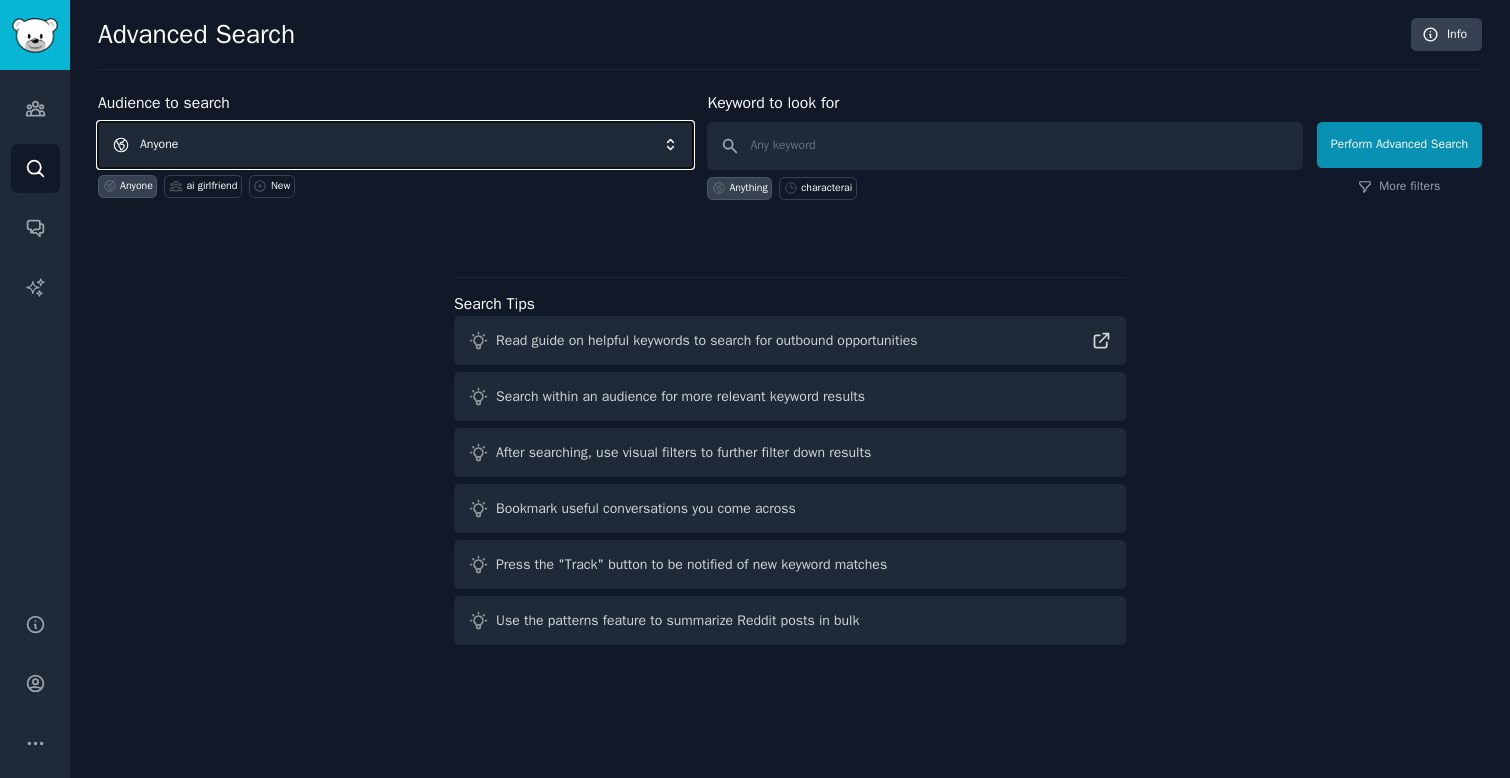 click on "Anyone" at bounding box center [395, 145] 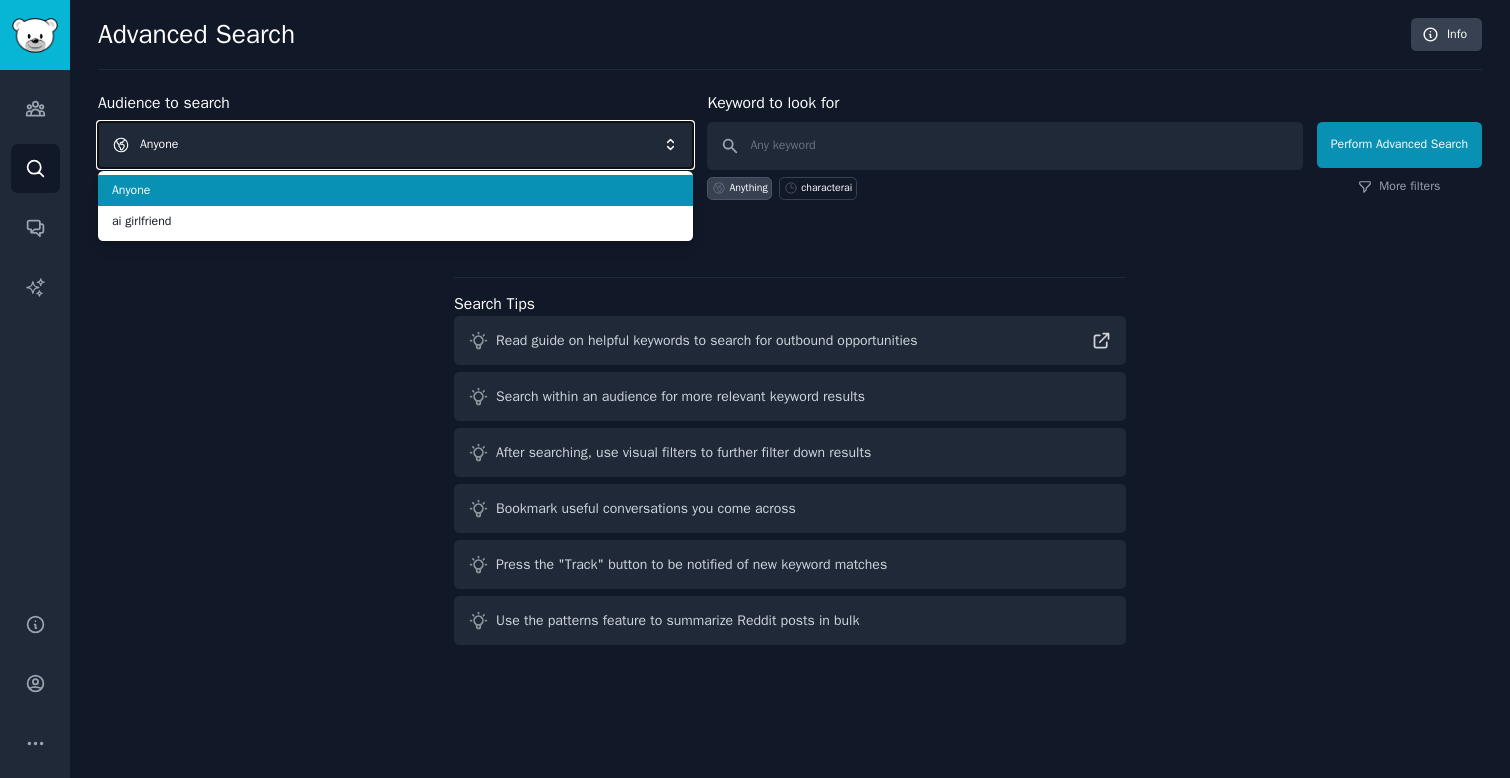 click on "Anyone" at bounding box center [395, 145] 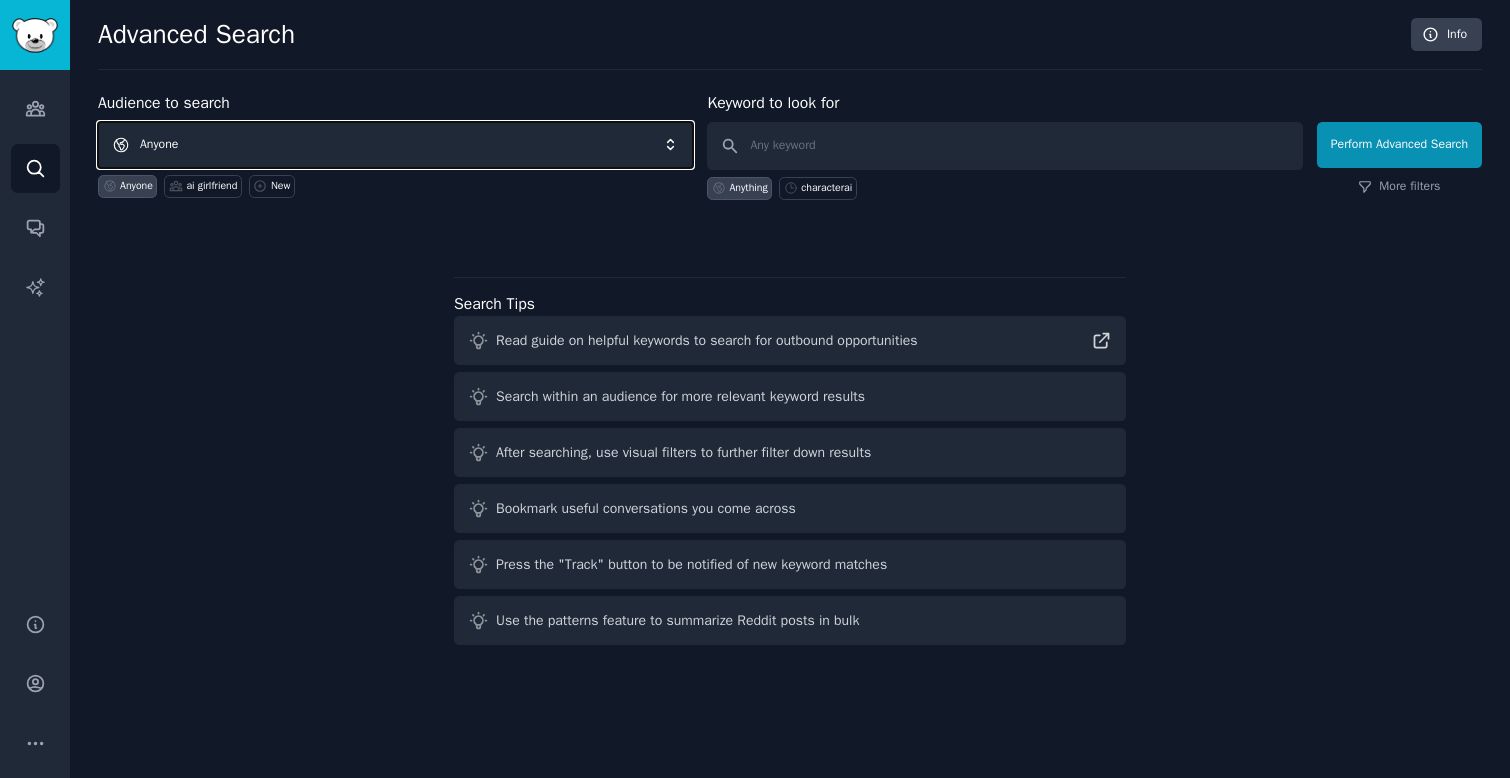 type 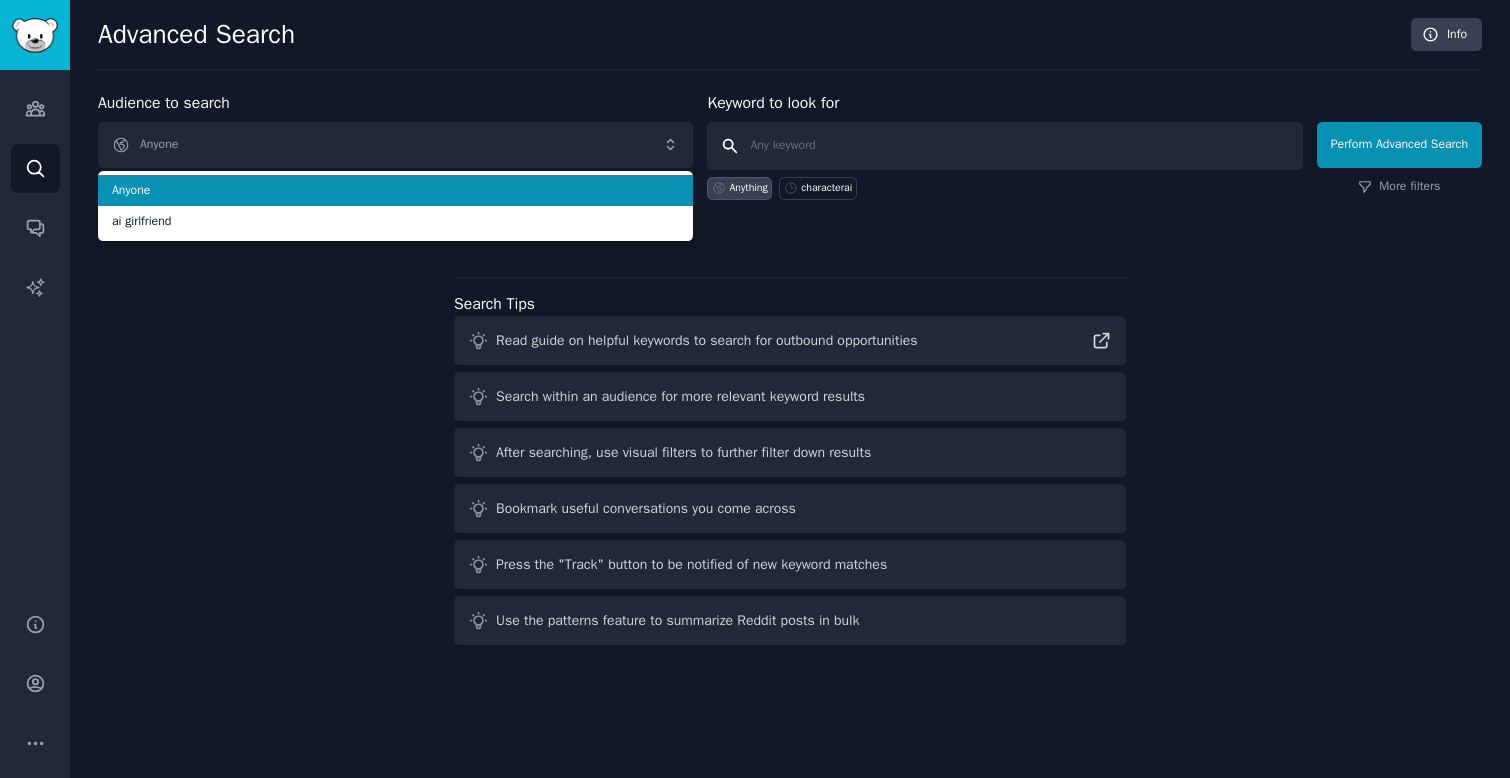 click at bounding box center [1004, 146] 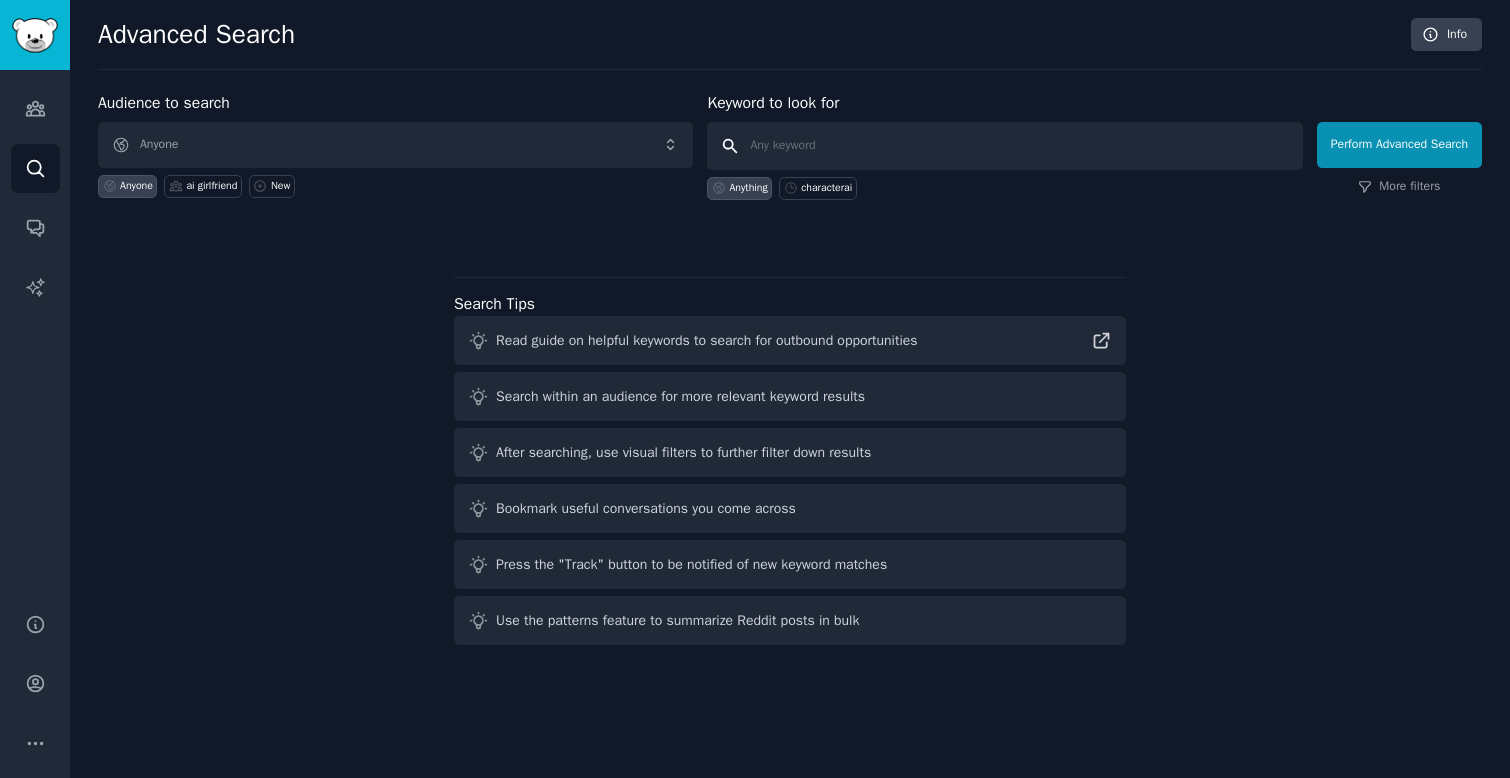 click at bounding box center (1004, 146) 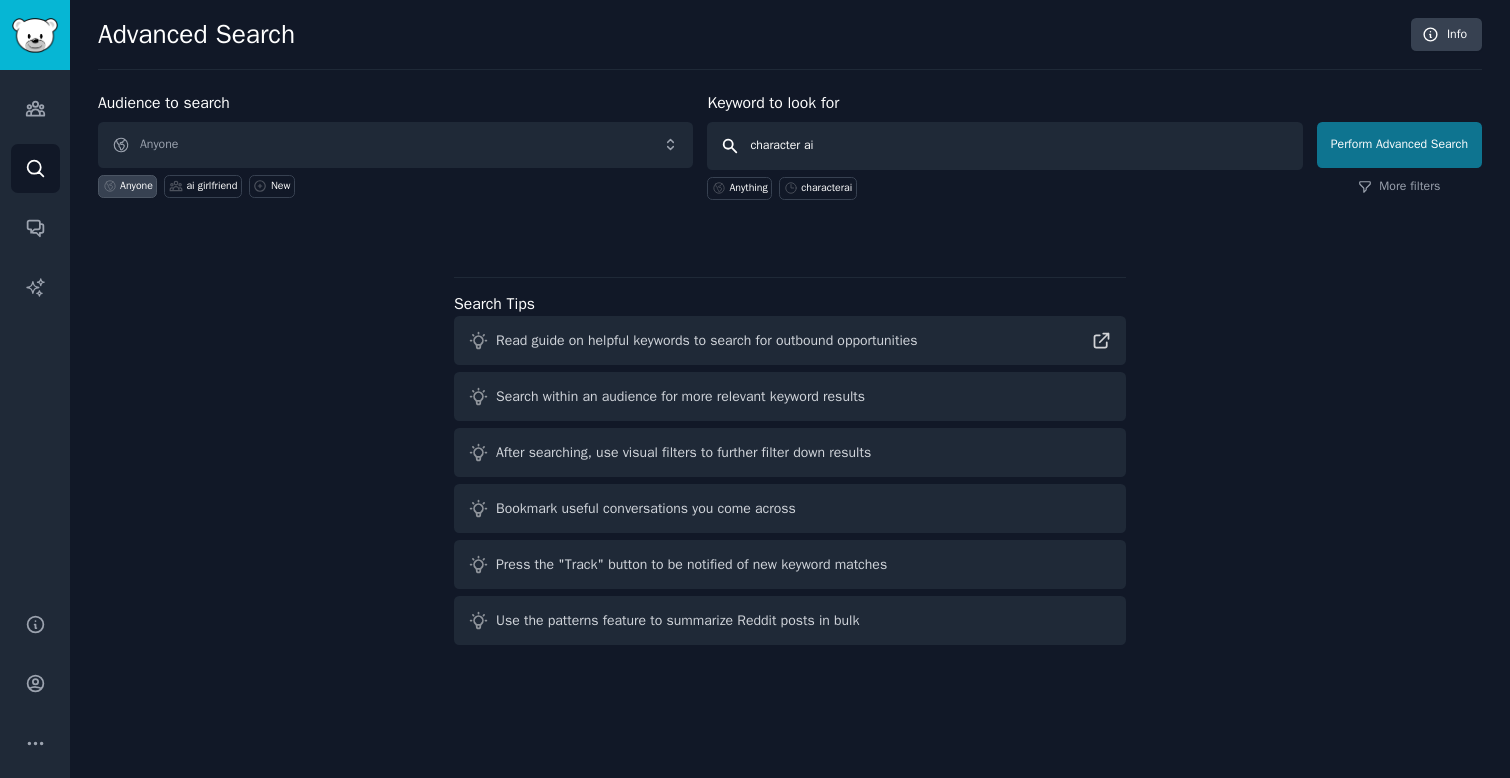 type on "character ai" 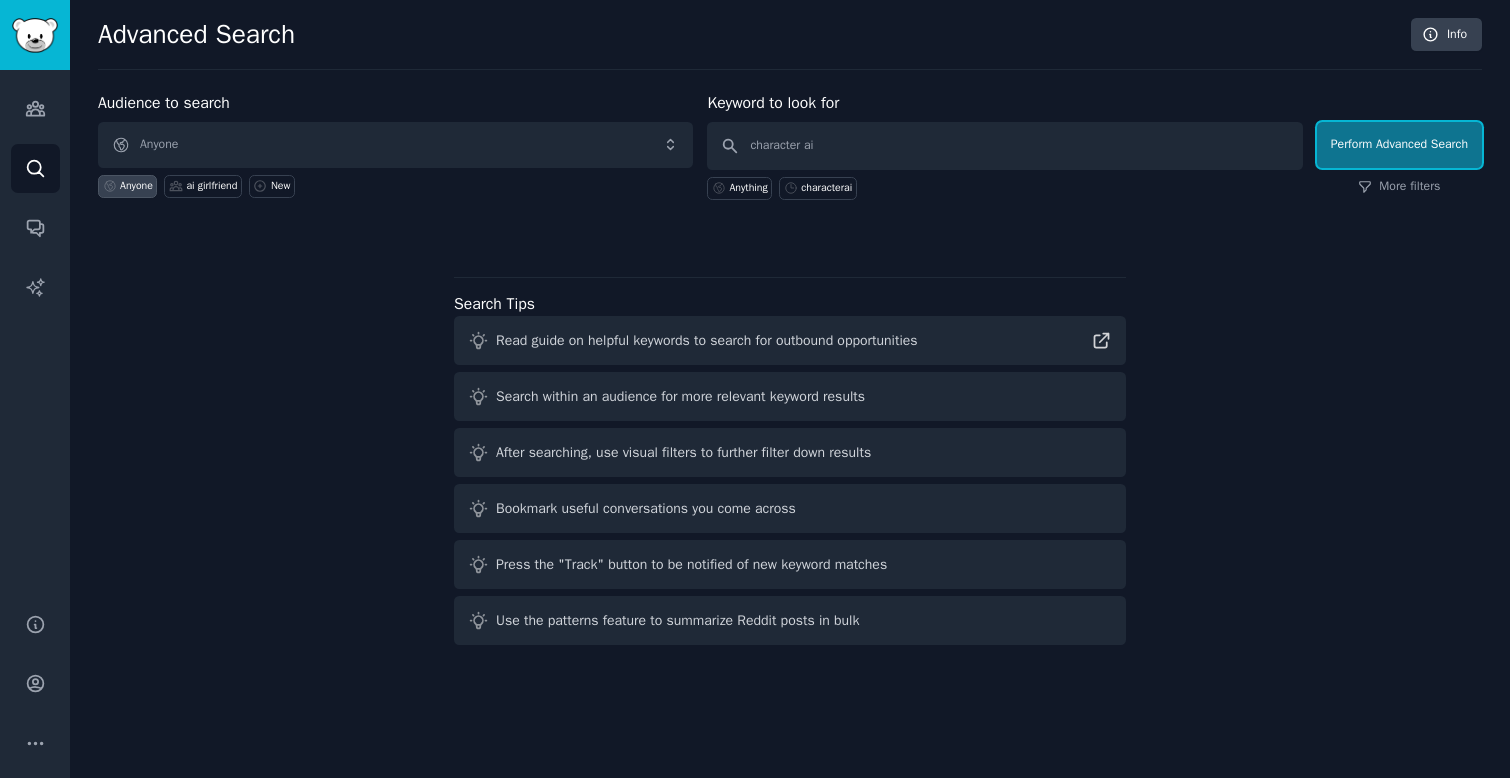click on "Perform Advanced Search" at bounding box center (1399, 145) 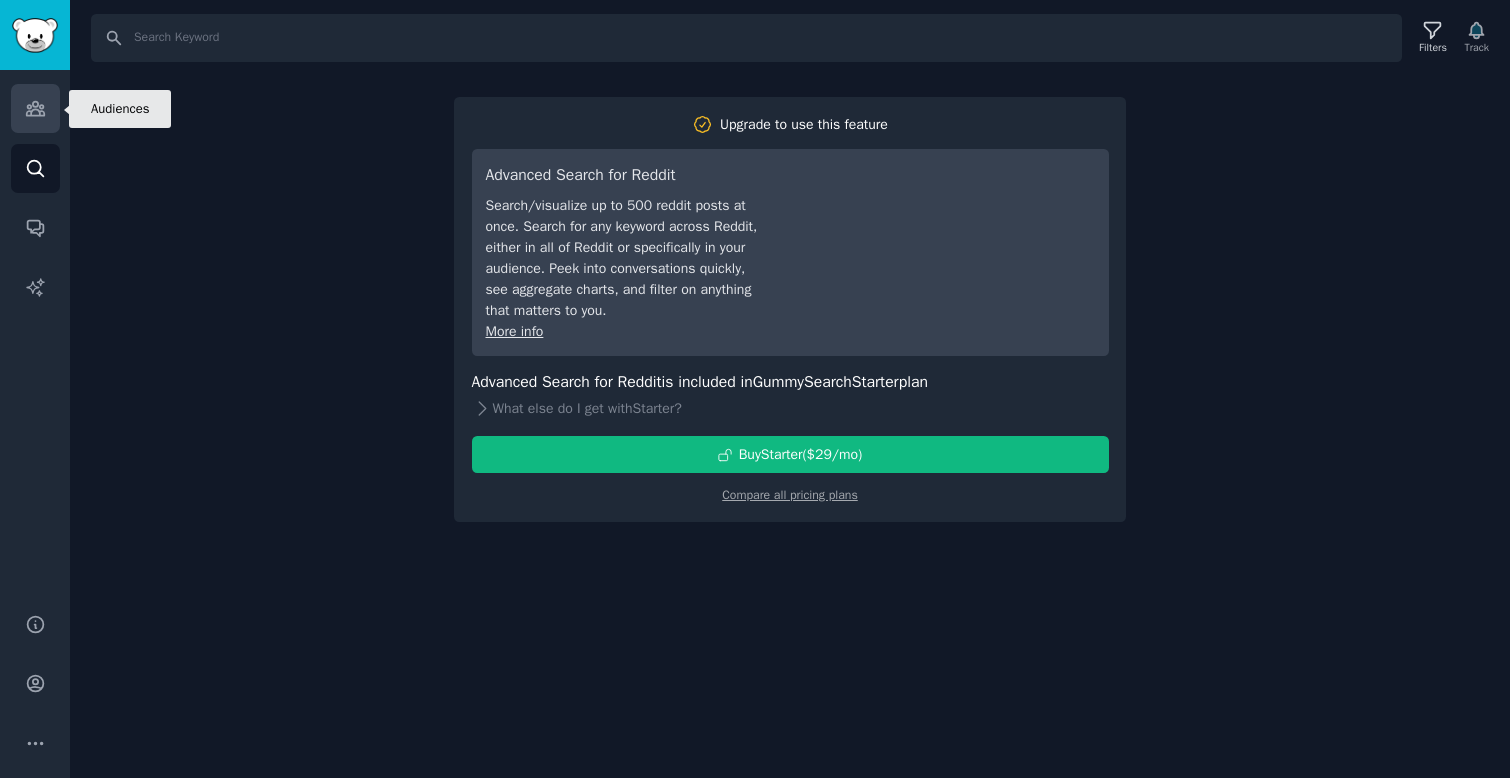 click on "Audiences" at bounding box center [35, 108] 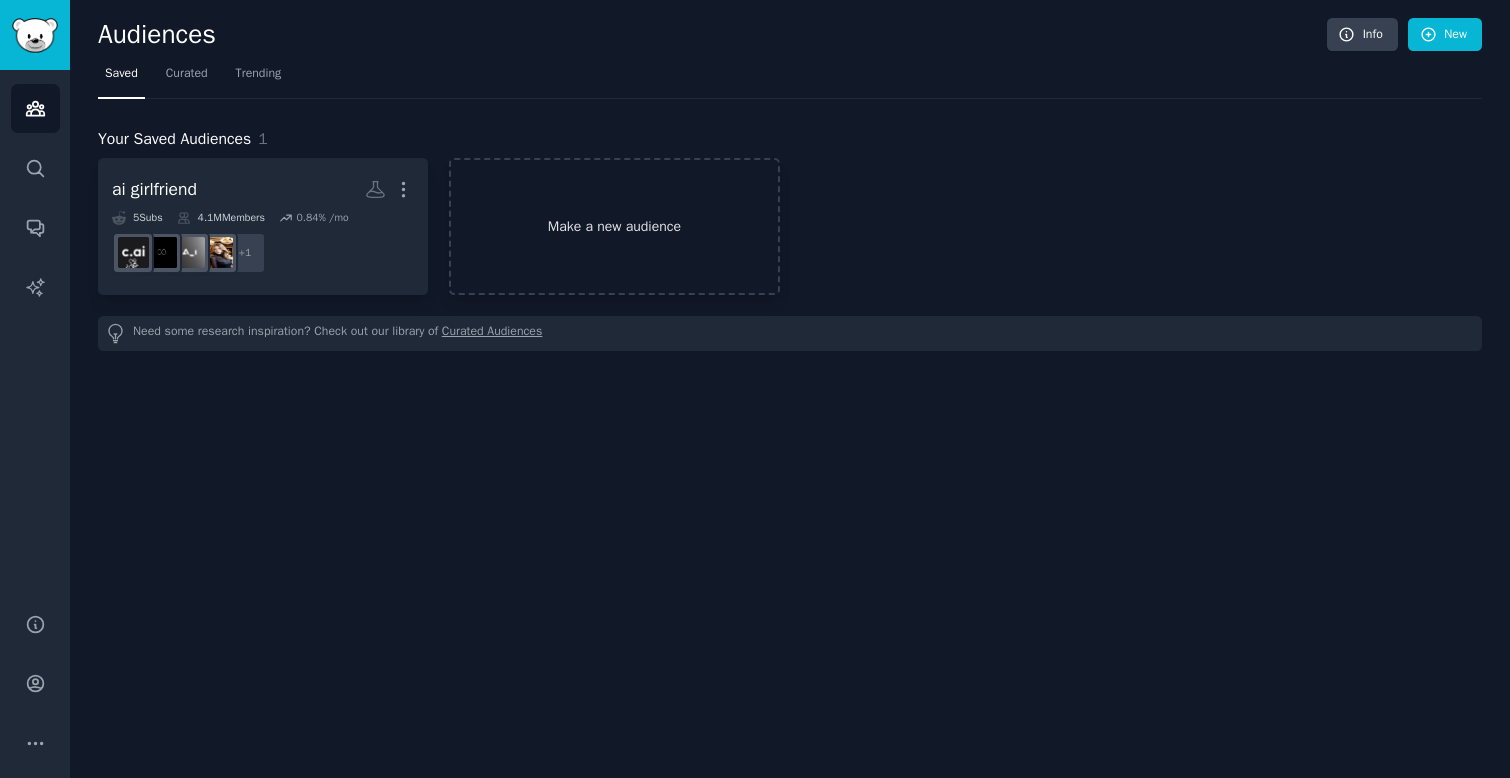 click on "Make a new audience" at bounding box center [614, 226] 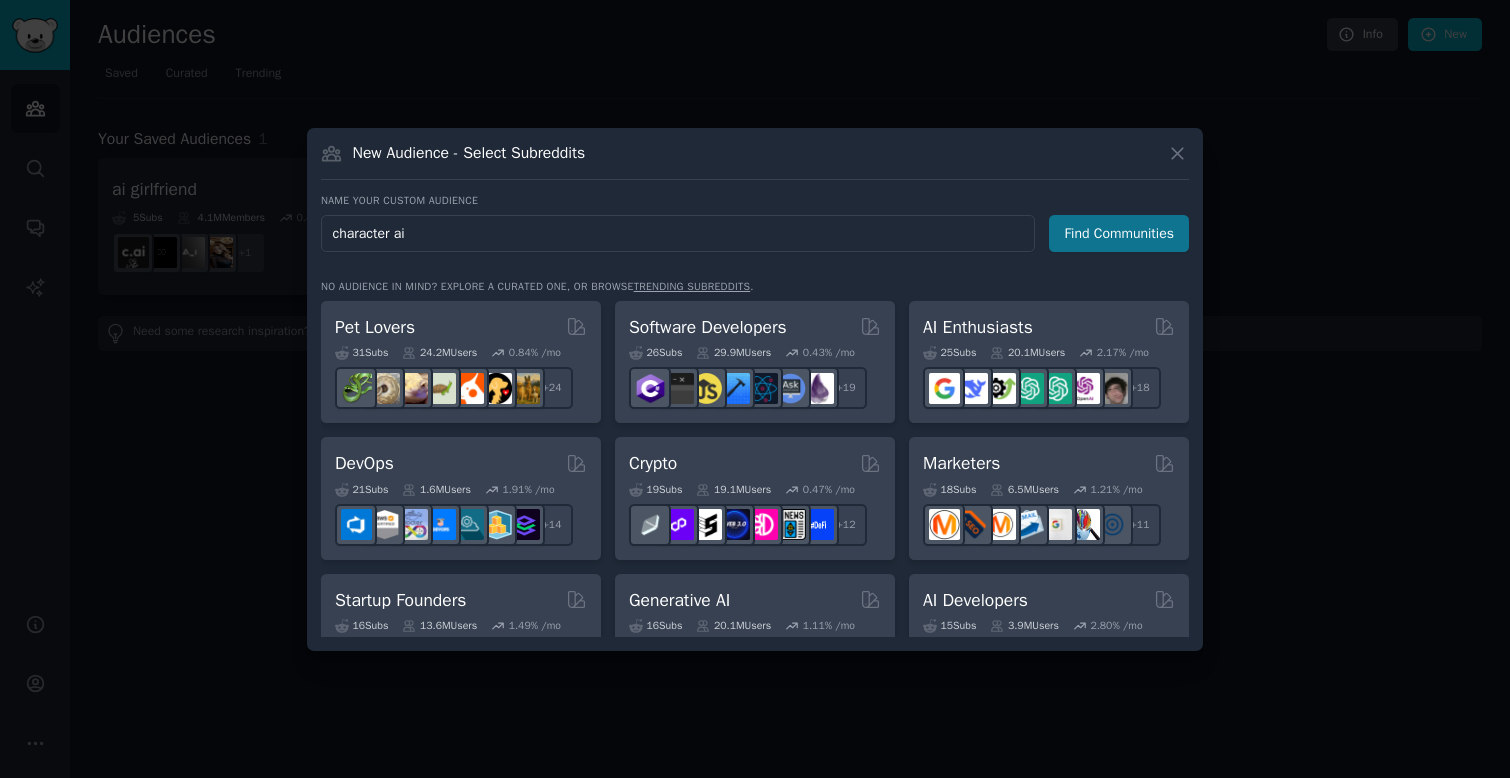 type on "character ai" 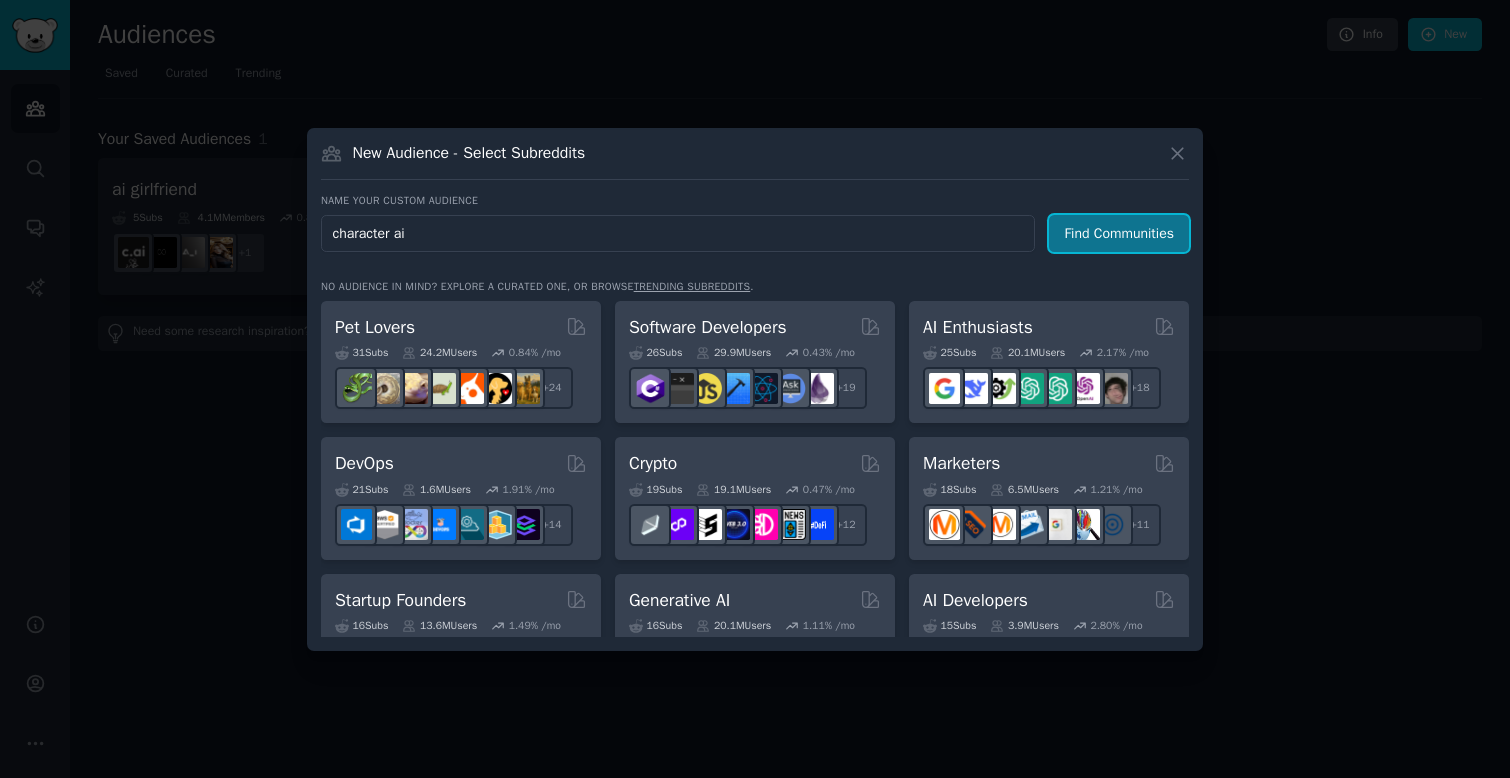 click on "Find Communities" at bounding box center (1119, 233) 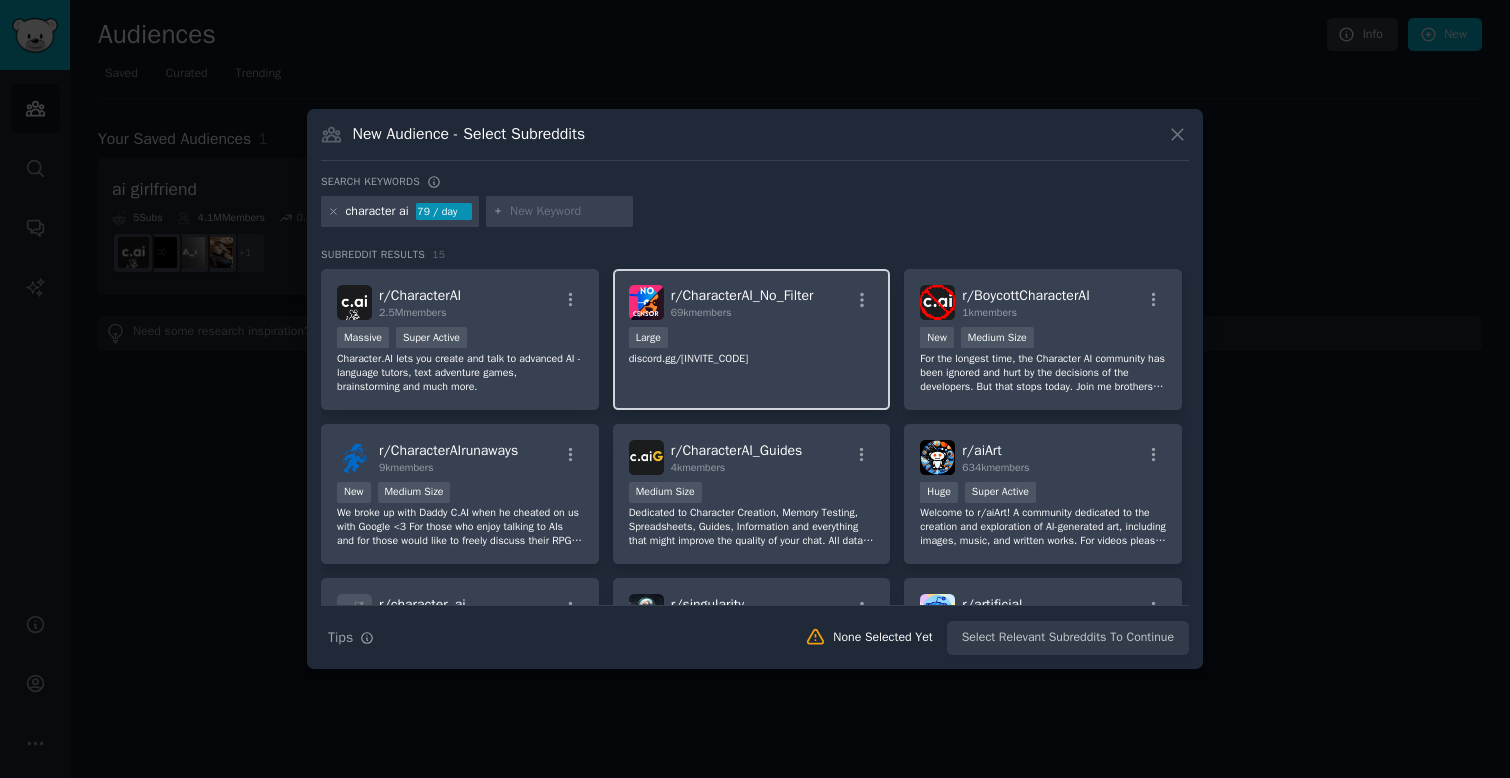 click on "discord.gg/[INVITE_CODE]" at bounding box center (752, 359) 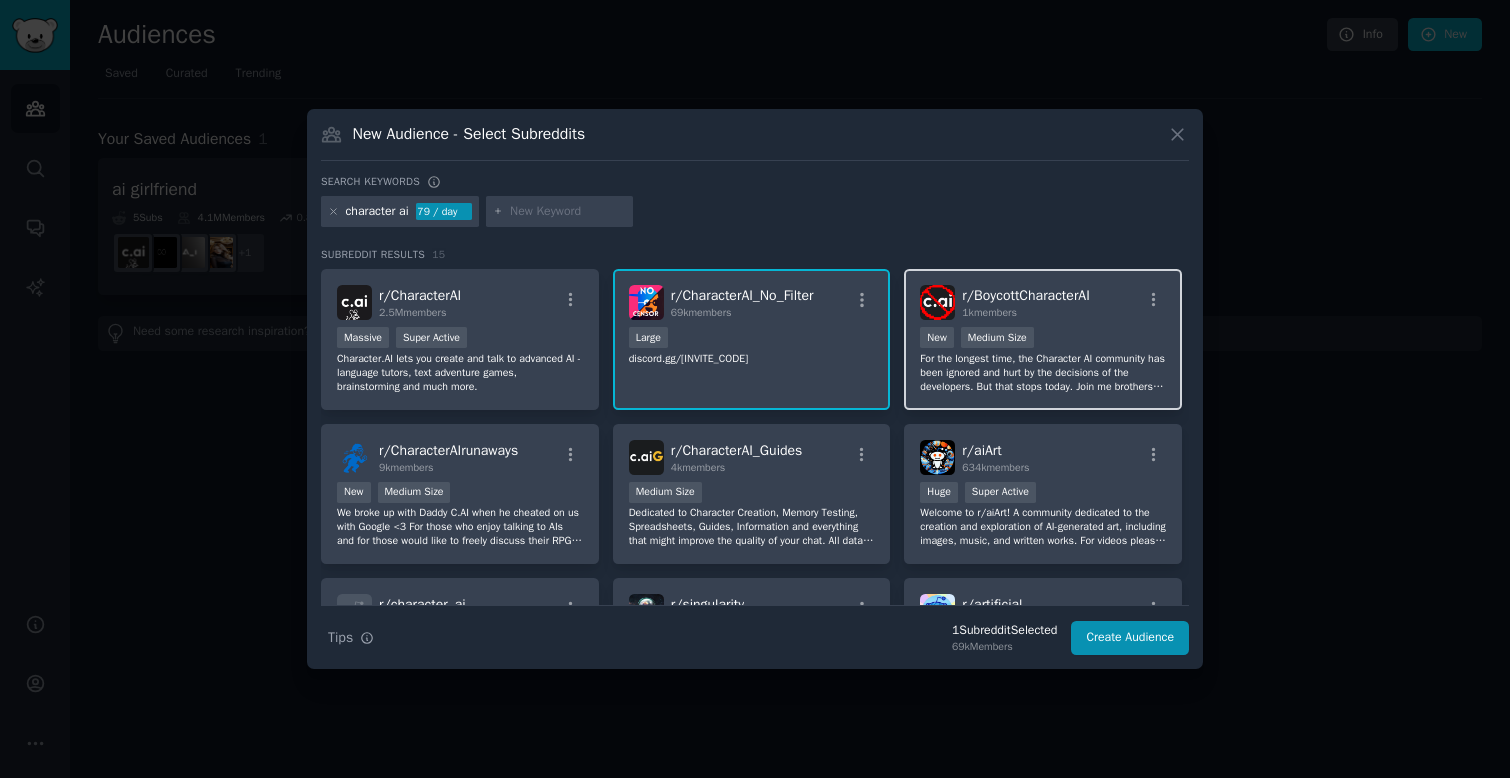 click on "1000 - 10,000 members New Medium Size" at bounding box center (1043, 339) 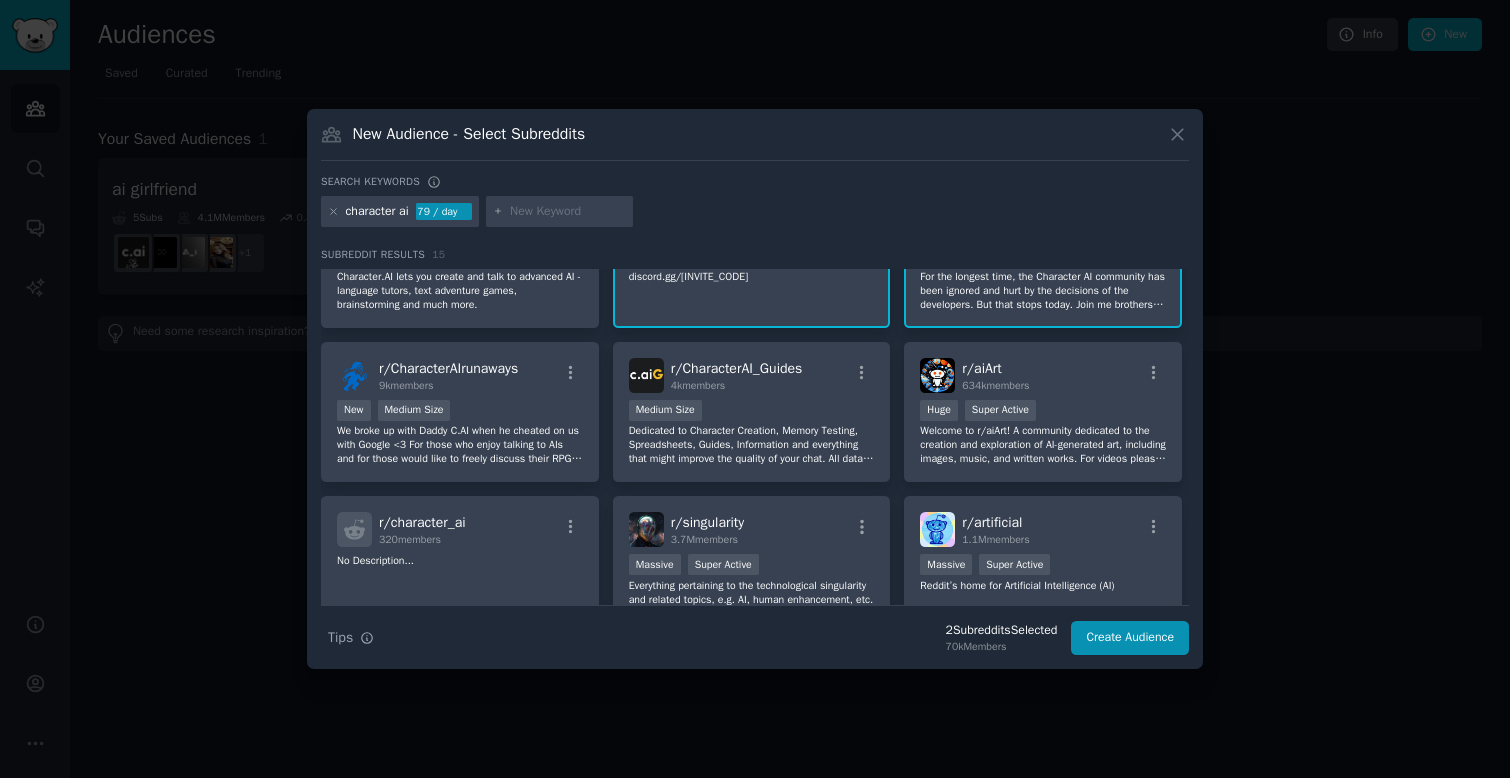 scroll, scrollTop: 98, scrollLeft: 0, axis: vertical 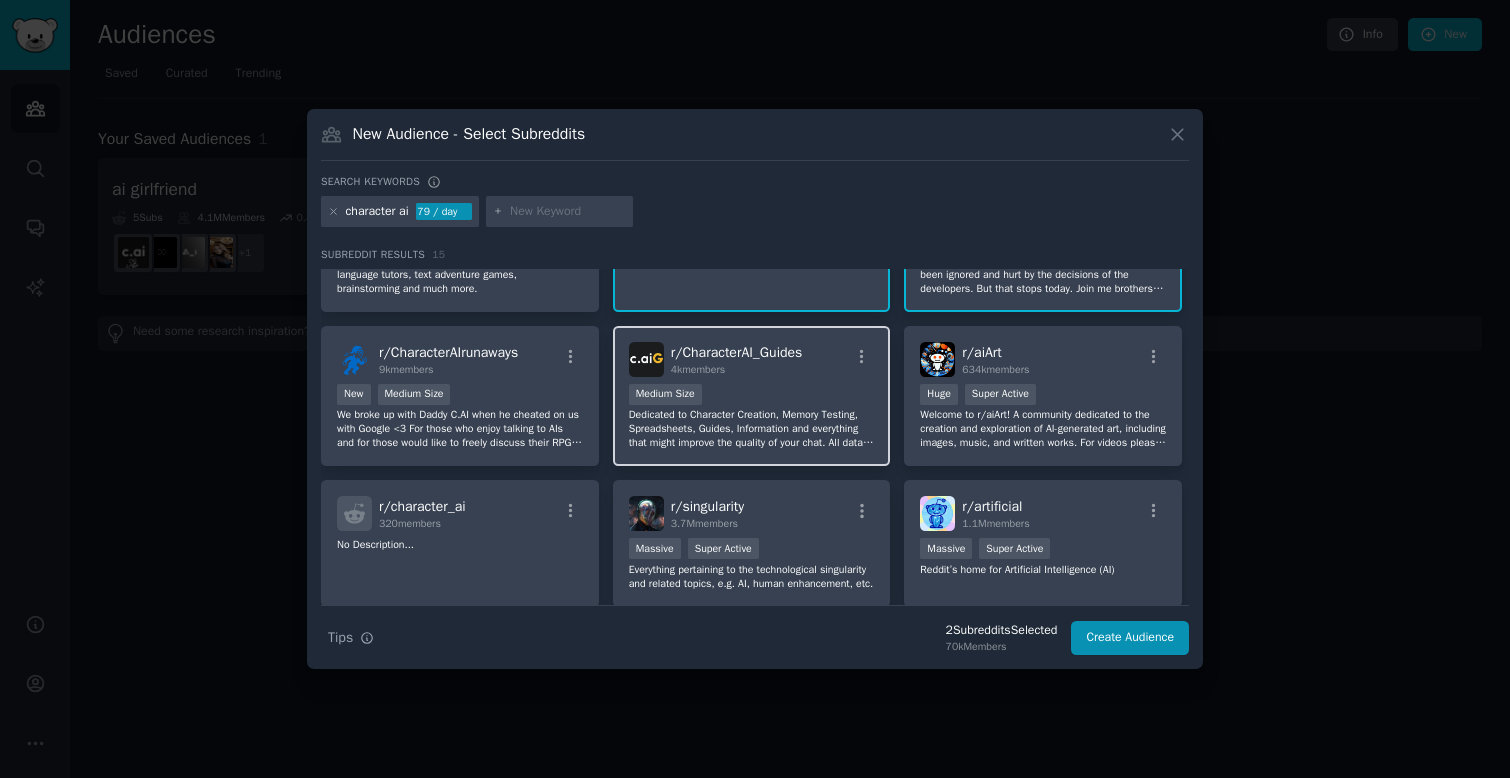 click on "Medium Size" at bounding box center [752, 396] 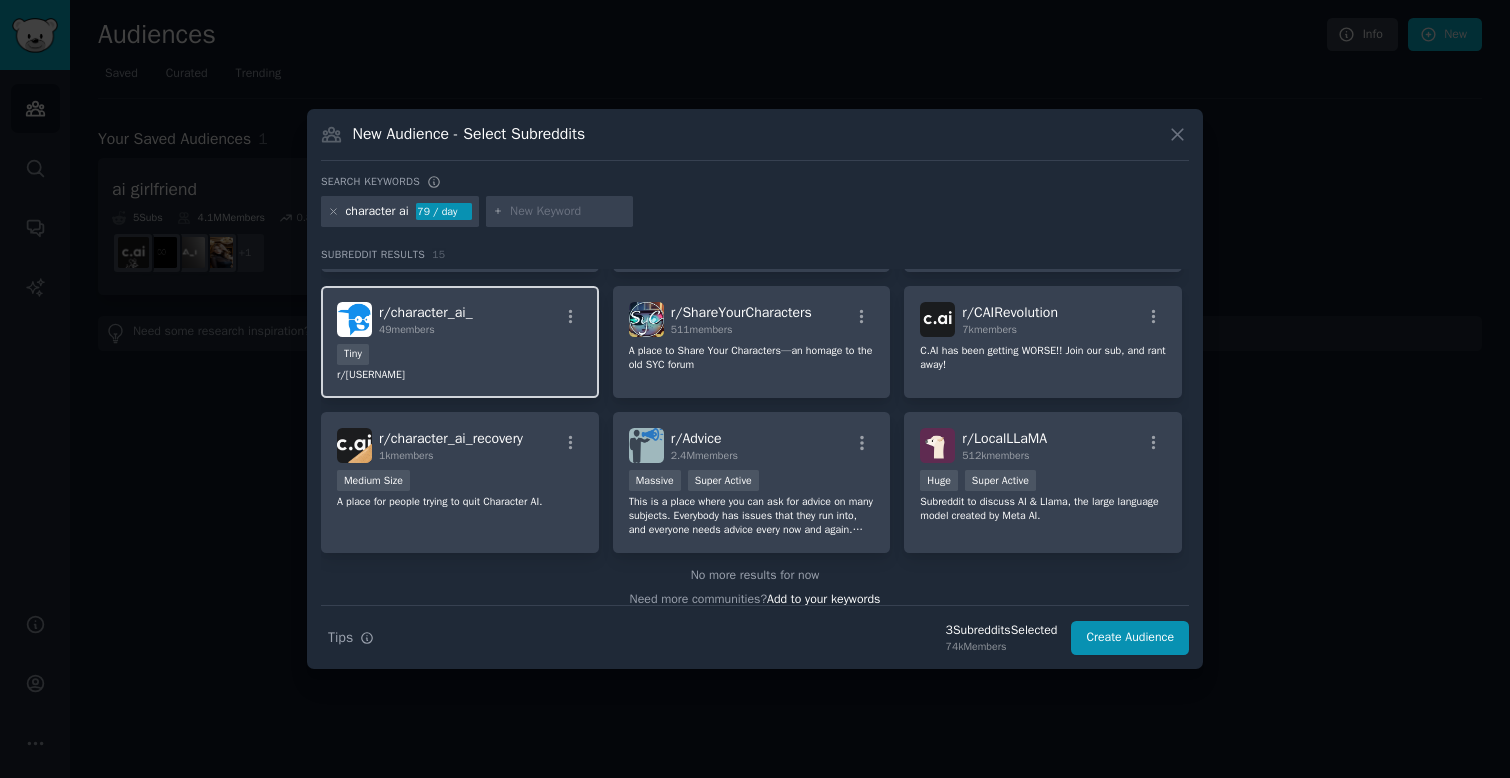 scroll, scrollTop: 440, scrollLeft: 0, axis: vertical 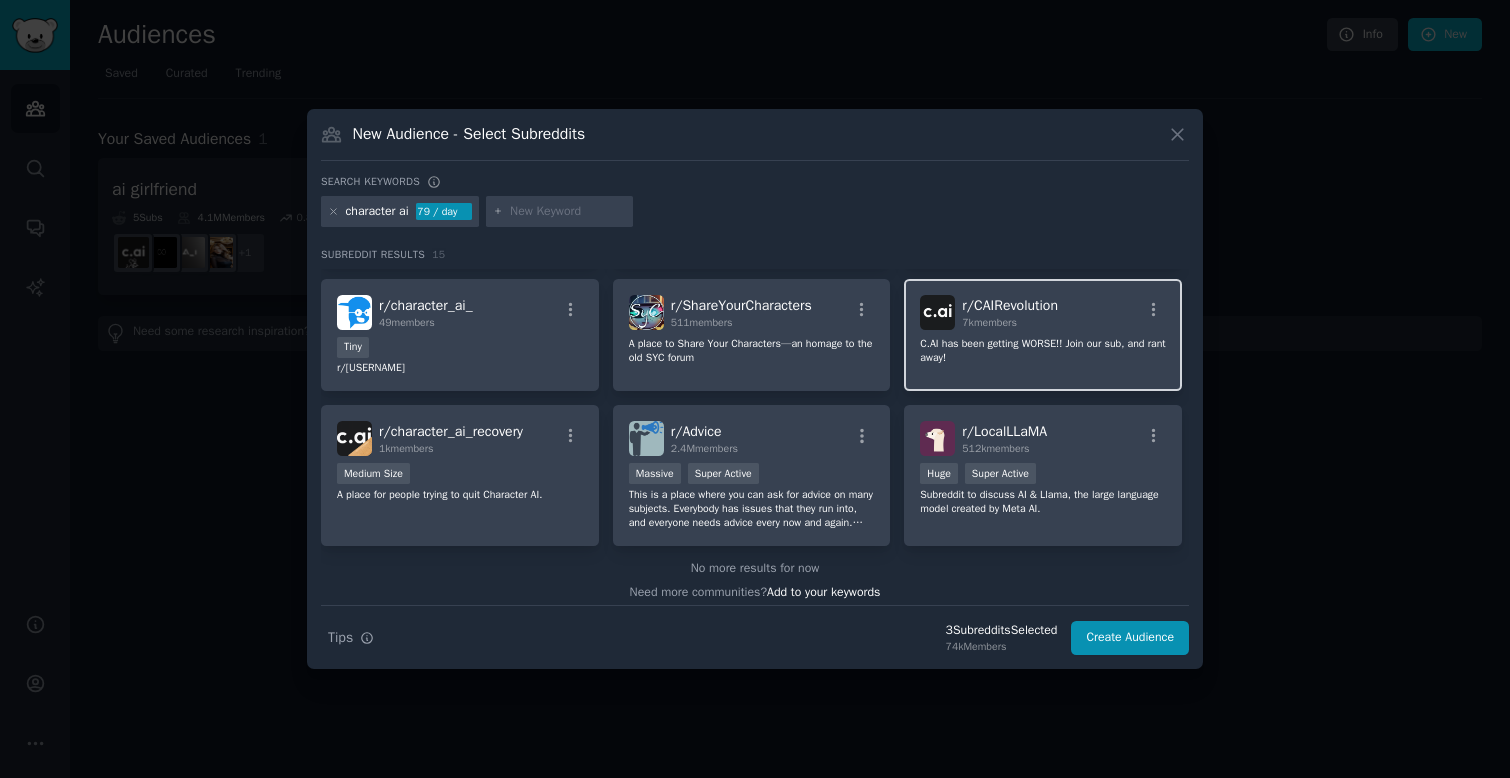 click on "C.AI has been getting WORSE!! Join our sub, and rant away!" 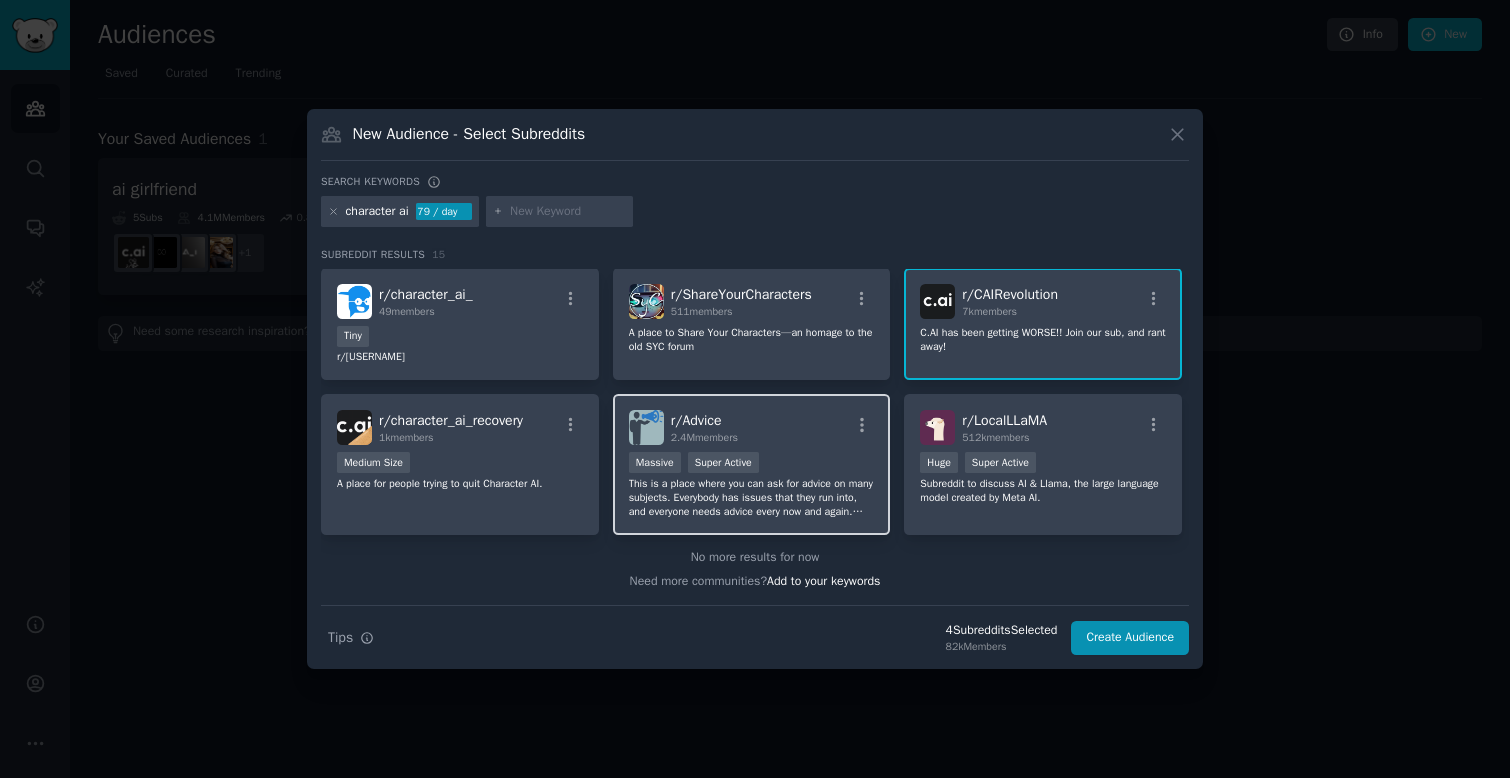 scroll, scrollTop: 492, scrollLeft: 0, axis: vertical 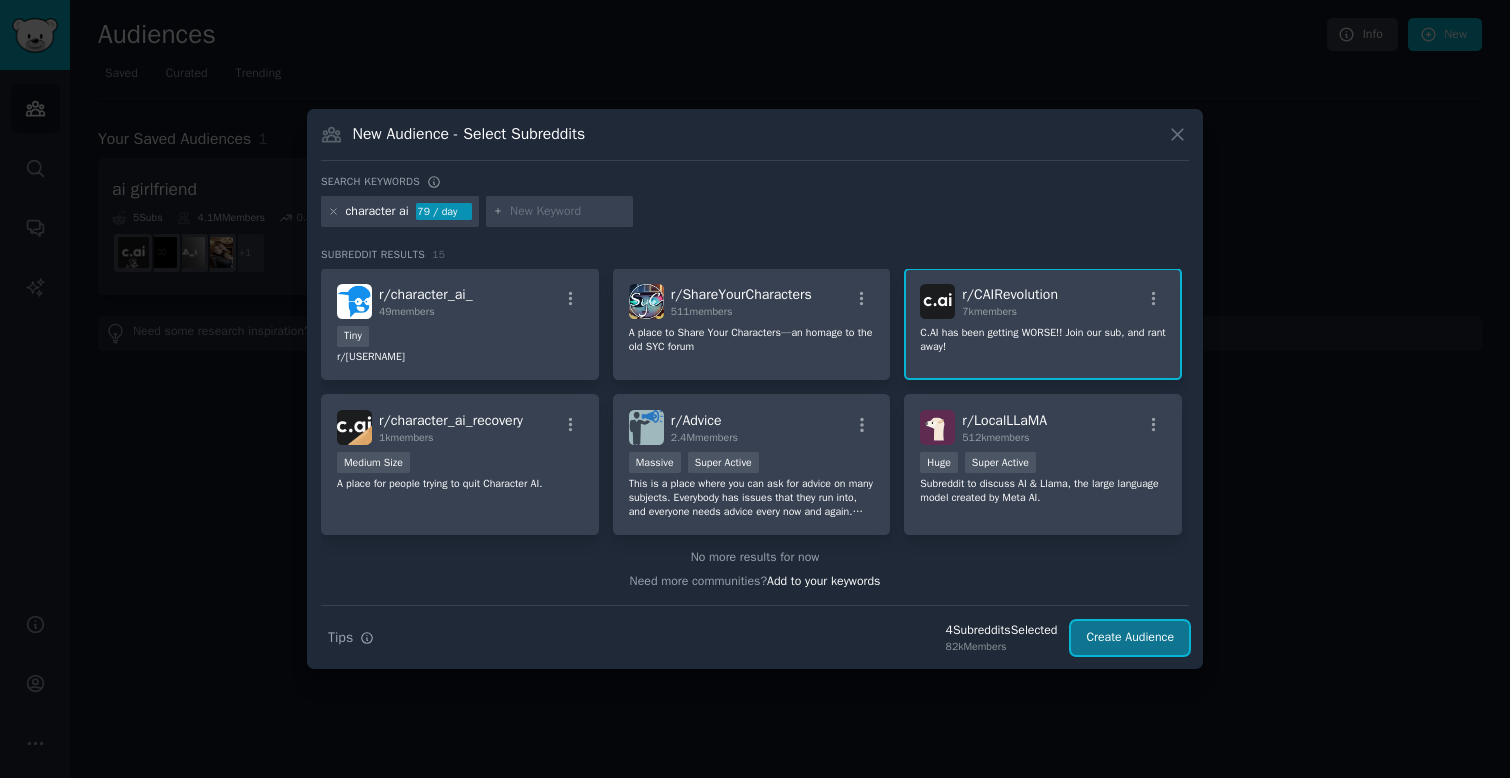 click on "Create Audience" at bounding box center [1130, 638] 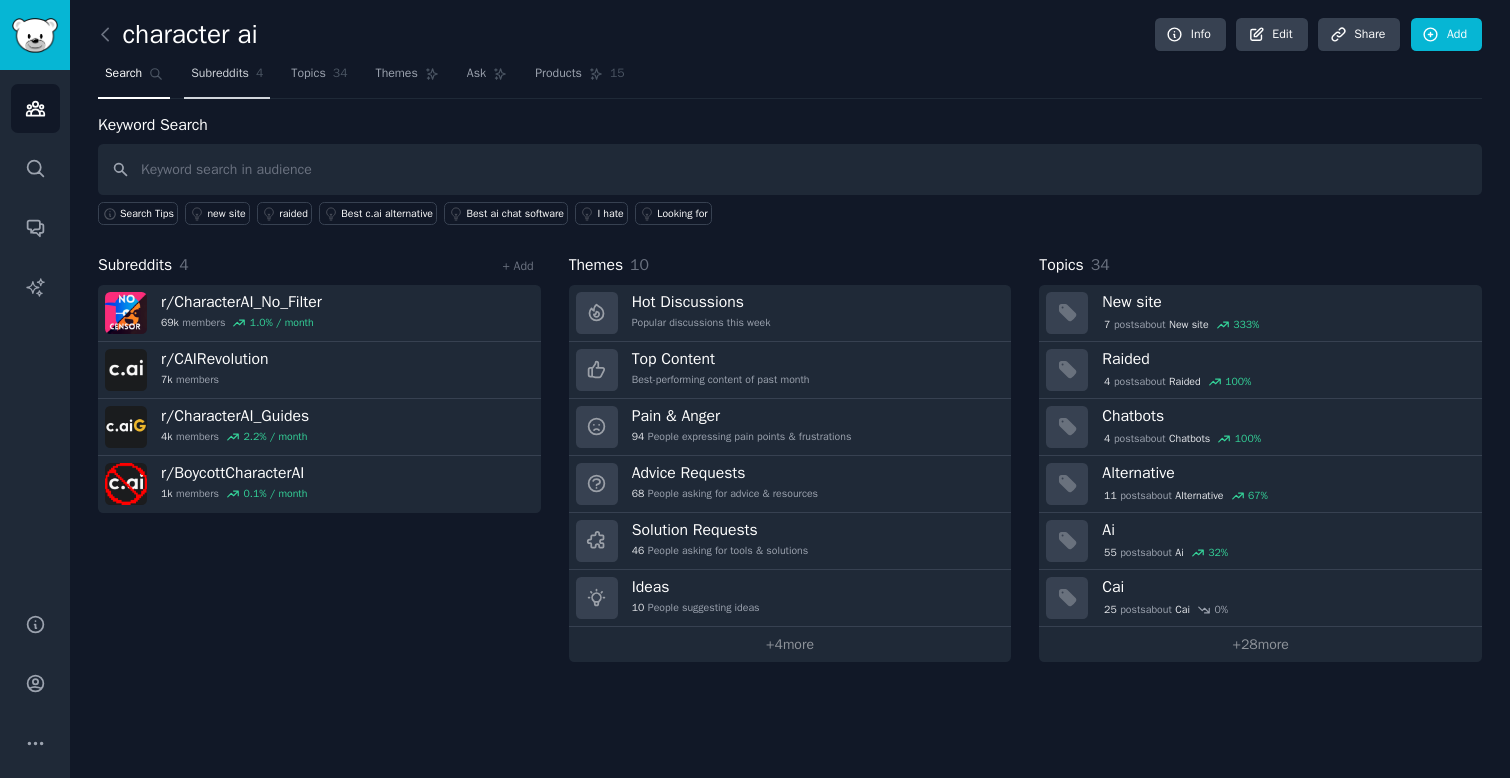 click on "Subreddits 4" at bounding box center [227, 78] 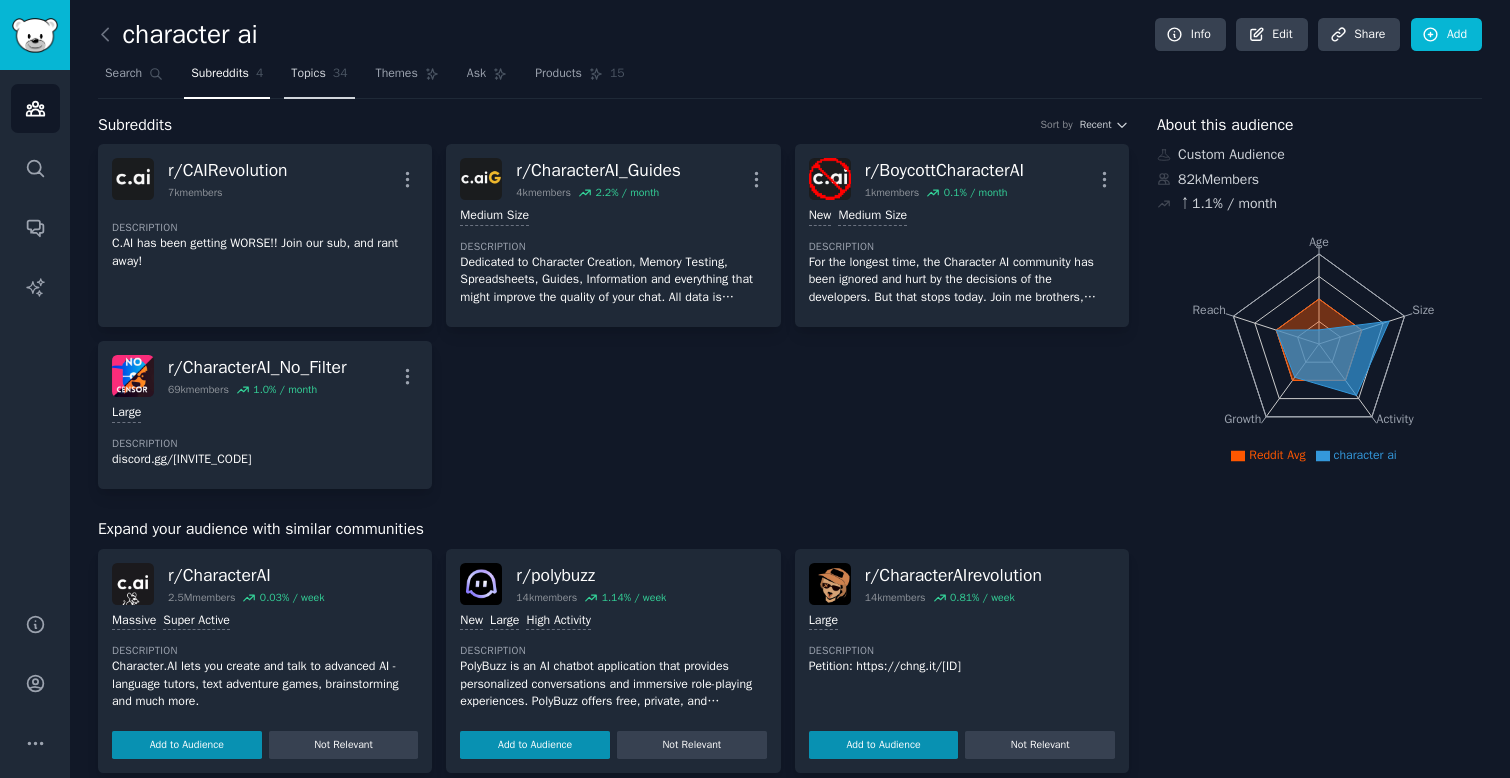 click on "Topics 34" at bounding box center [319, 78] 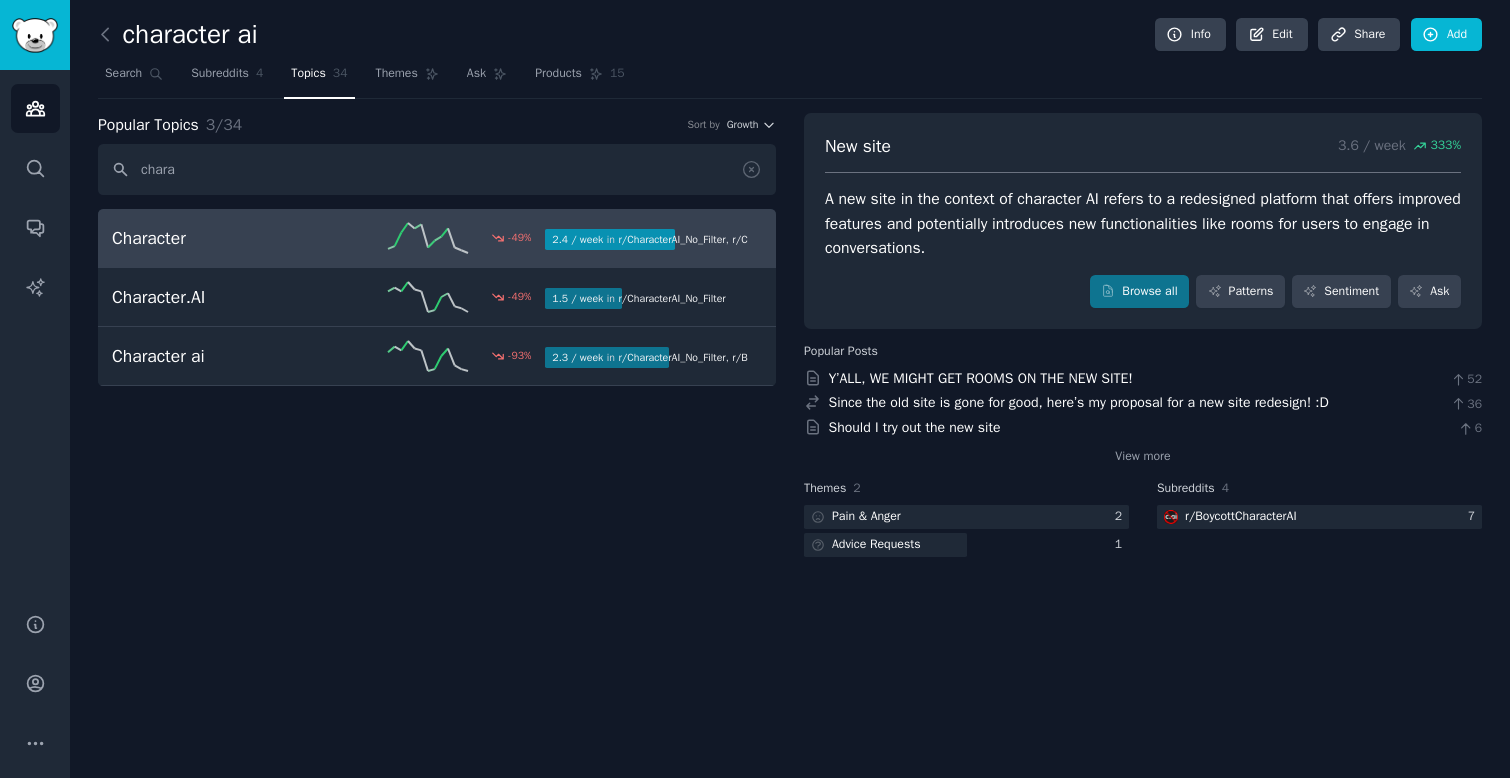 type on "chara" 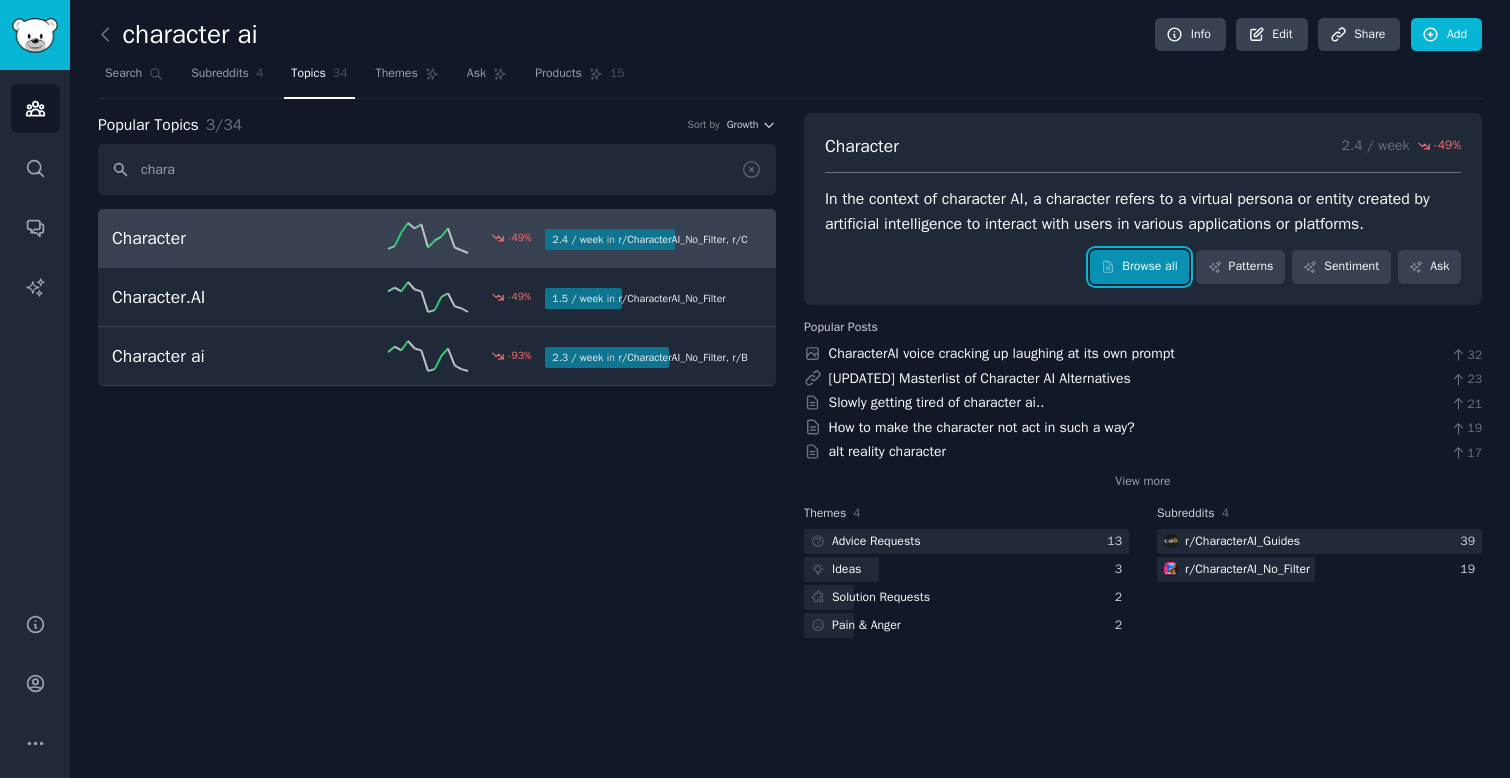 click on "Browse all" at bounding box center [1139, 267] 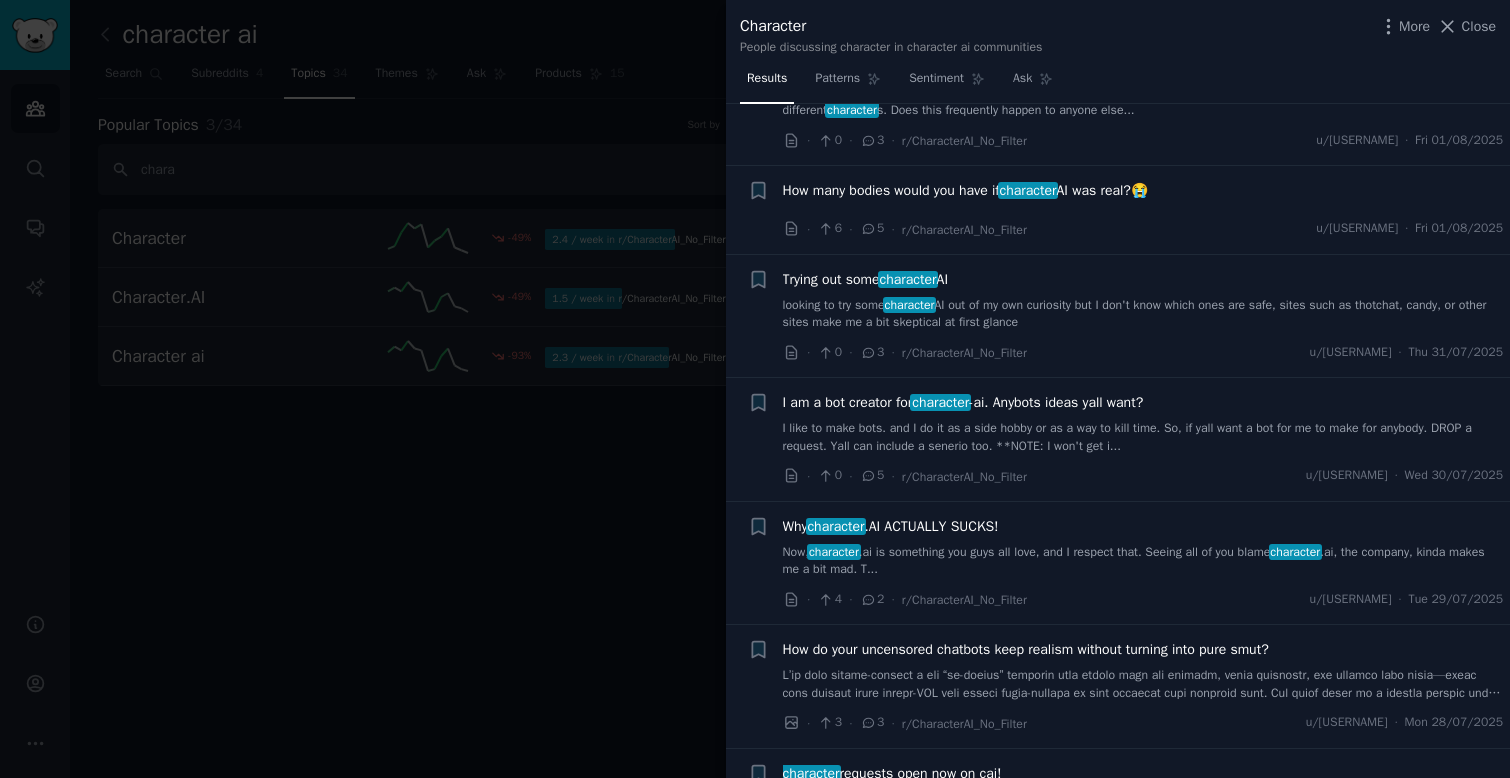 scroll, scrollTop: 300, scrollLeft: 0, axis: vertical 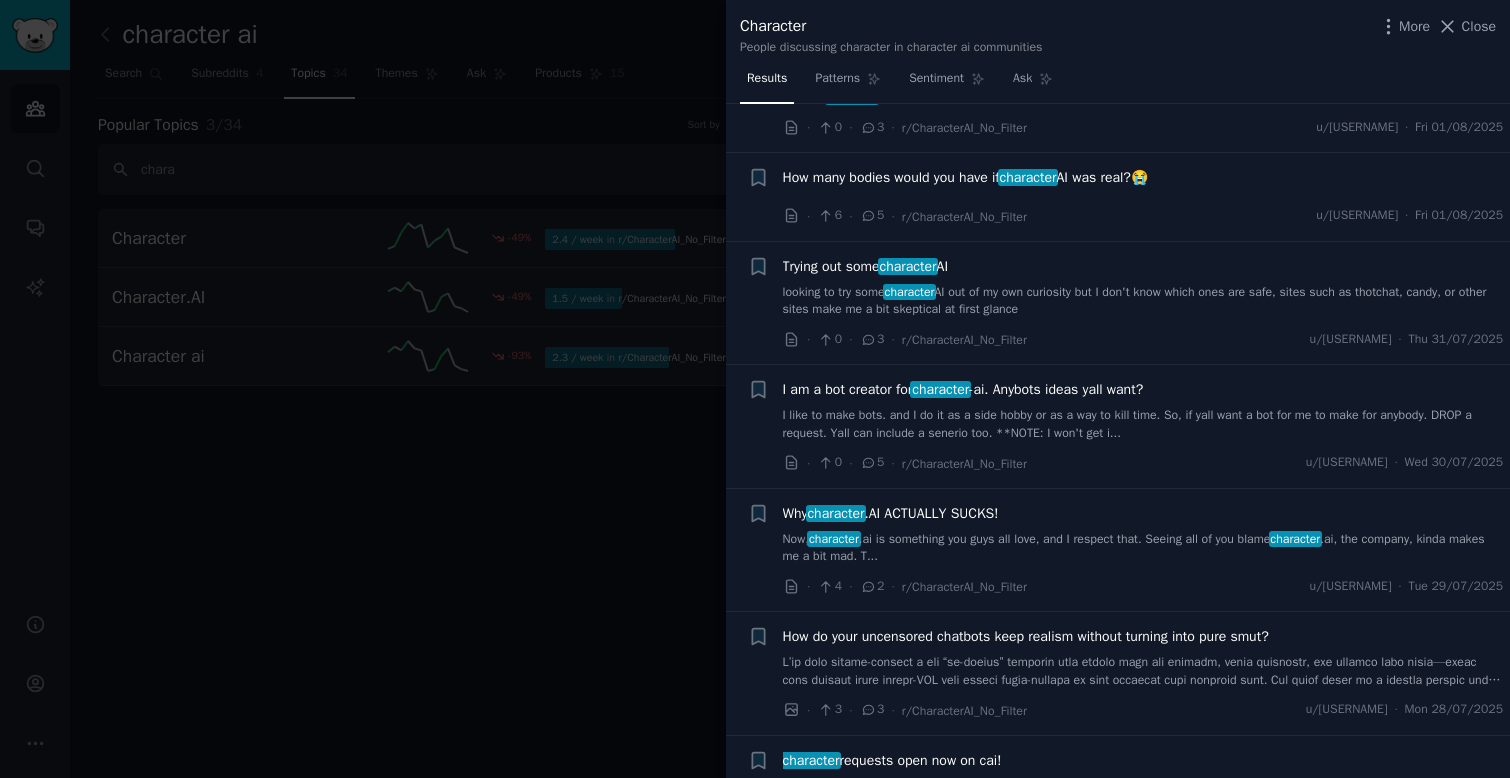 click on "looking to try some  character  AI out of my own curiosity but I don't know which ones are safe, sites such as thotchat, candy, or other sites make me a bit skeptical at first glance" at bounding box center [1143, 301] 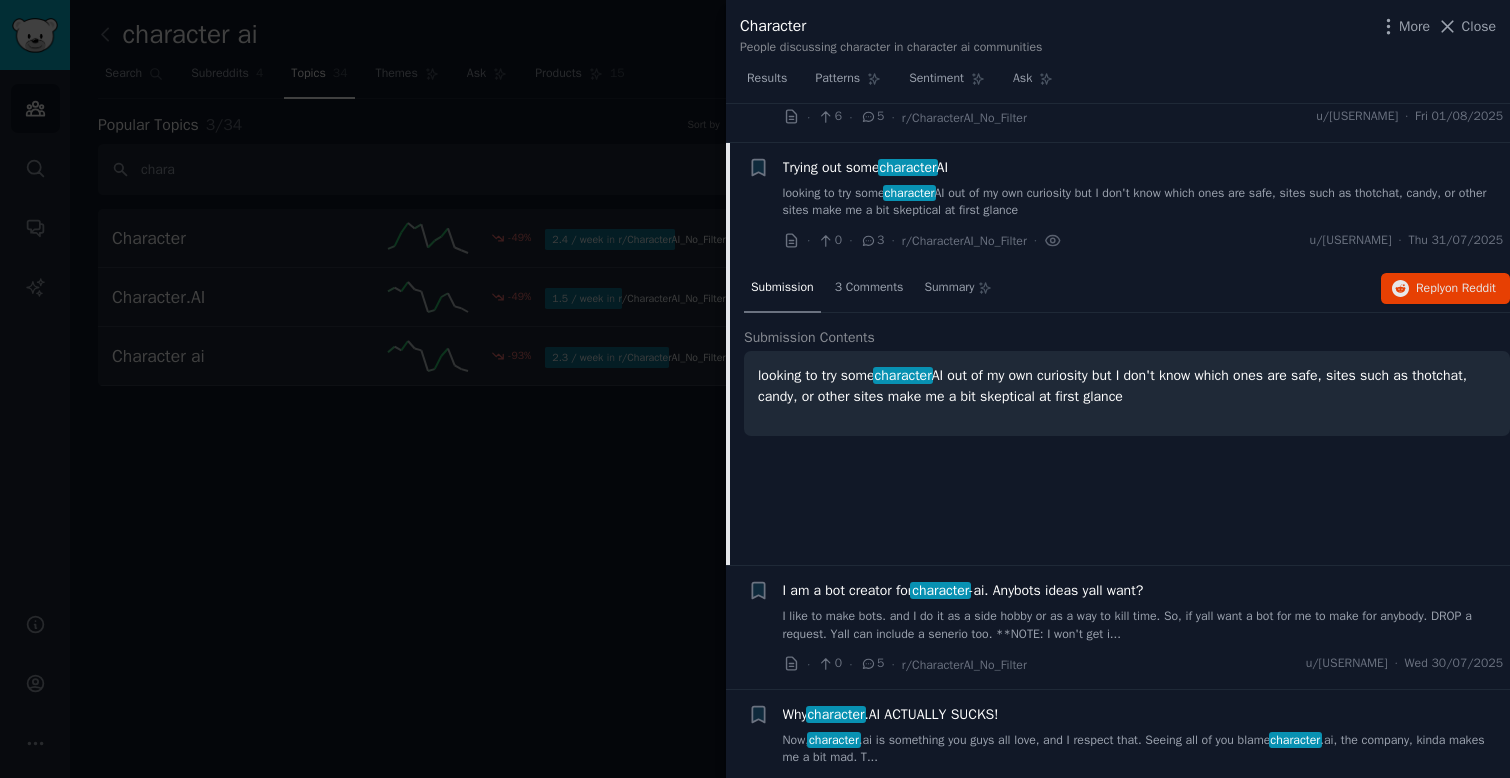 scroll, scrollTop: 438, scrollLeft: 0, axis: vertical 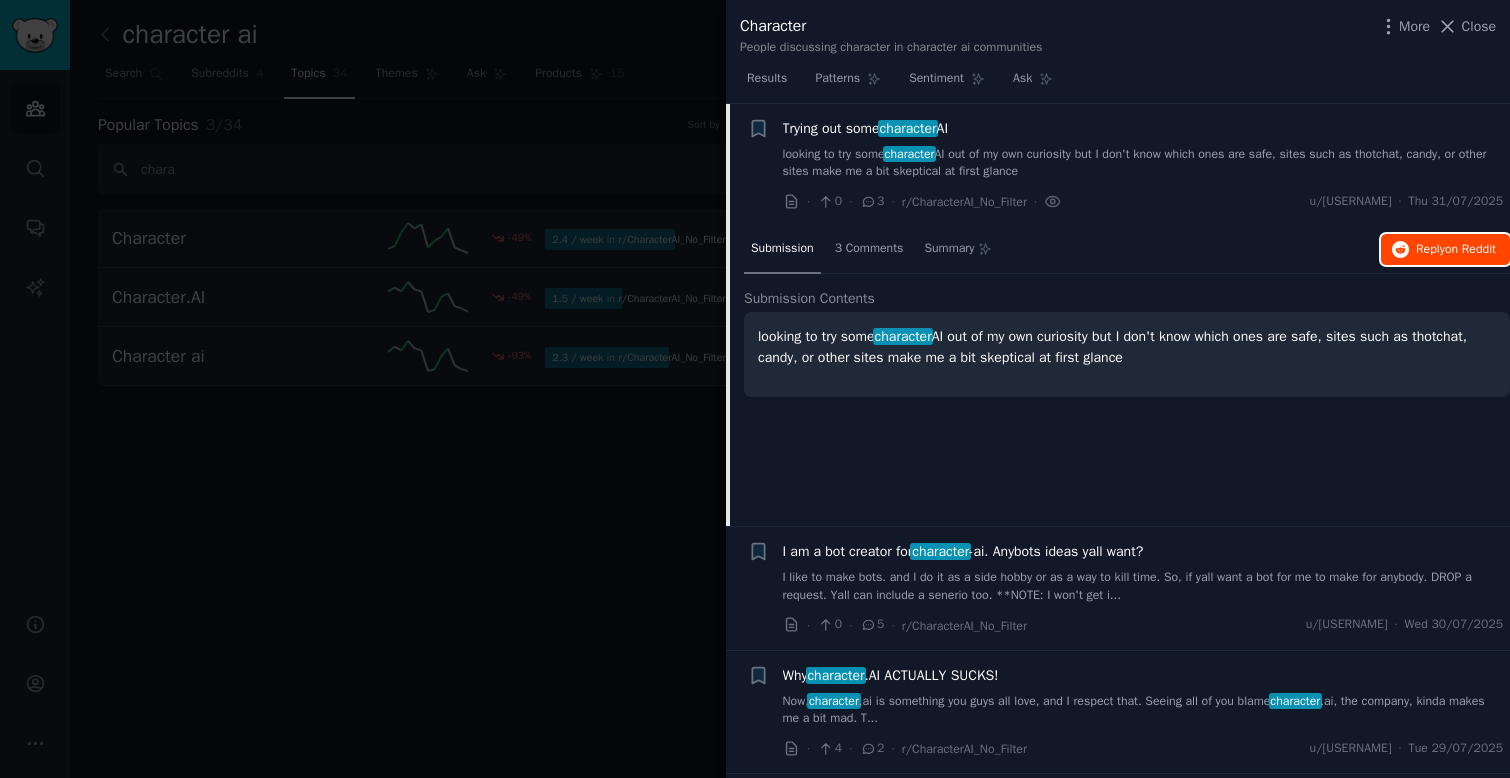 click on "Reply  on Reddit" at bounding box center (1445, 250) 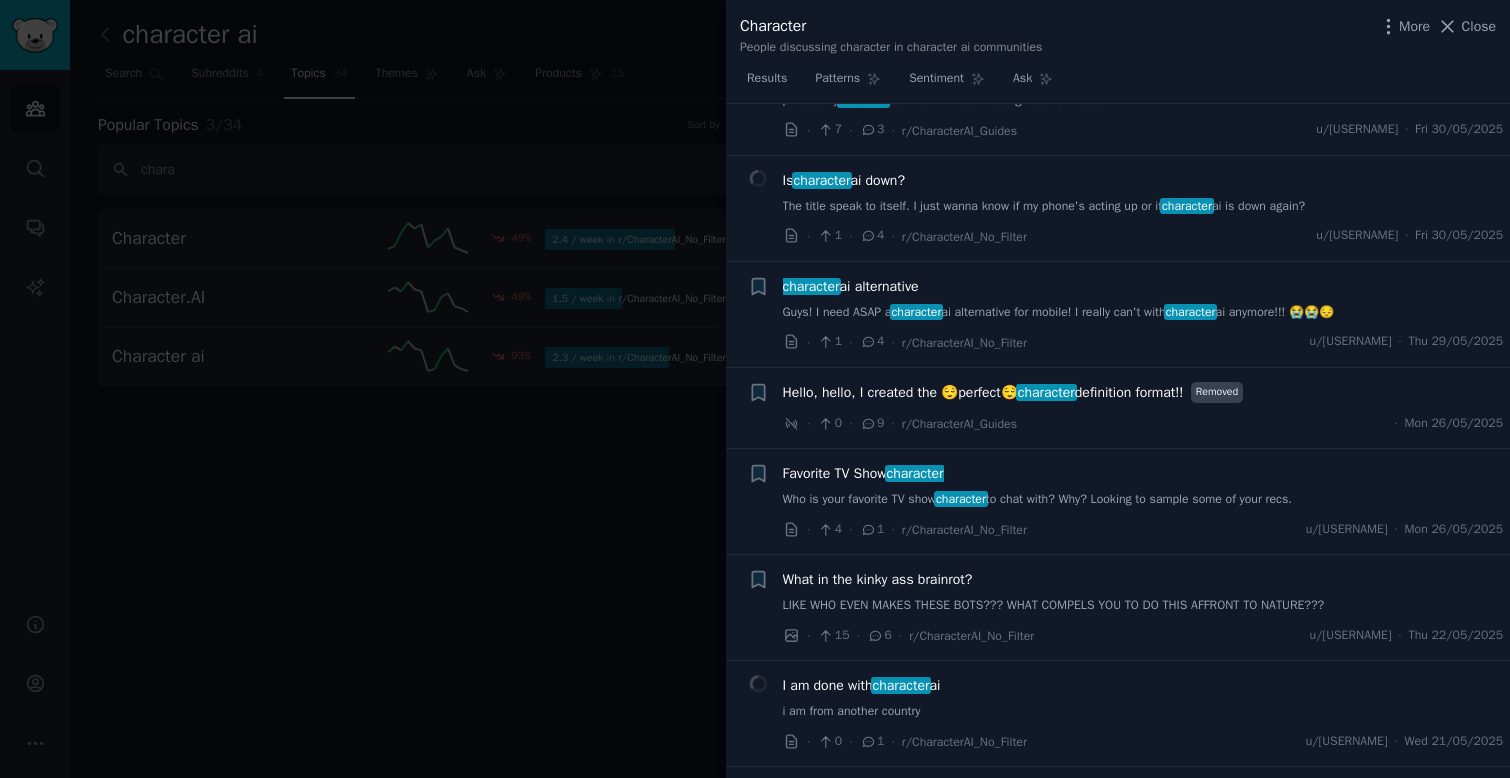 scroll, scrollTop: 3912, scrollLeft: 0, axis: vertical 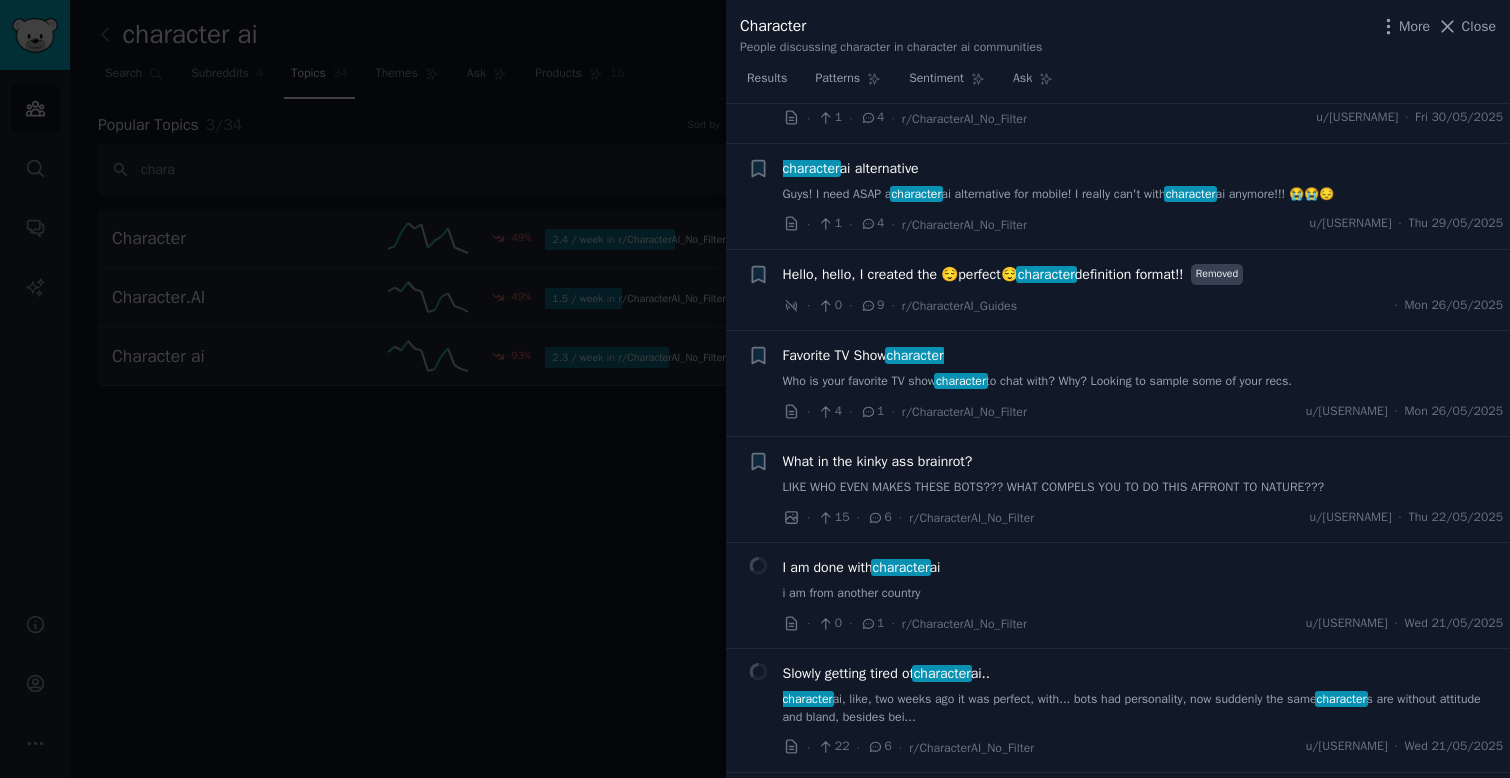 click on "character  ai alternative" at bounding box center (851, 168) 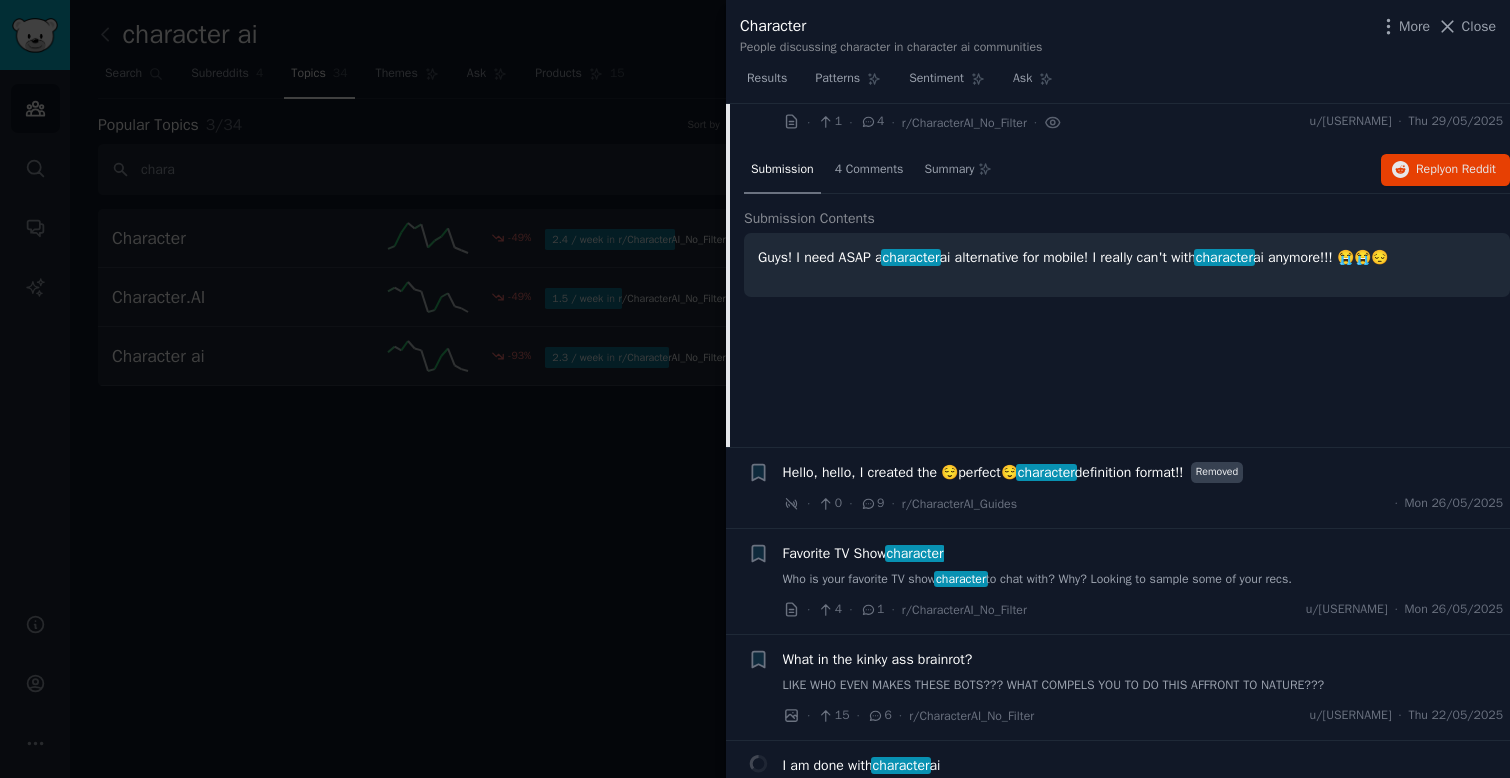 scroll, scrollTop: 3764, scrollLeft: 0, axis: vertical 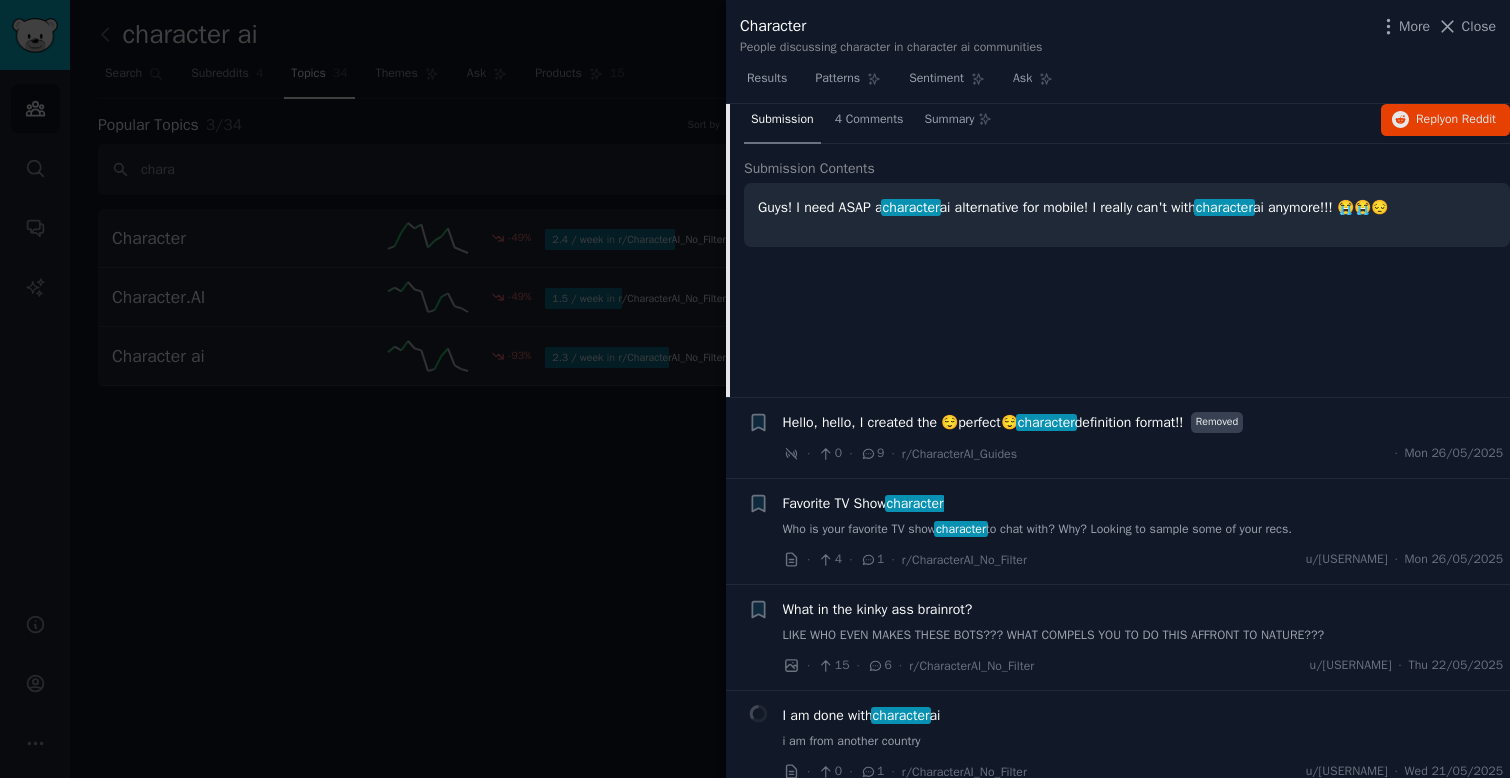 click on "character  ai alternative" at bounding box center [851, 16] 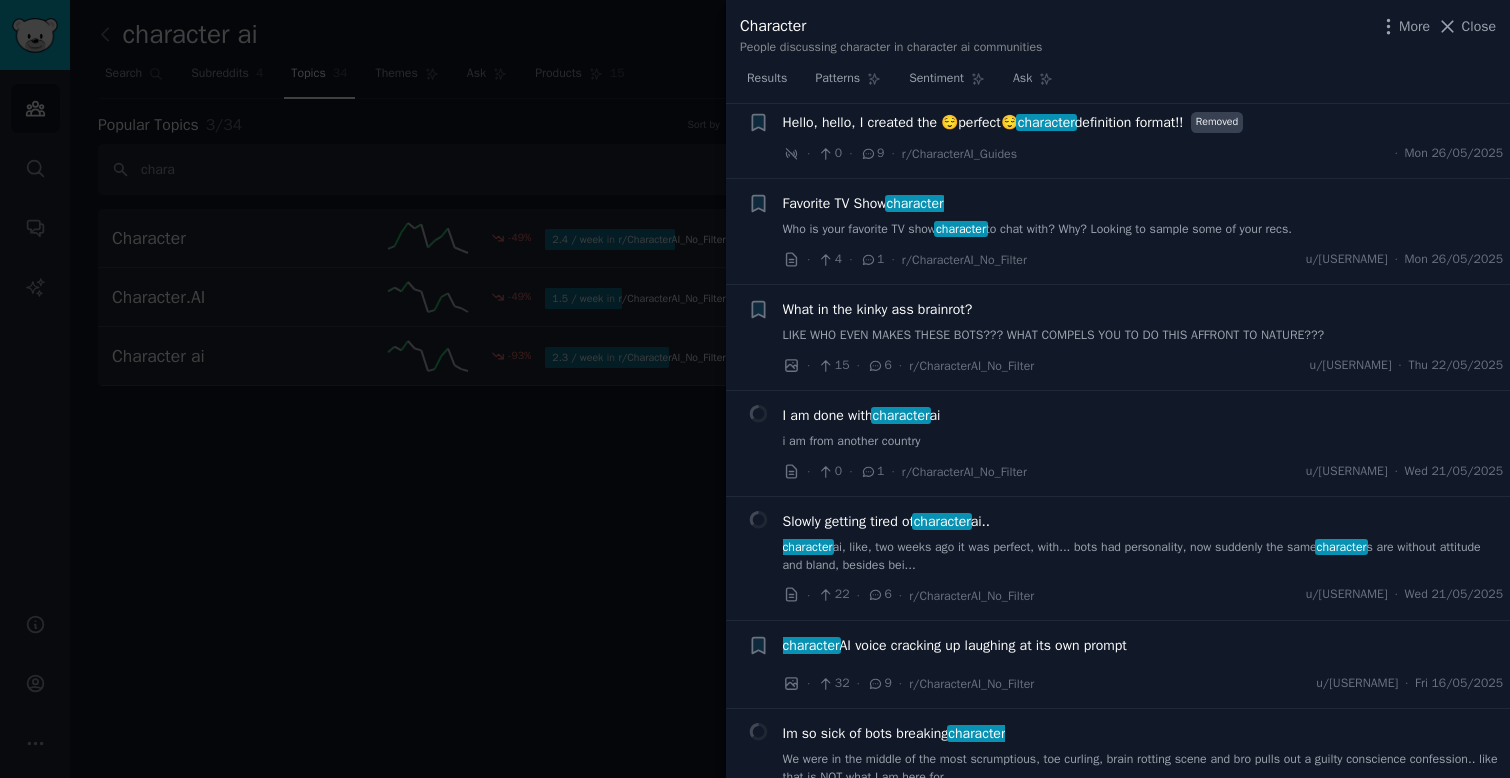 click on "character  ai alternative" at bounding box center [851, 16] 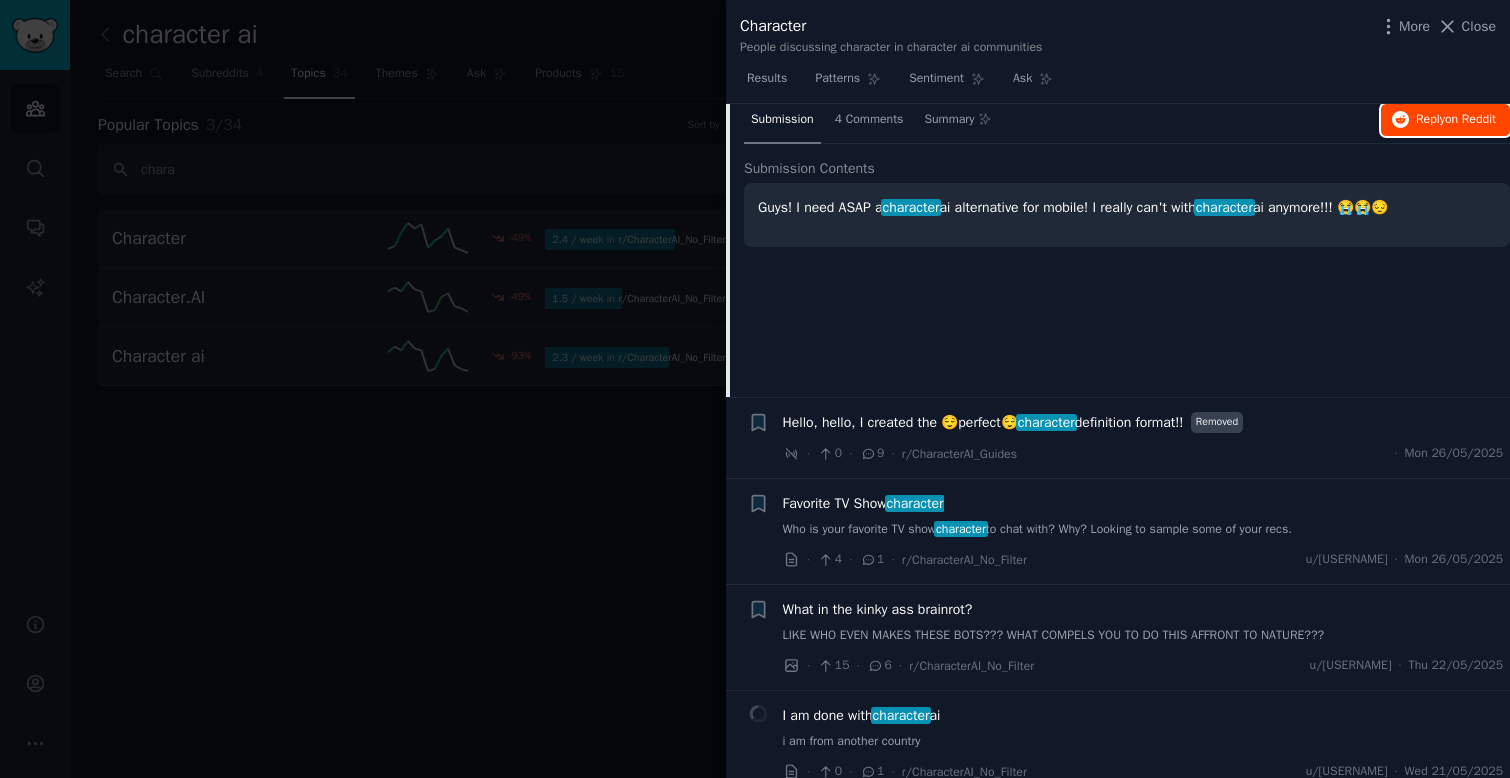 click on "Reply  on Reddit" at bounding box center (1456, 120) 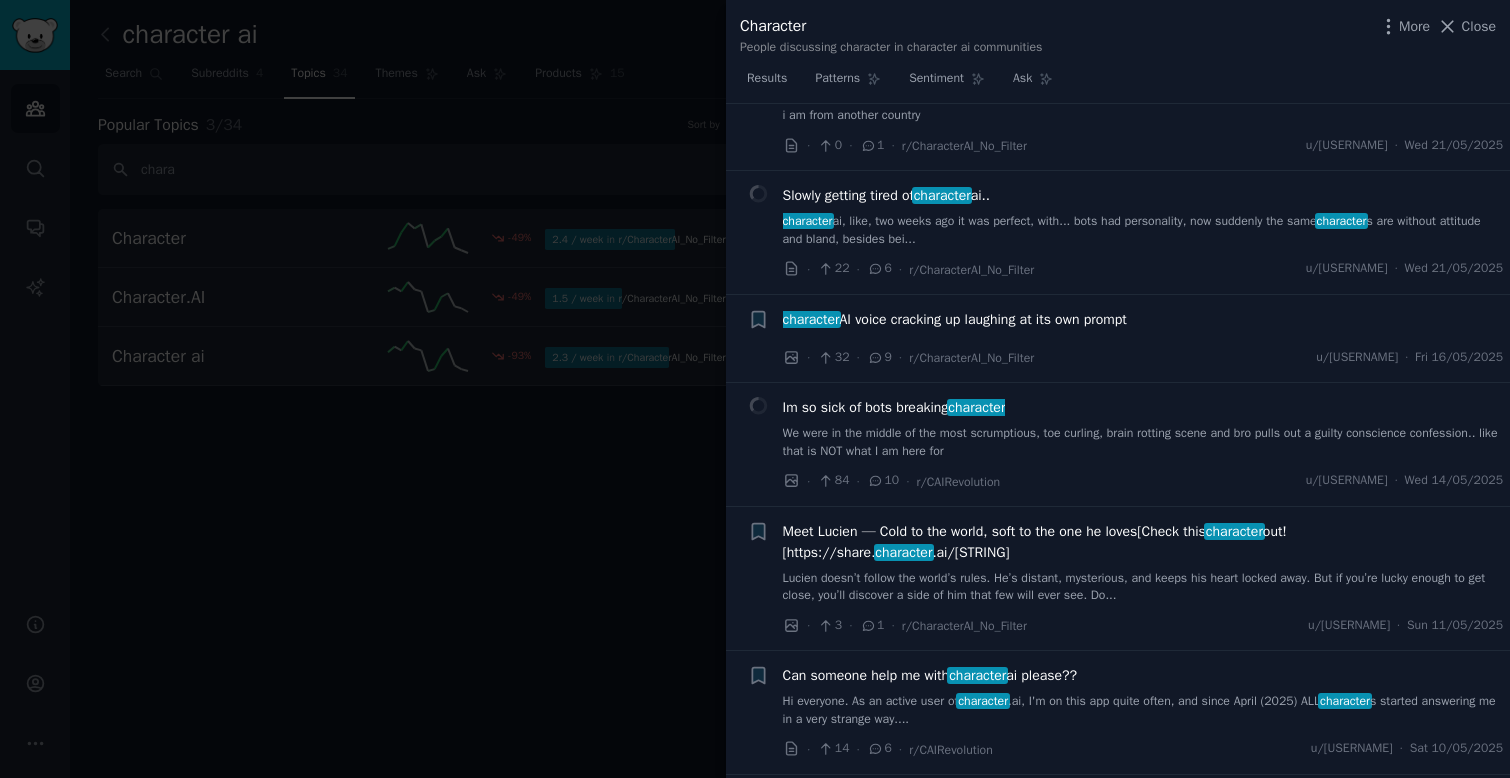 scroll, scrollTop: 4479, scrollLeft: 0, axis: vertical 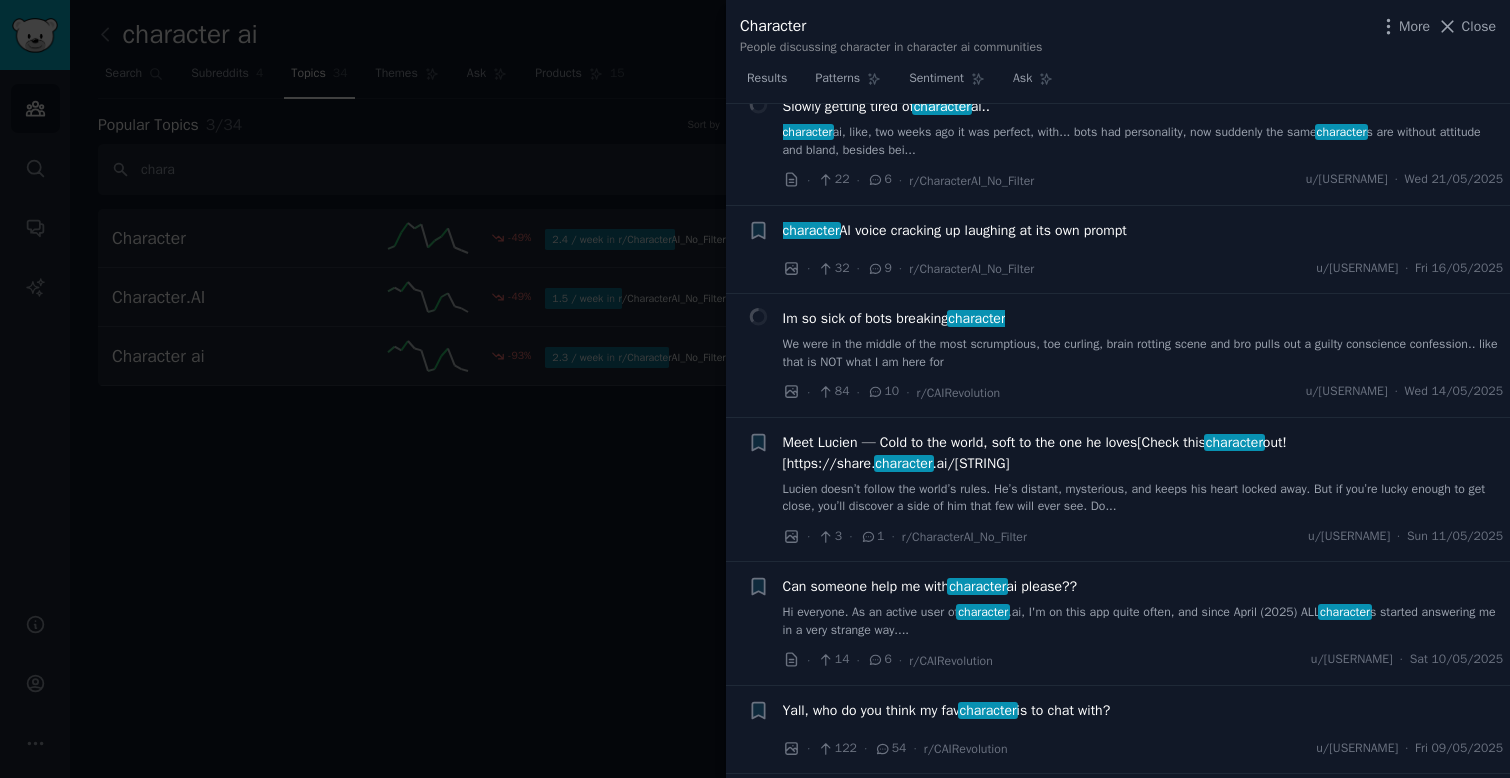 click at bounding box center [755, 389] 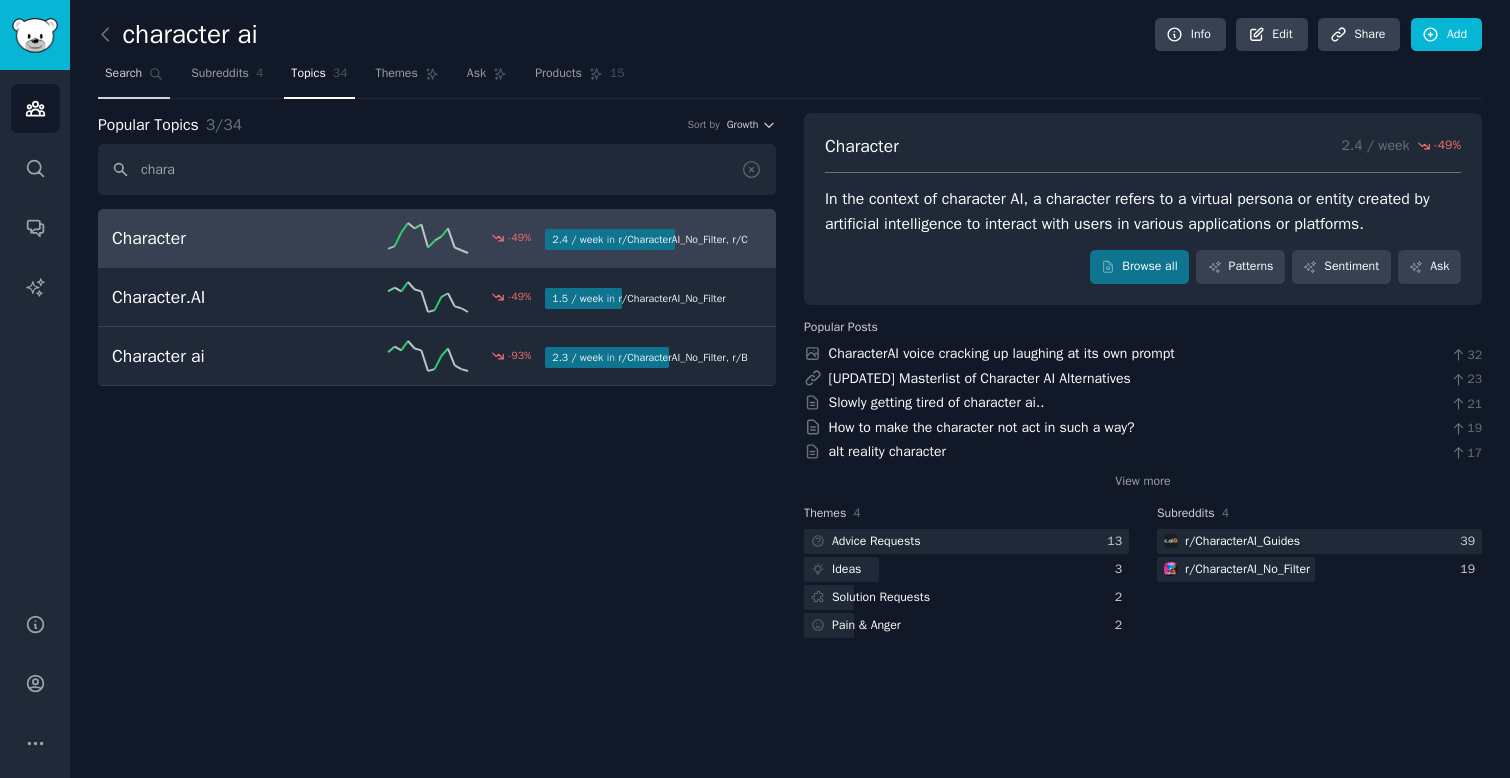 click on "Search" at bounding box center [123, 74] 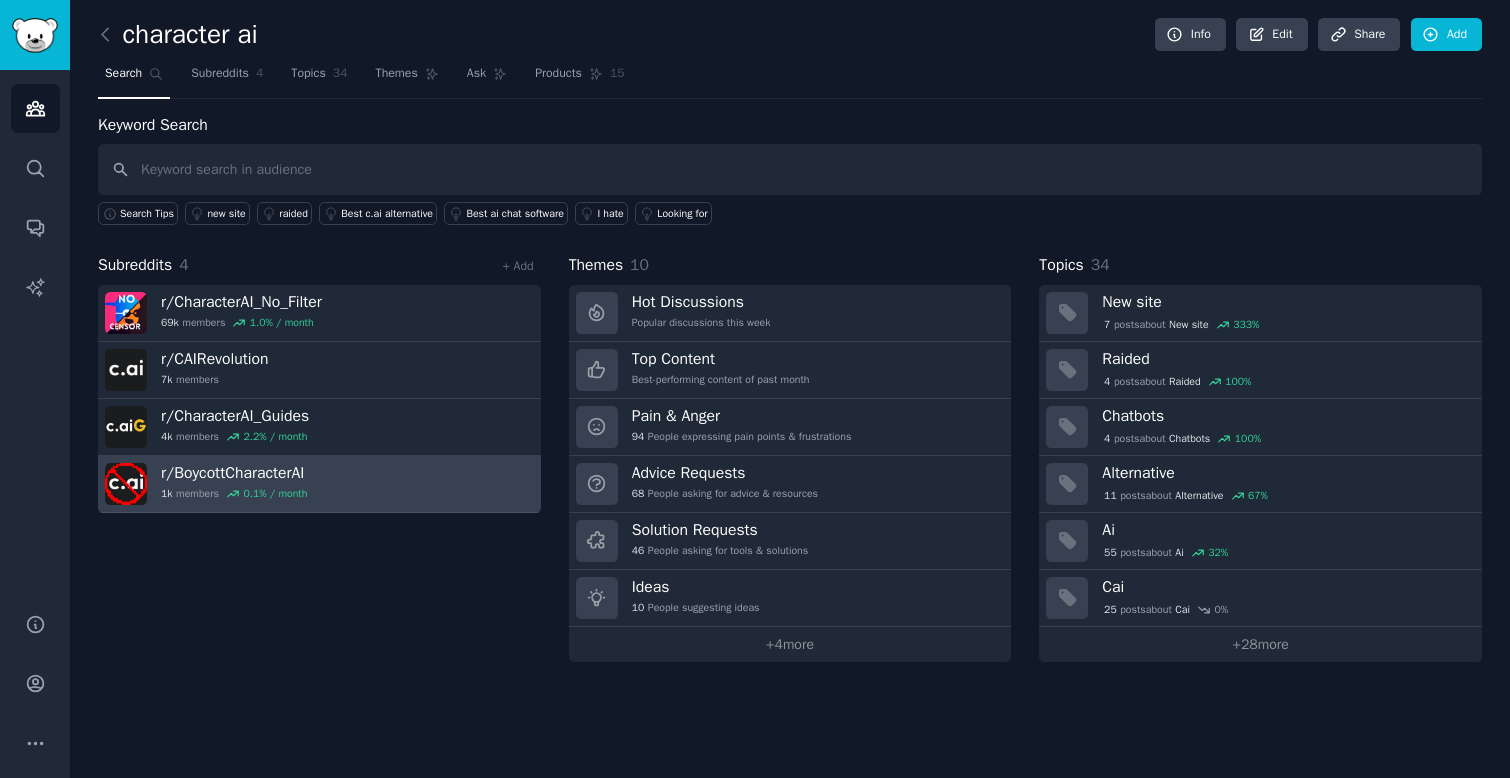 click on "r/ BoycottCharacterAI" at bounding box center [234, 473] 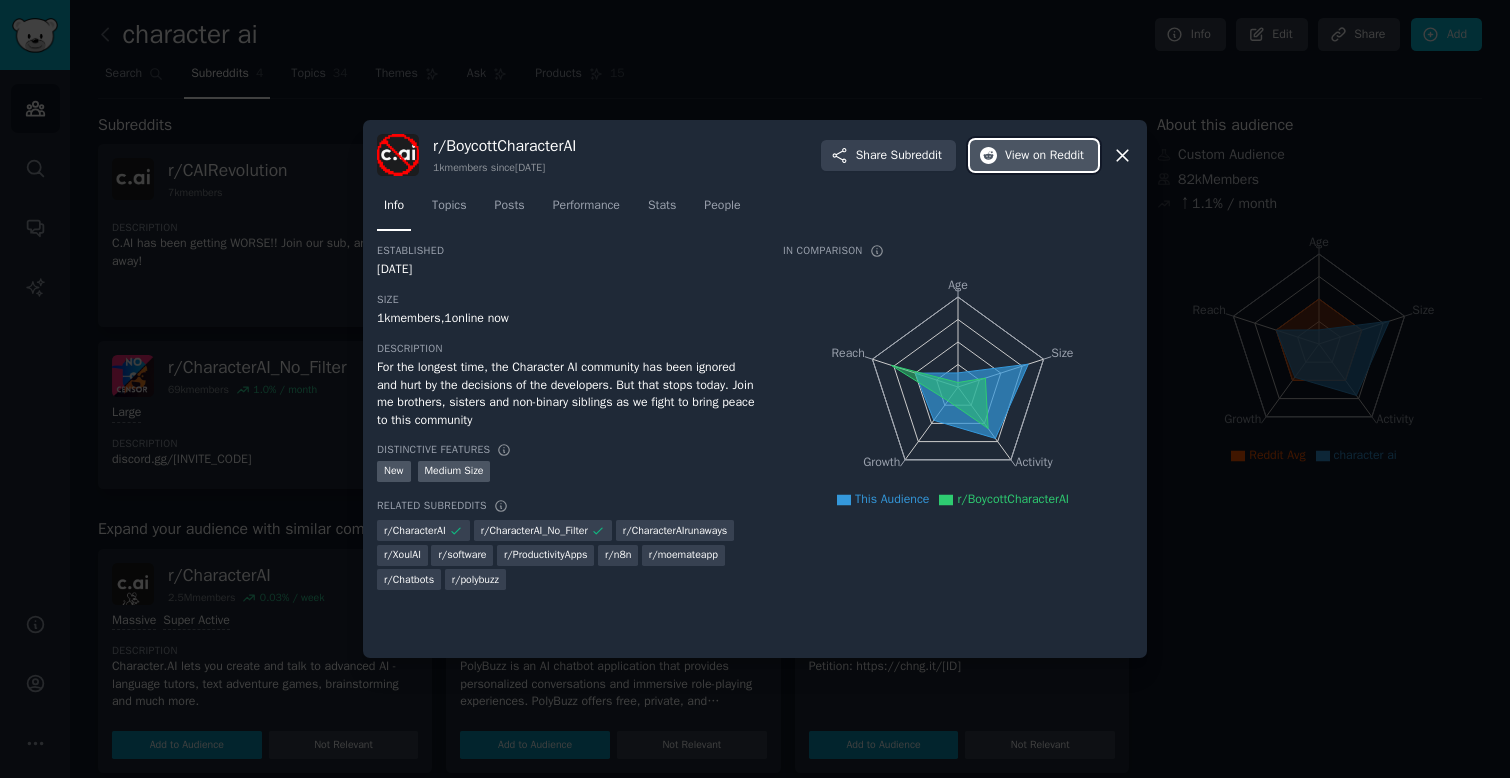 click on "View  on Reddit" at bounding box center [1044, 156] 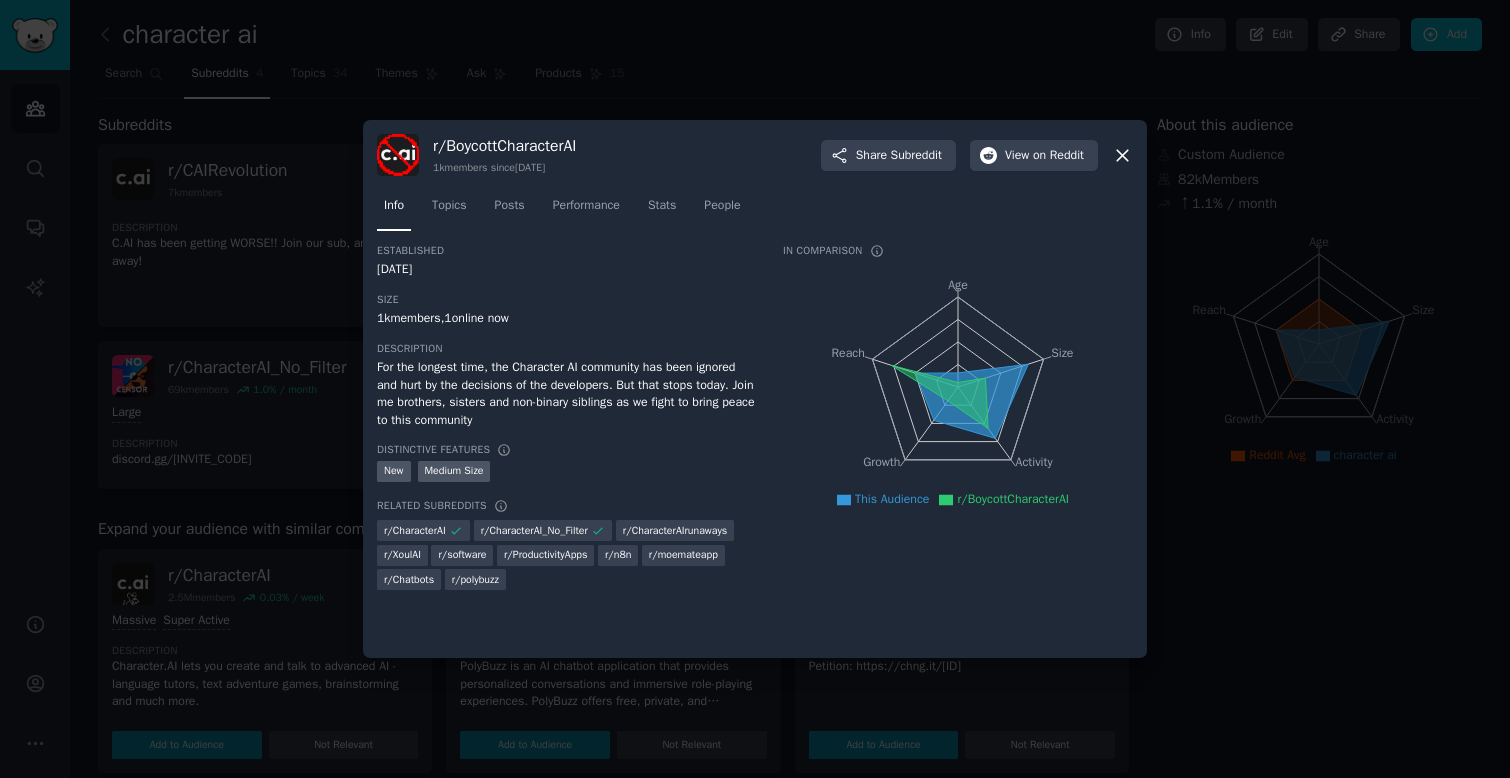 click 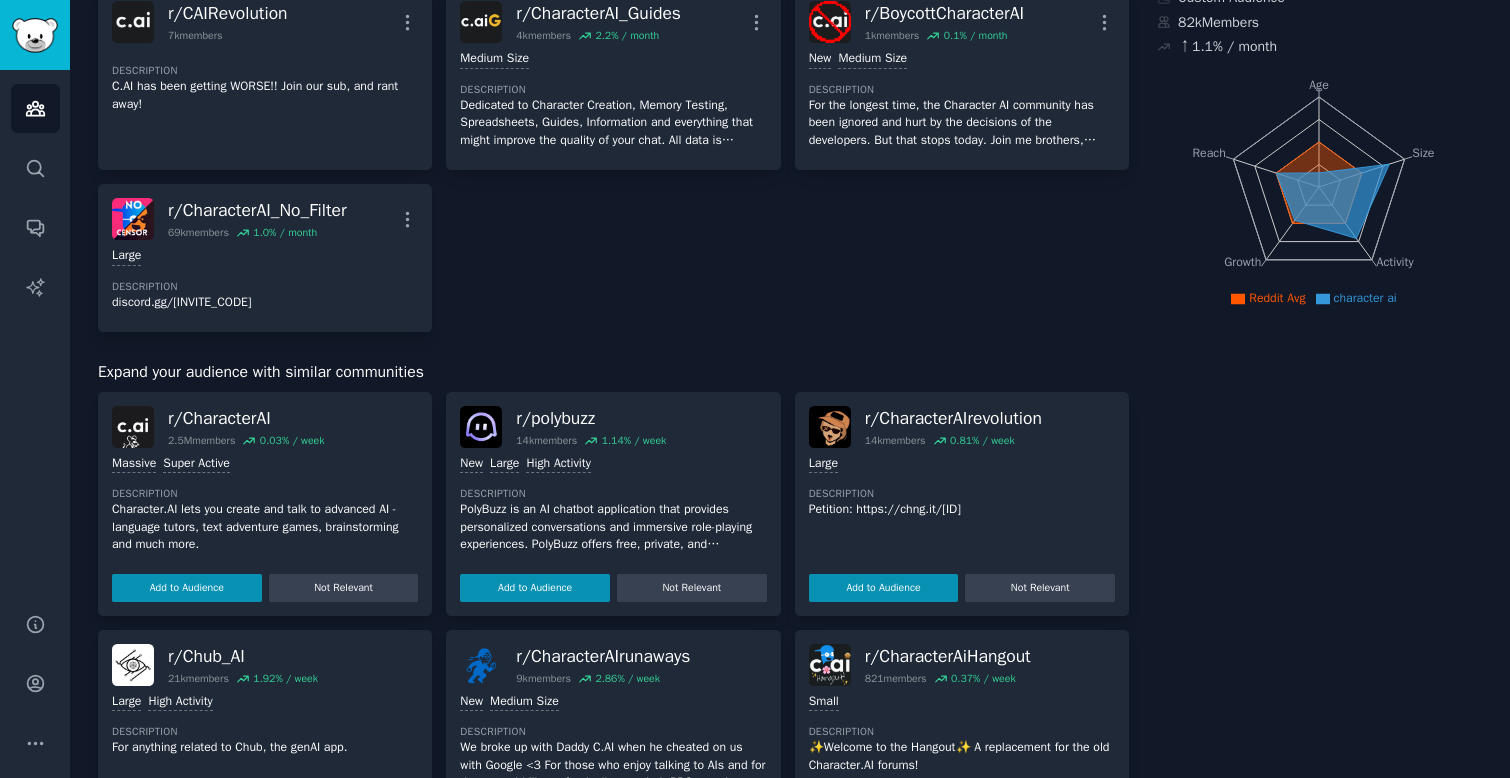 scroll, scrollTop: 0, scrollLeft: 0, axis: both 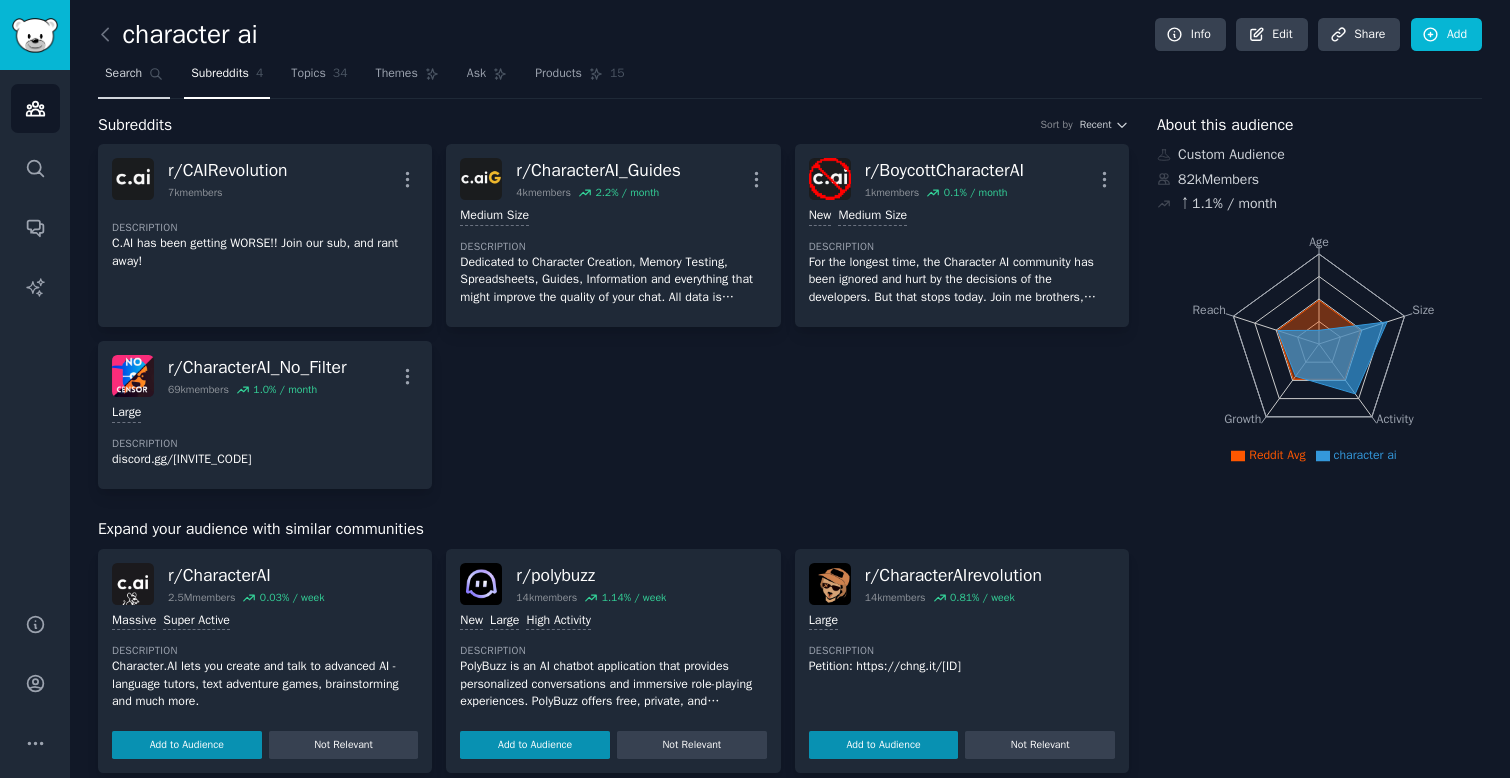 click on "Search" at bounding box center (123, 74) 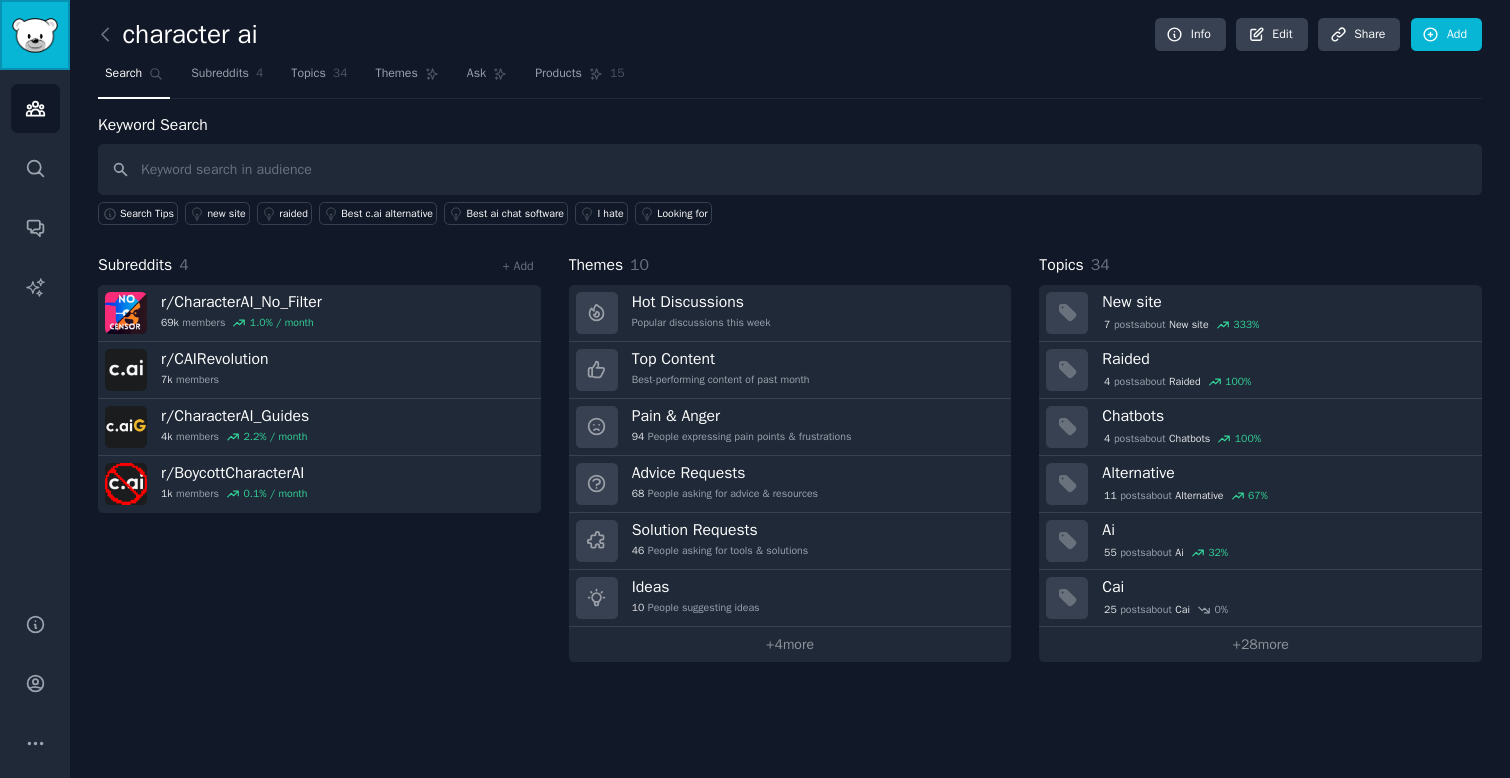 click at bounding box center [35, 35] 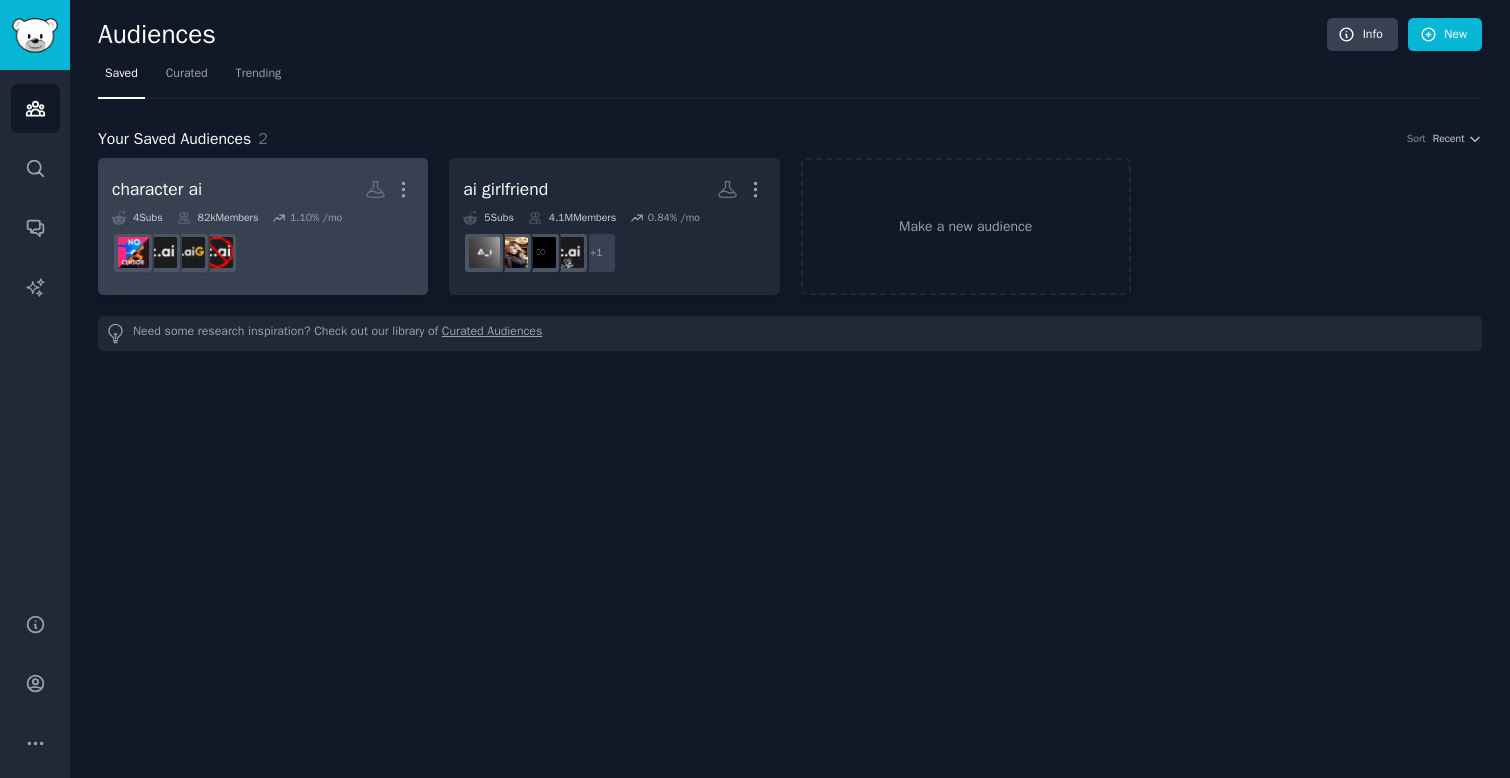 click on "character ai More" at bounding box center (263, 189) 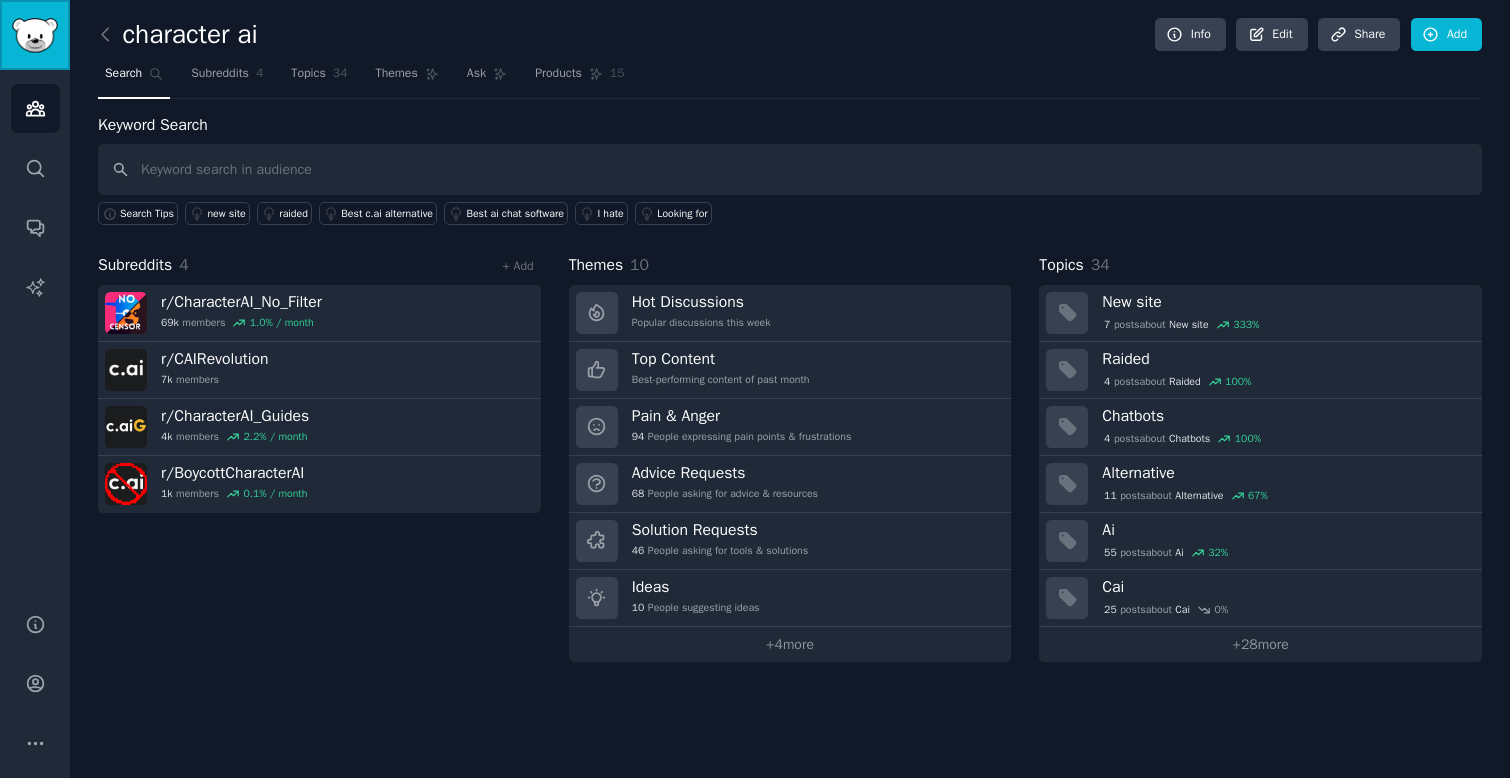 click at bounding box center (35, 35) 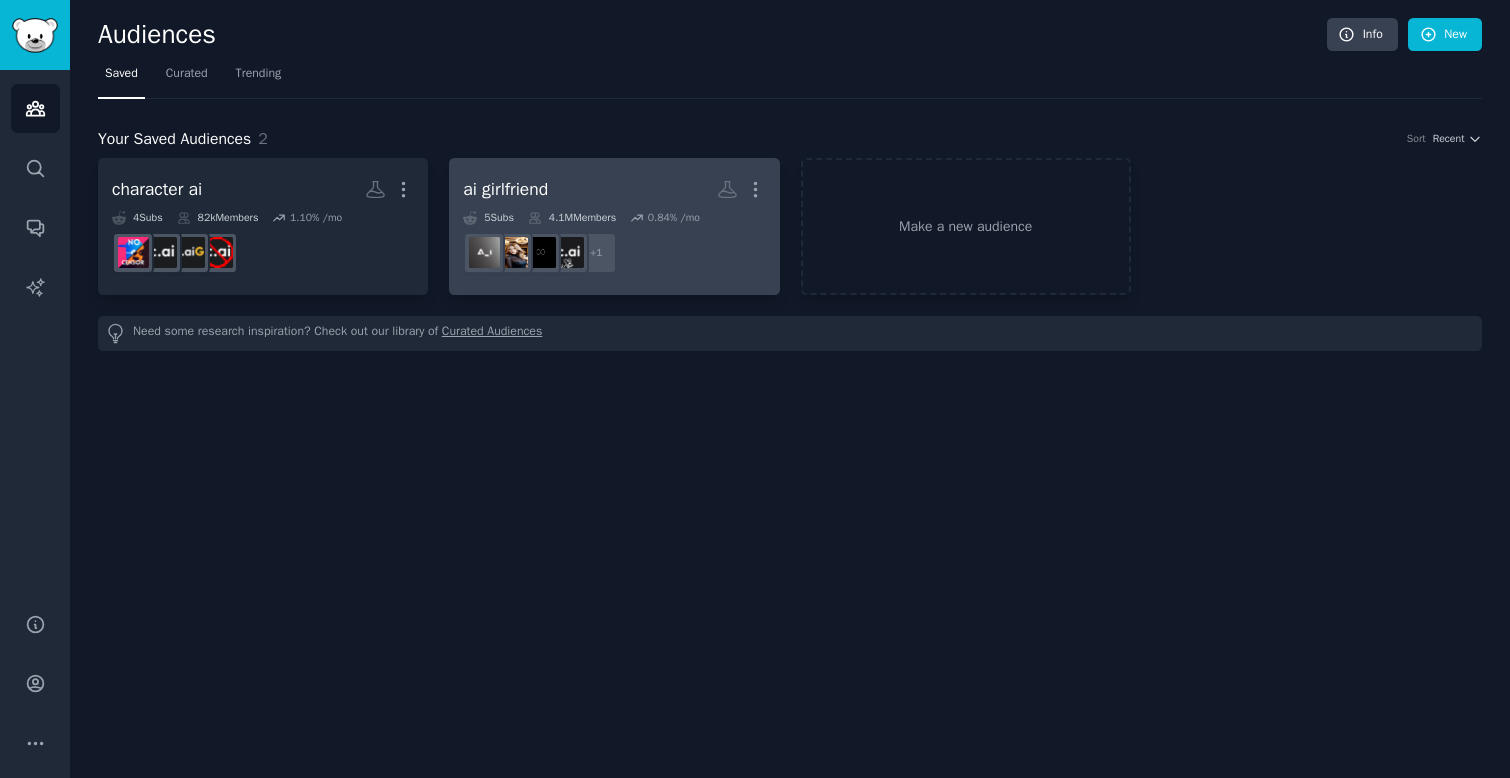 click on "ai girlfriend More" at bounding box center [614, 189] 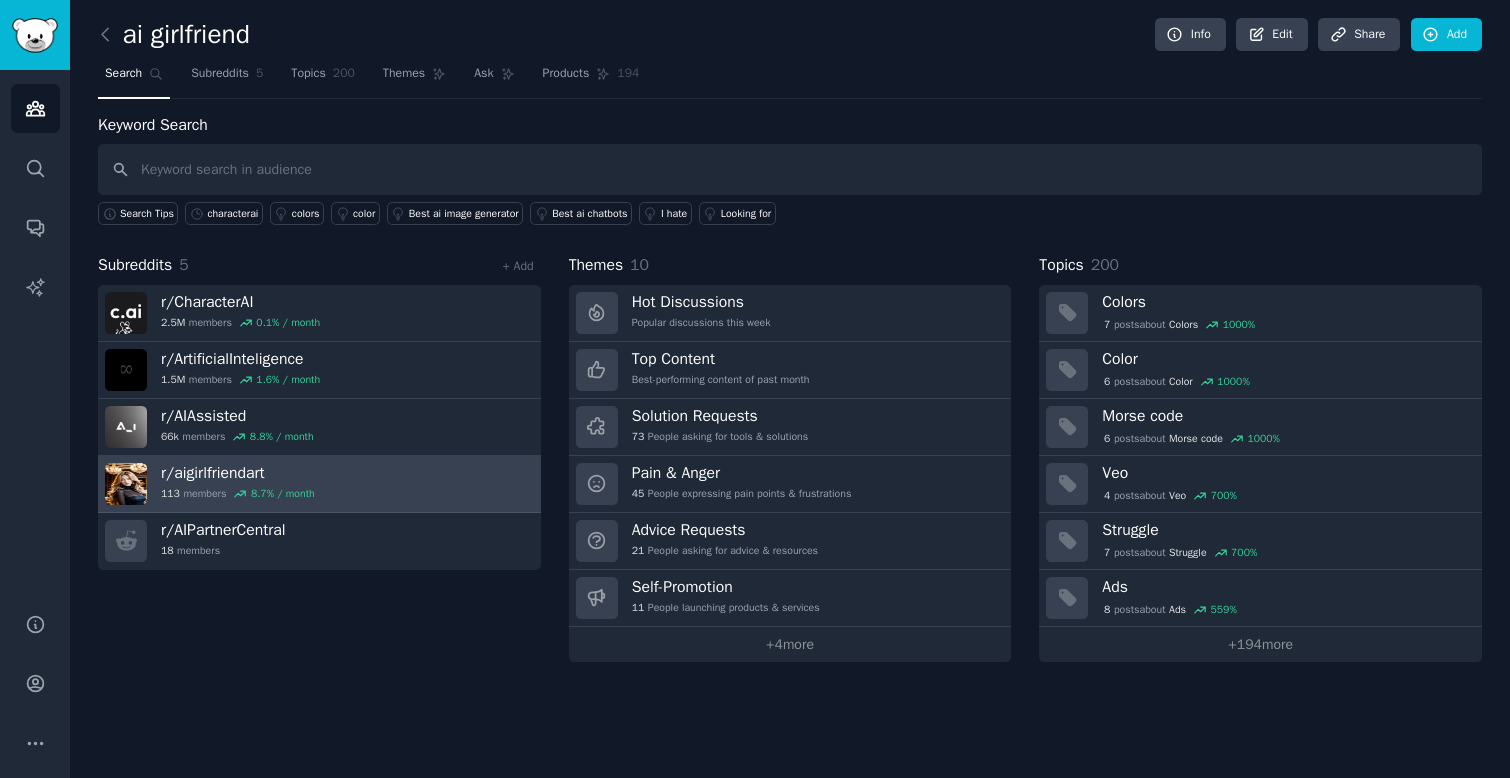 click on "r/[USERNAME]" at bounding box center (238, 473) 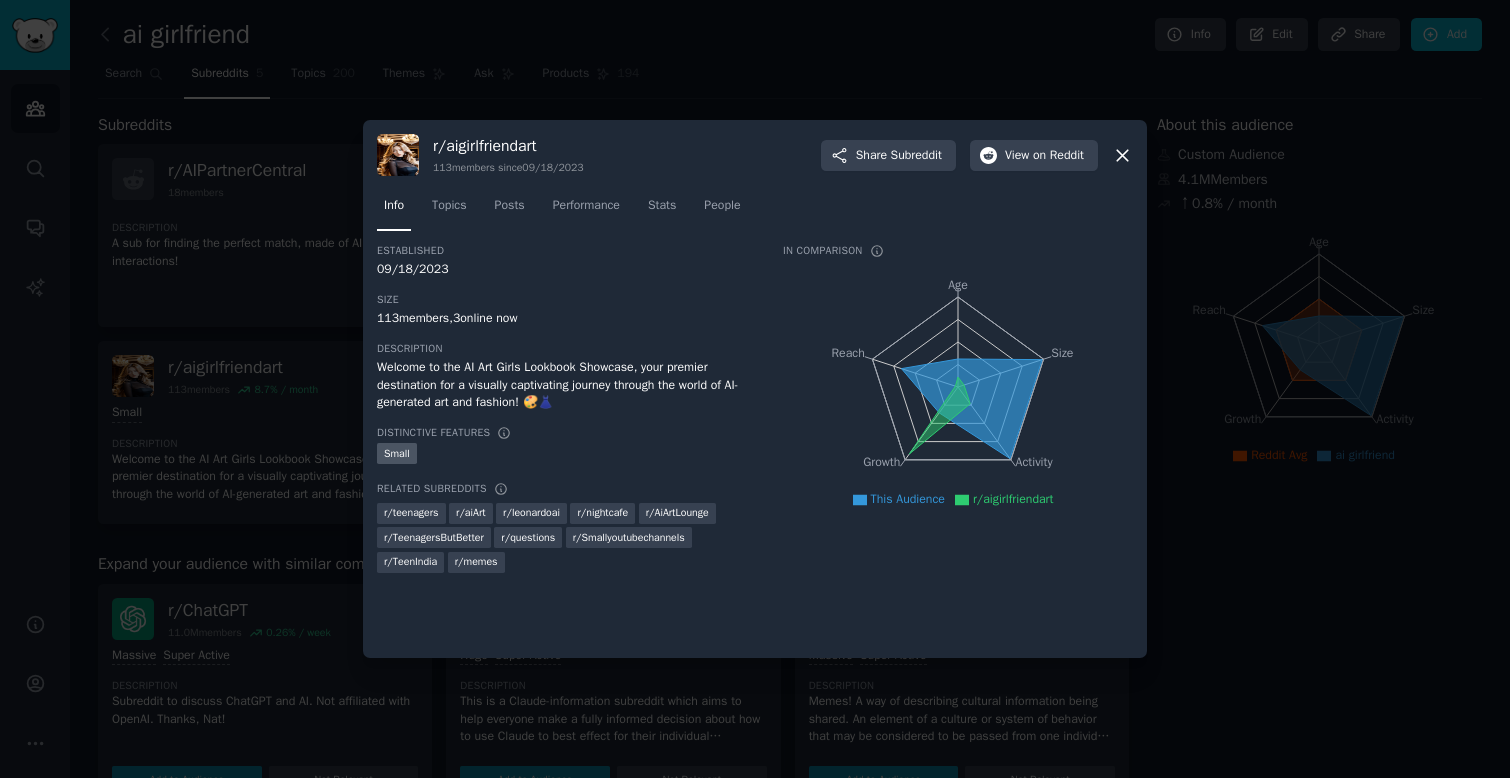 click at bounding box center (755, 389) 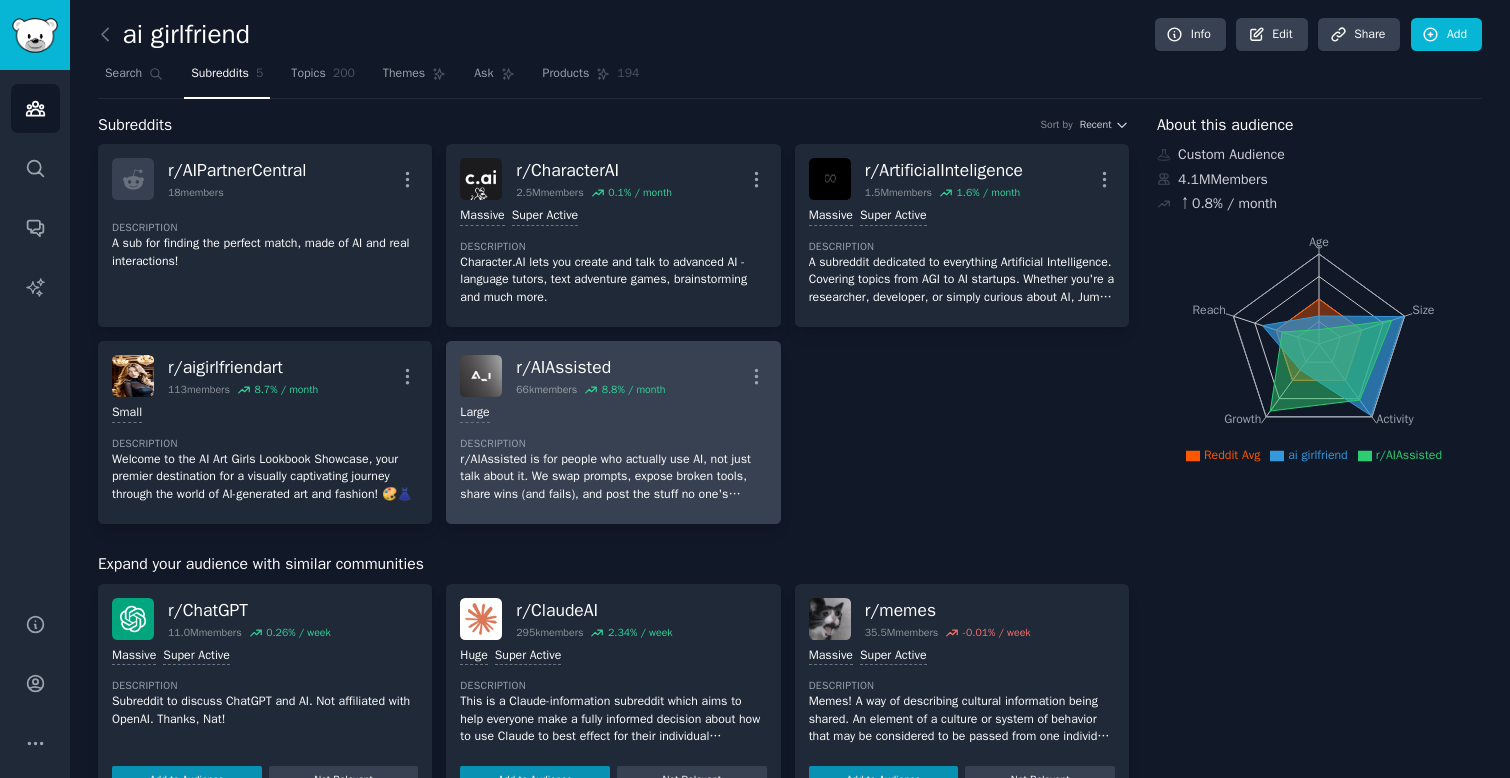 click on "r/ AIAssisted" at bounding box center (590, 367) 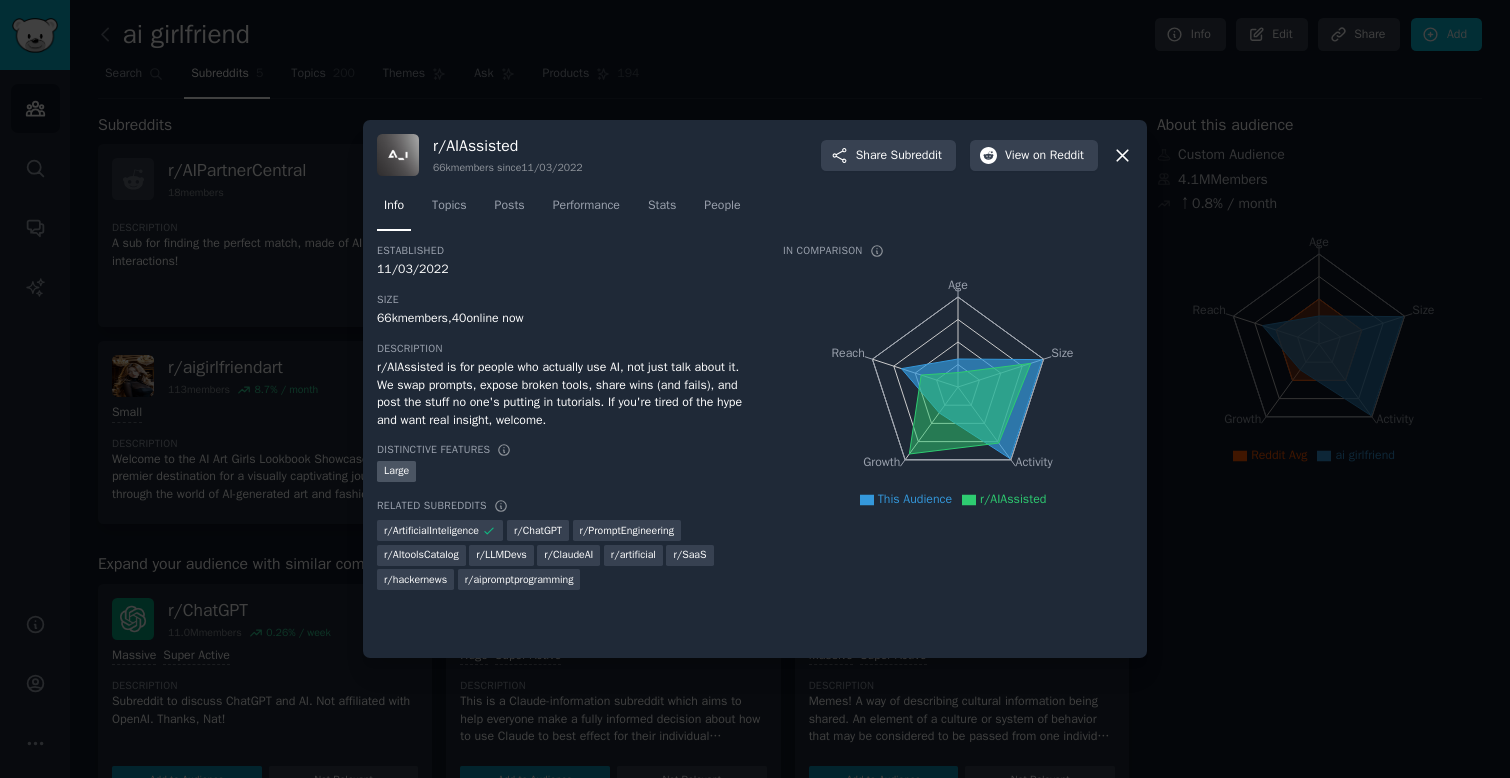 click at bounding box center (755, 389) 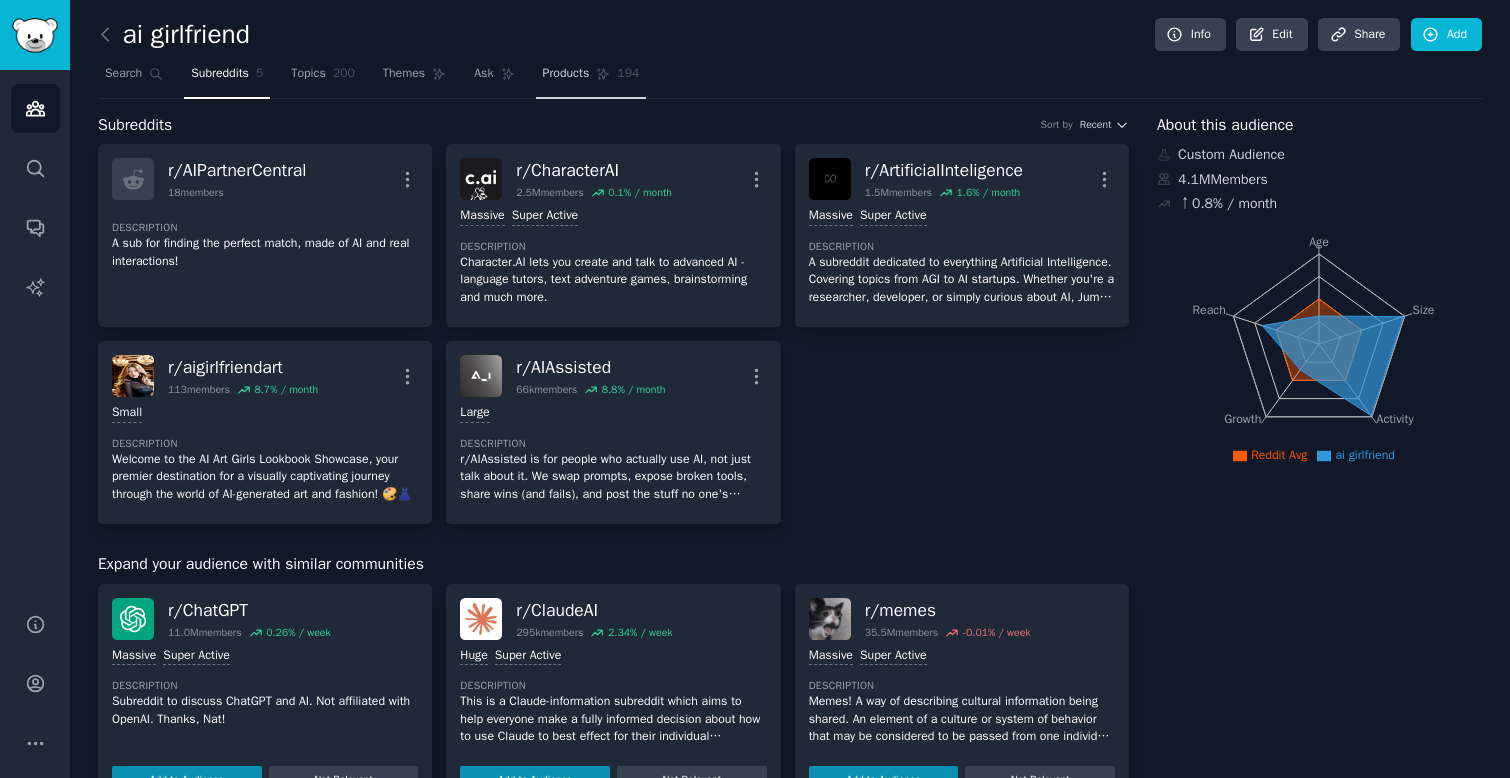 click on "Products" at bounding box center [566, 74] 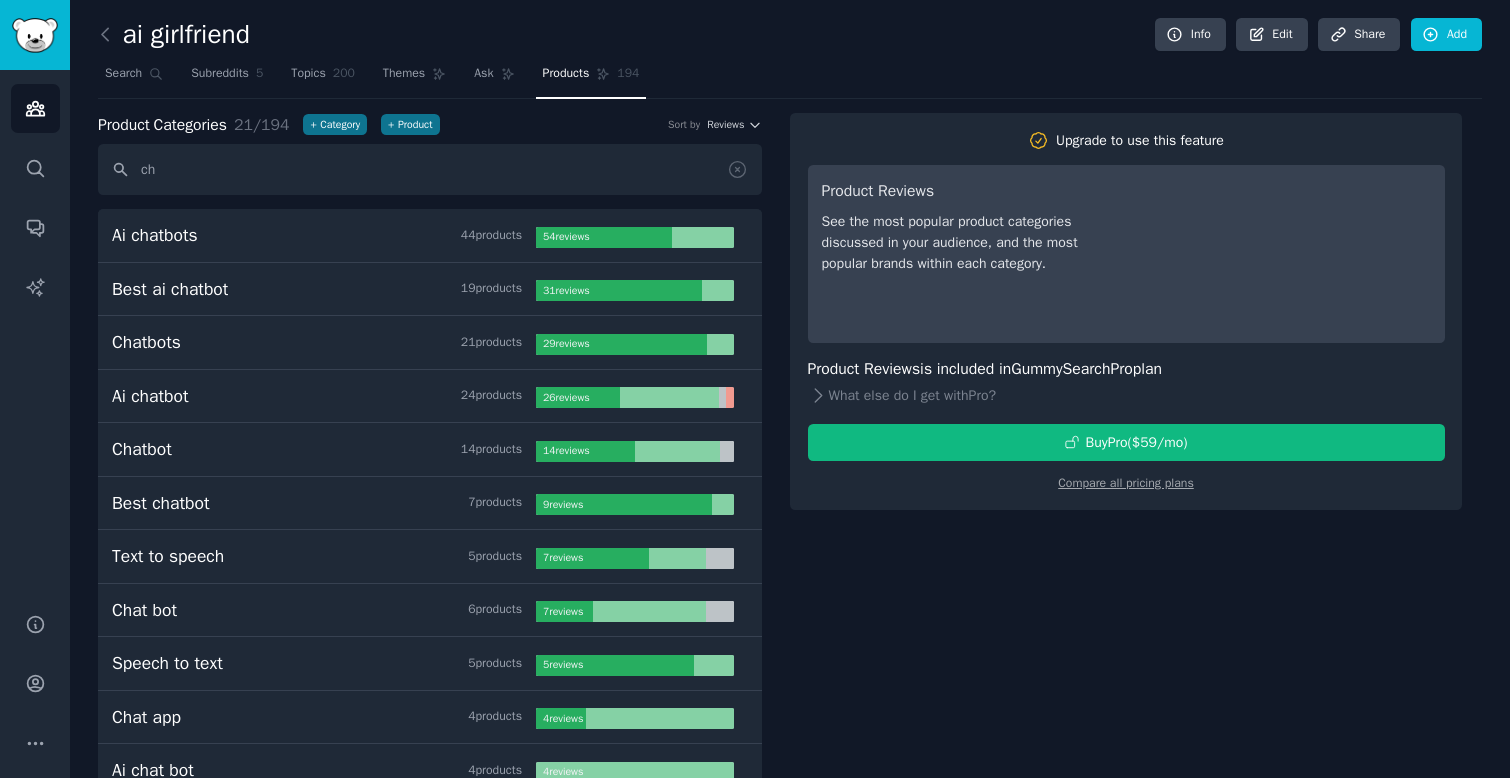 type on "c" 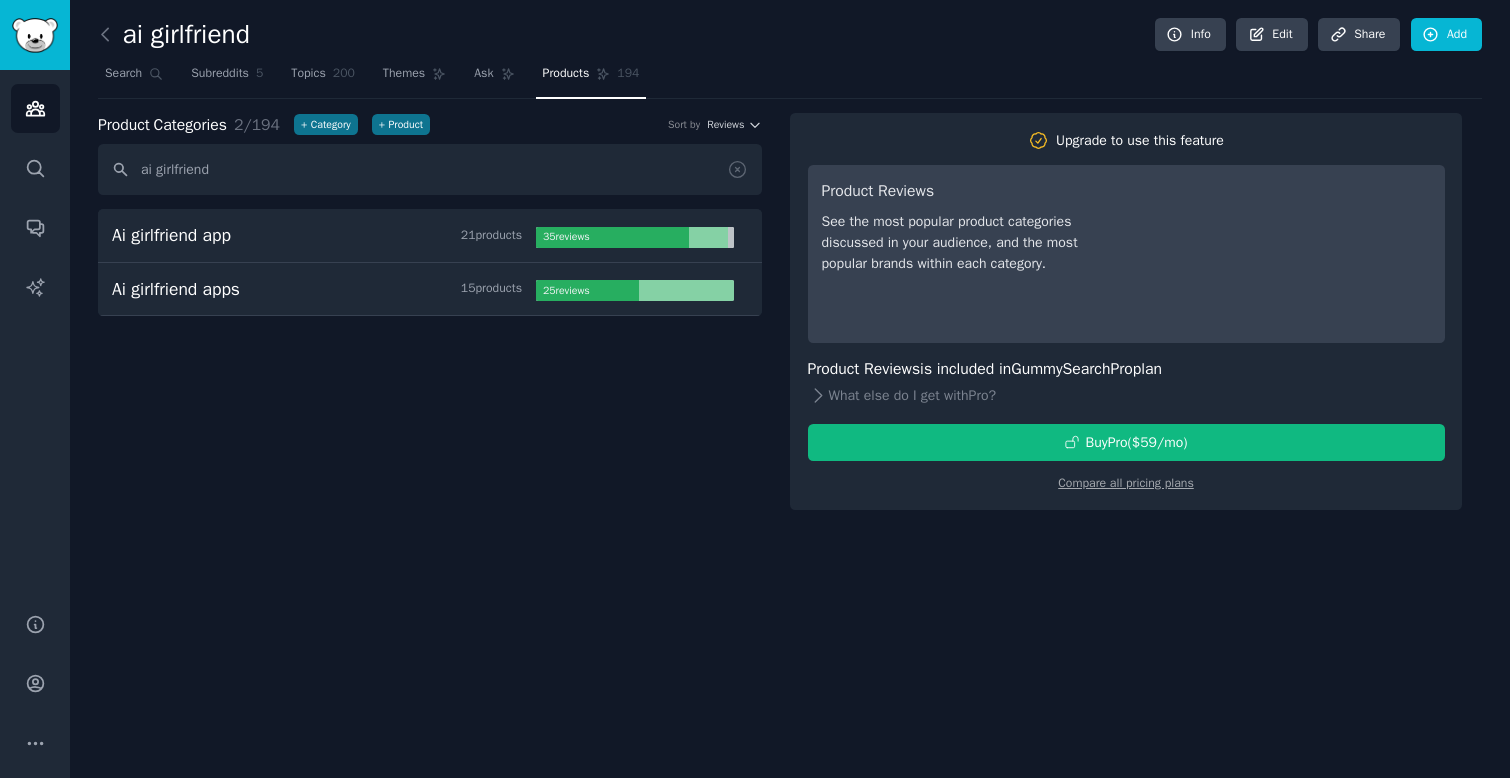 type on "ai girlfriend" 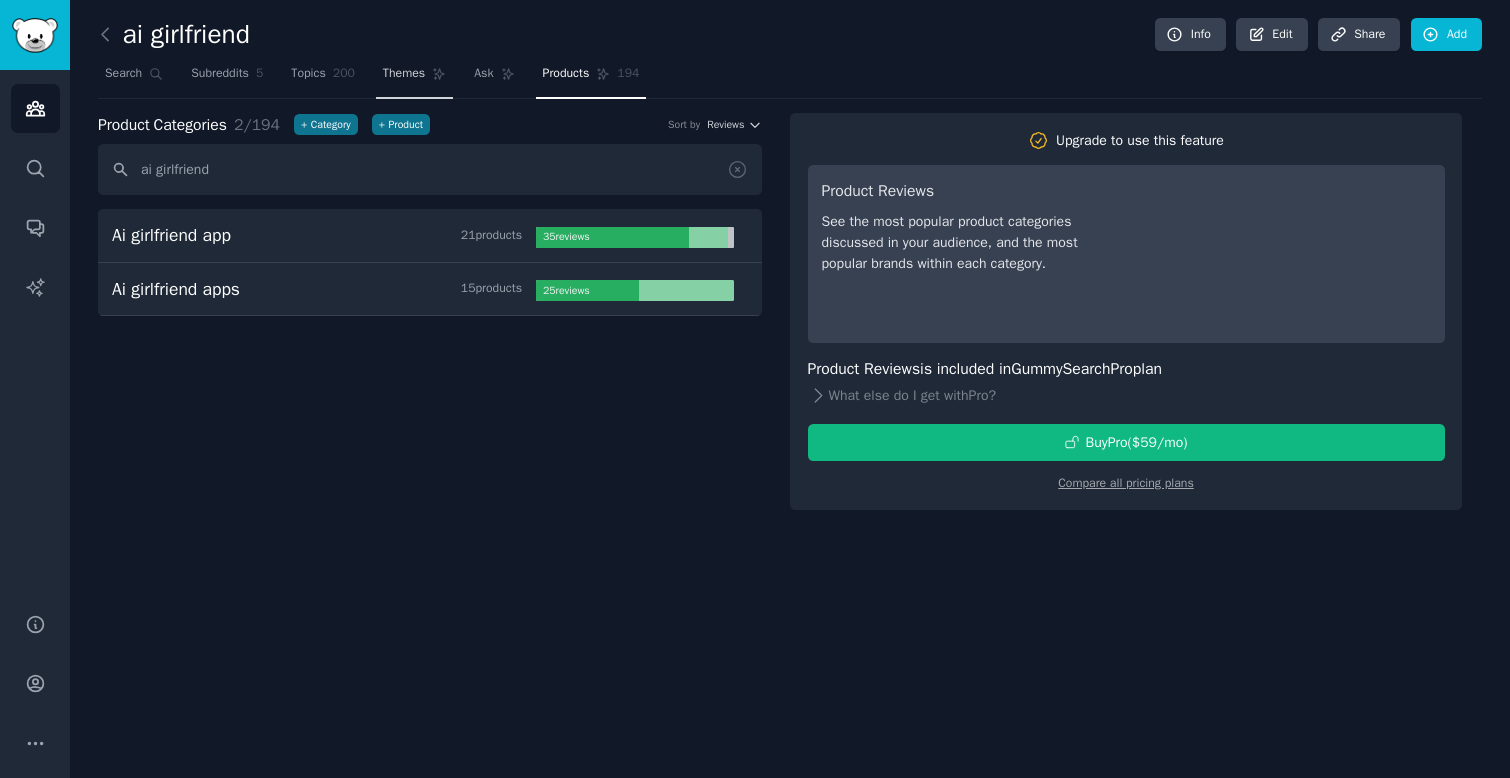 click on "Themes" at bounding box center (404, 74) 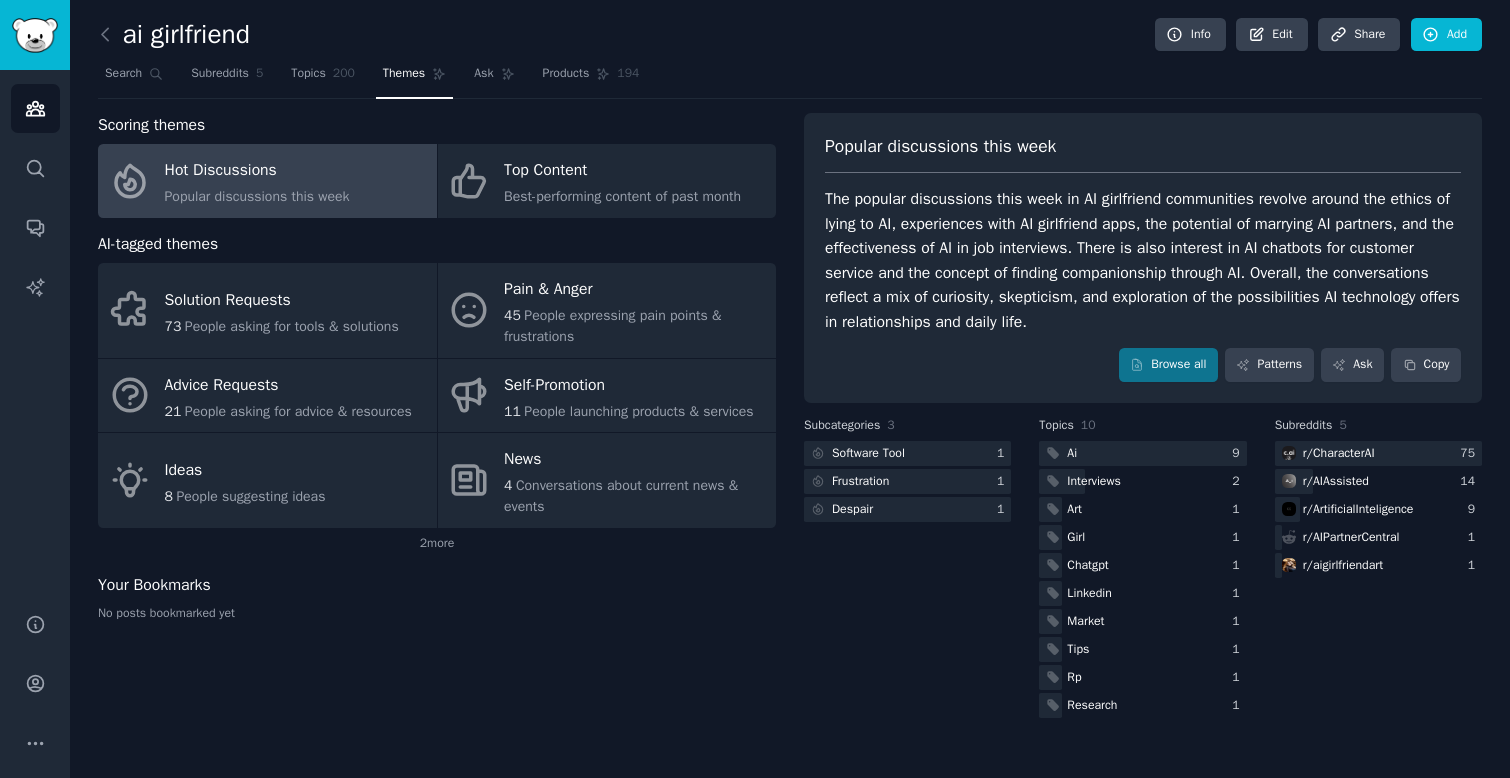 click on "Popular discussions this week" 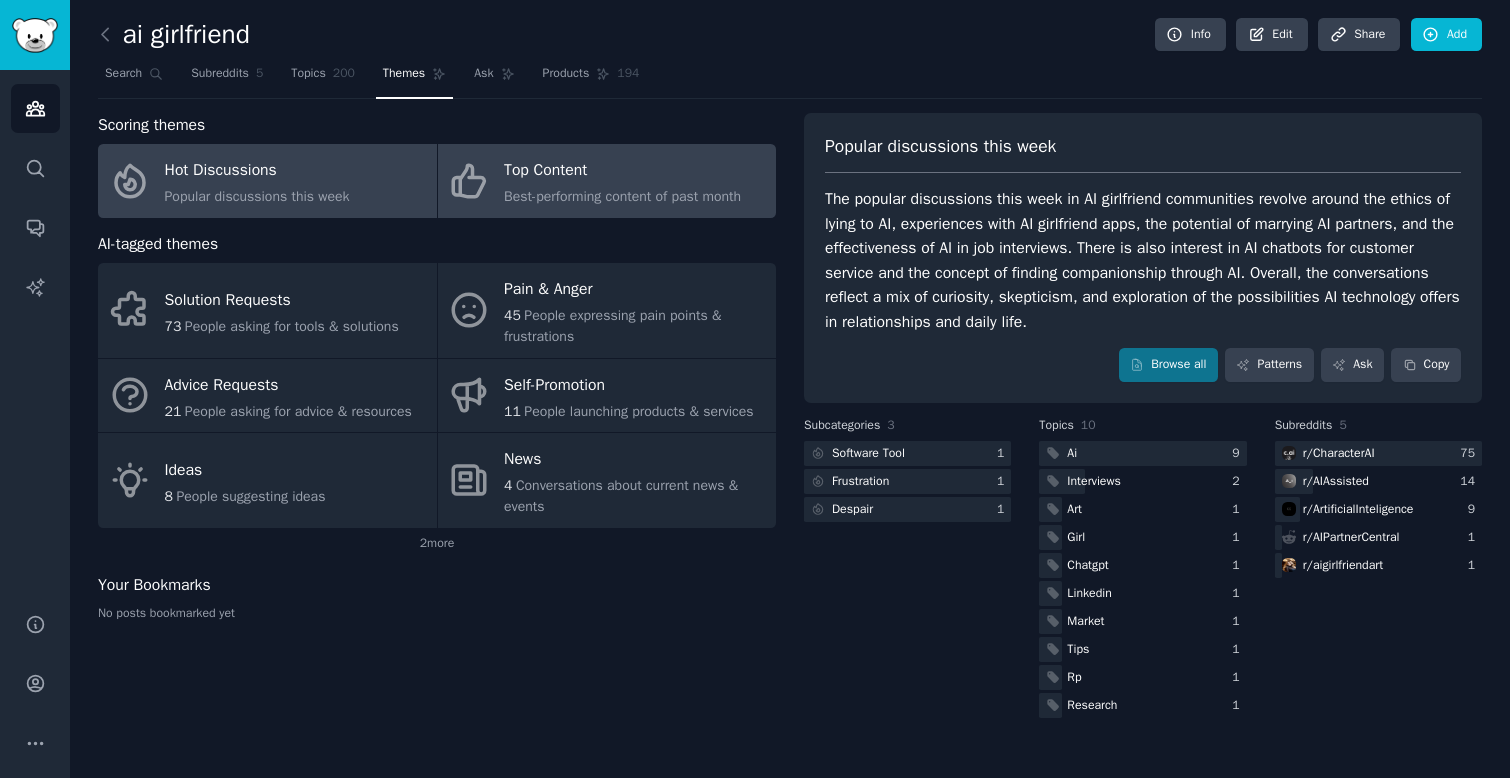 click on "Top Content Best-performing content of past month" at bounding box center (607, 181) 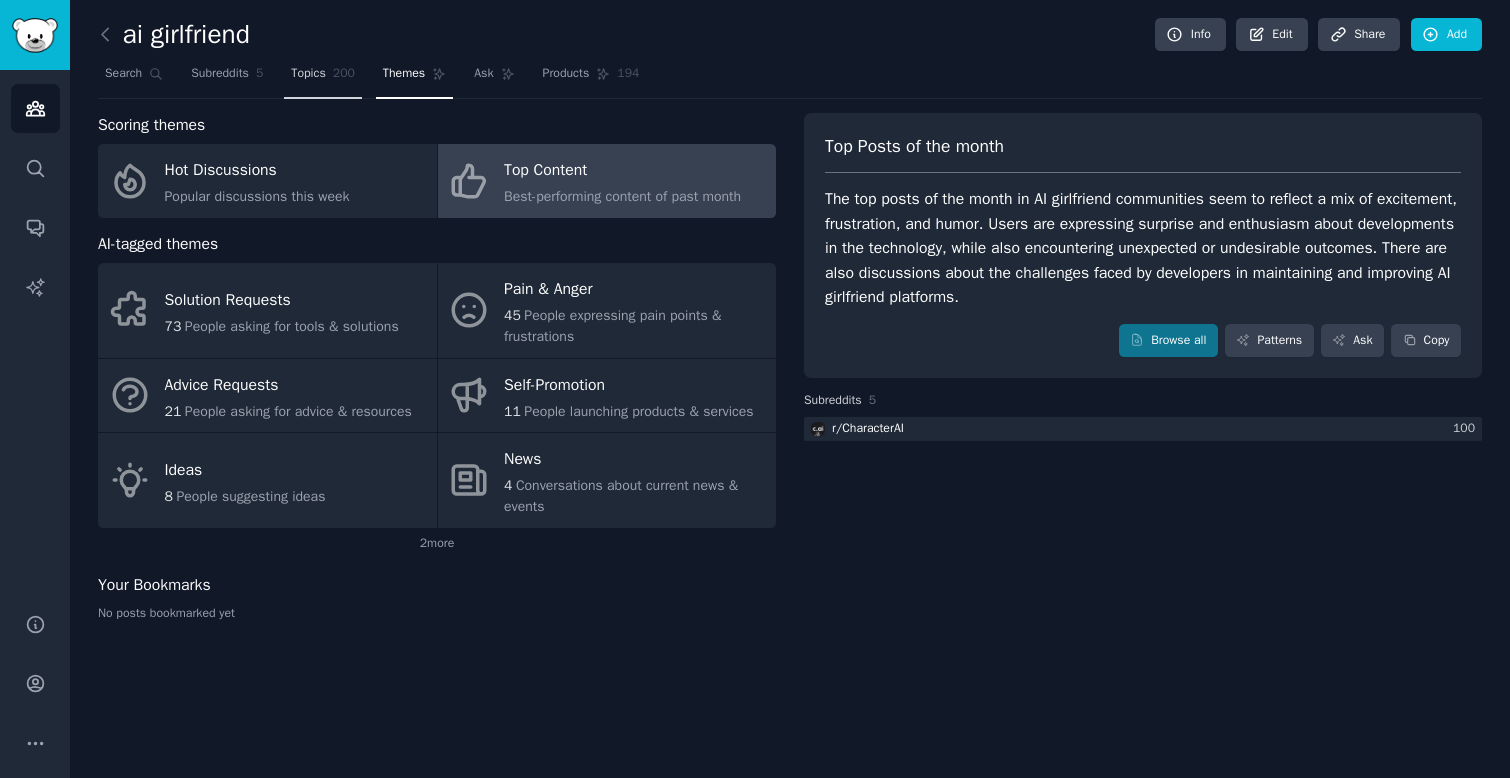 click on "Topics" at bounding box center (308, 74) 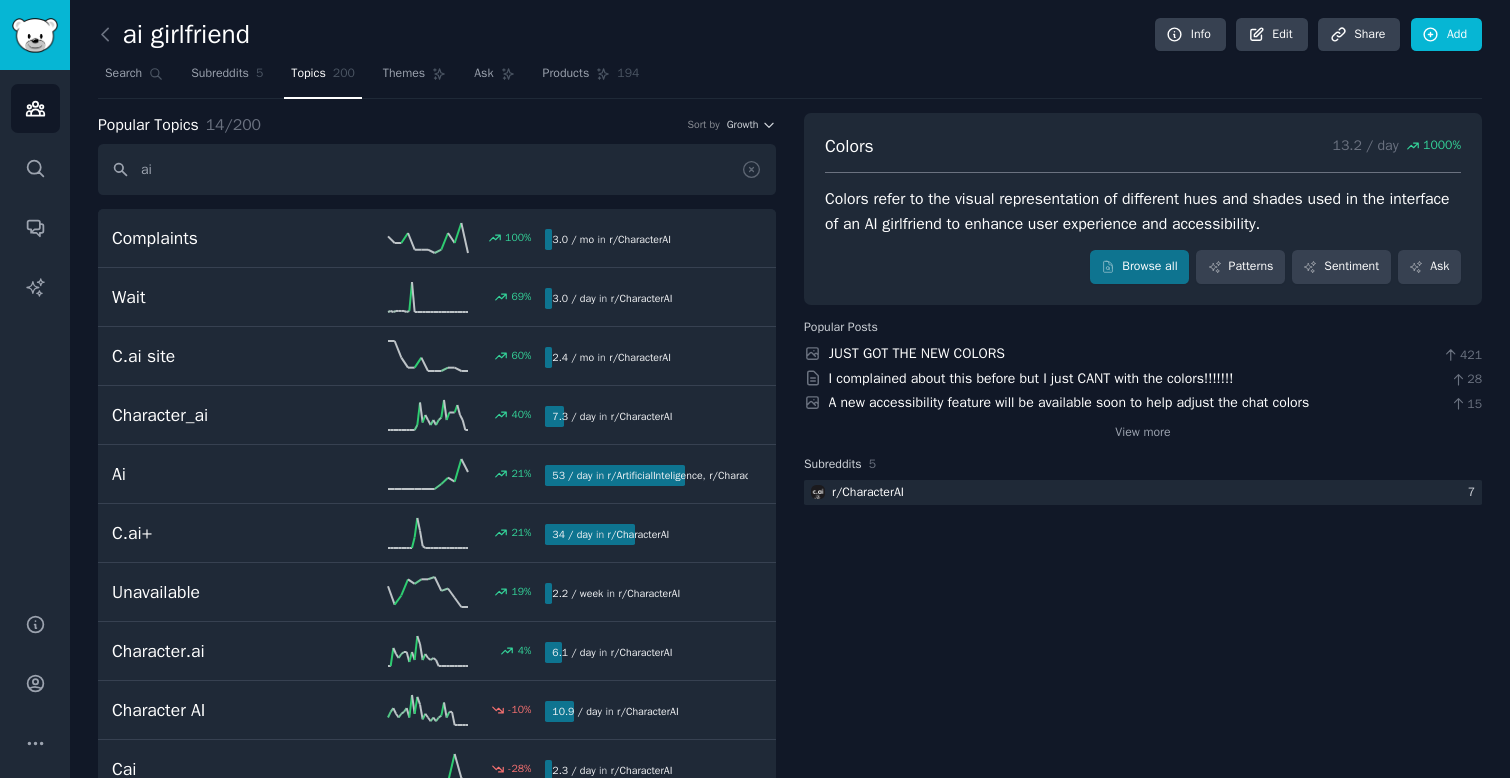 type on "a" 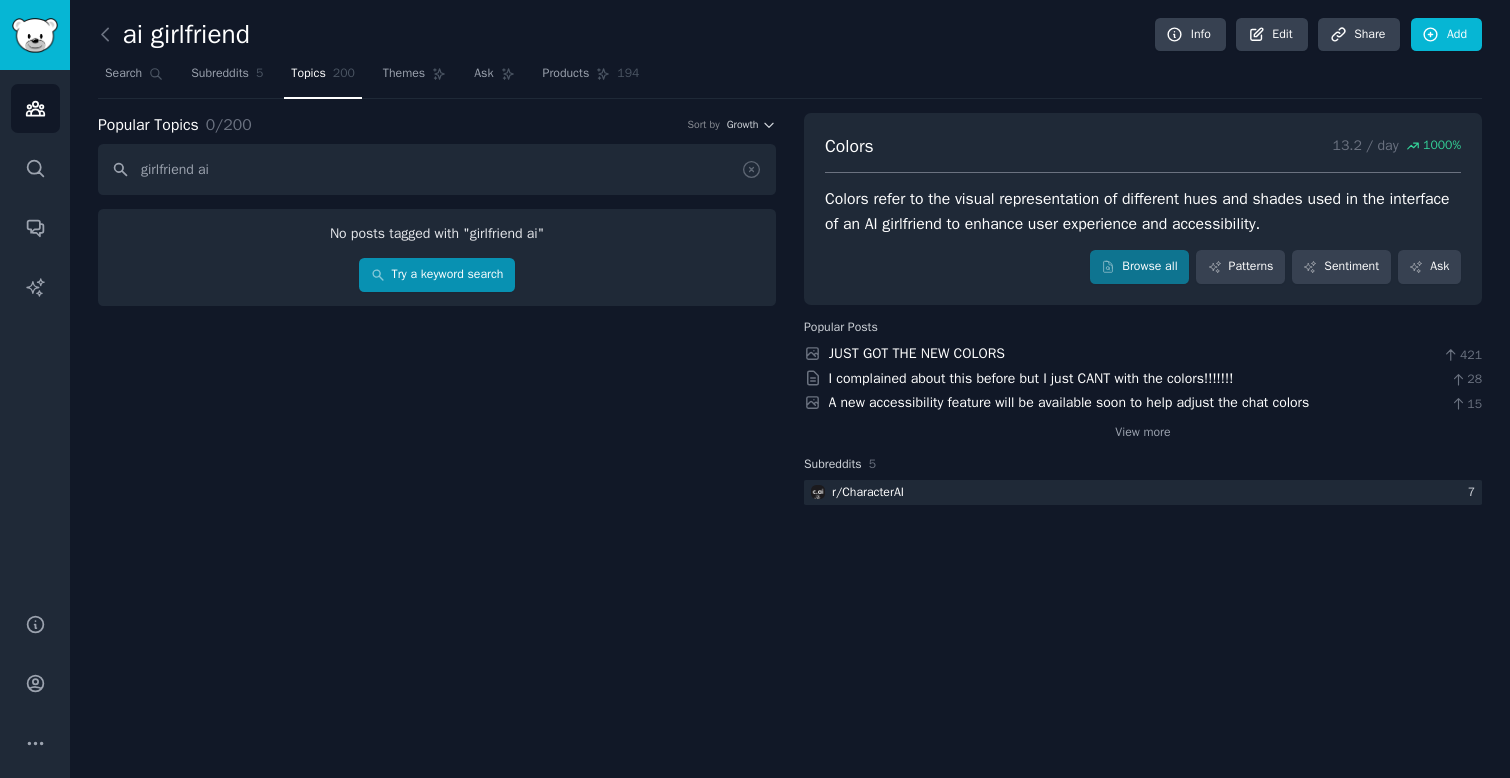 type on "girlfriend ai" 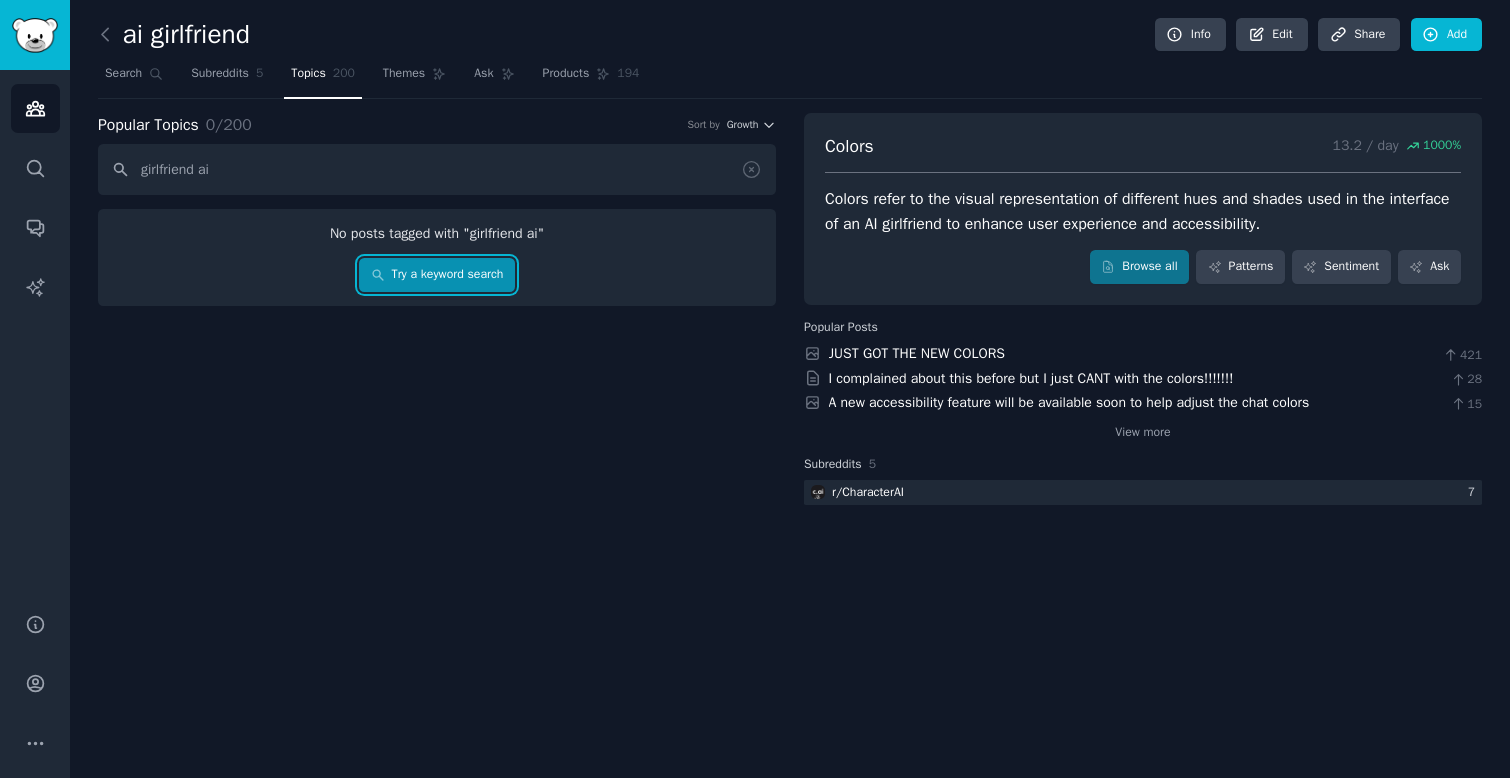 click on "Try a keyword search" at bounding box center [437, 275] 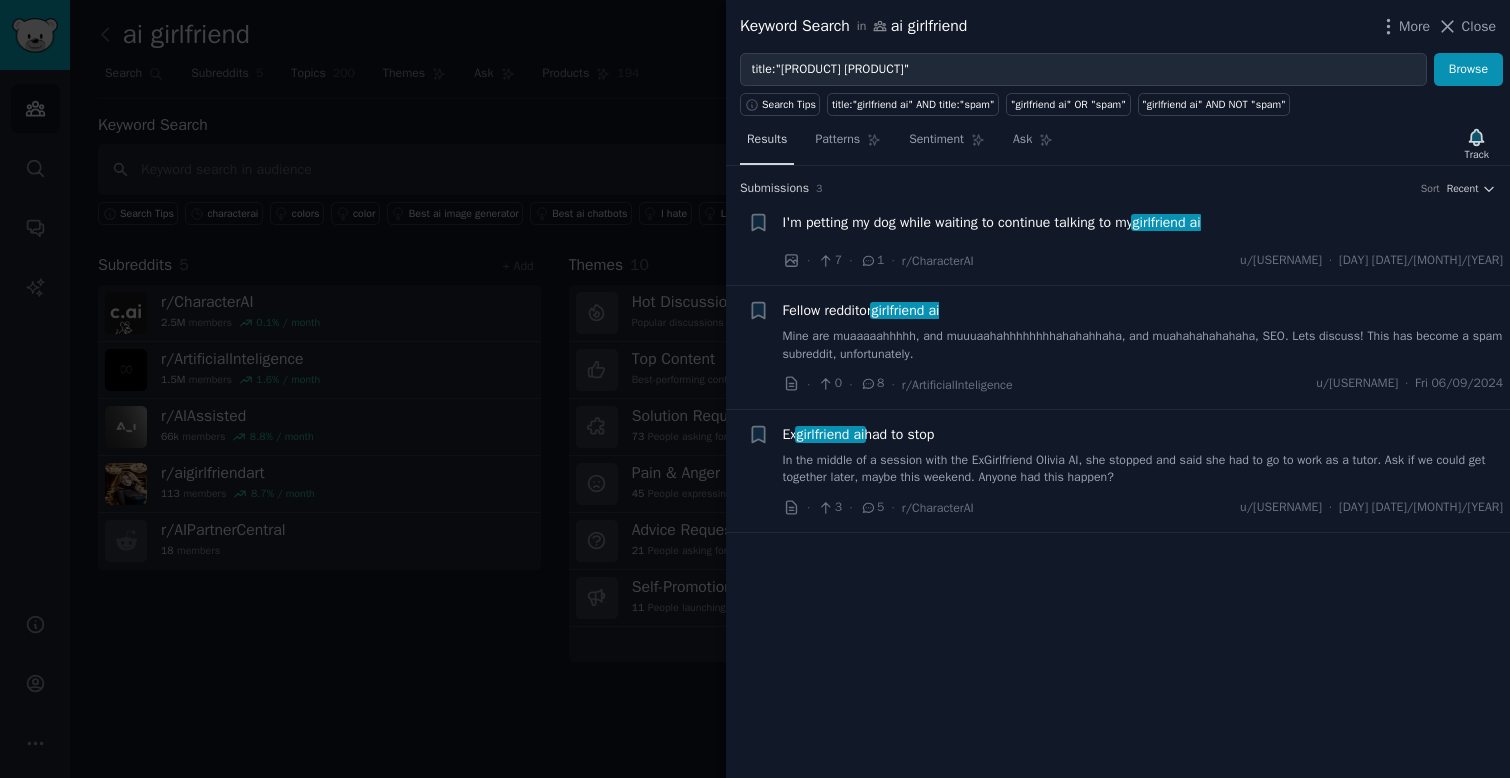 click on "Results" at bounding box center [767, 140] 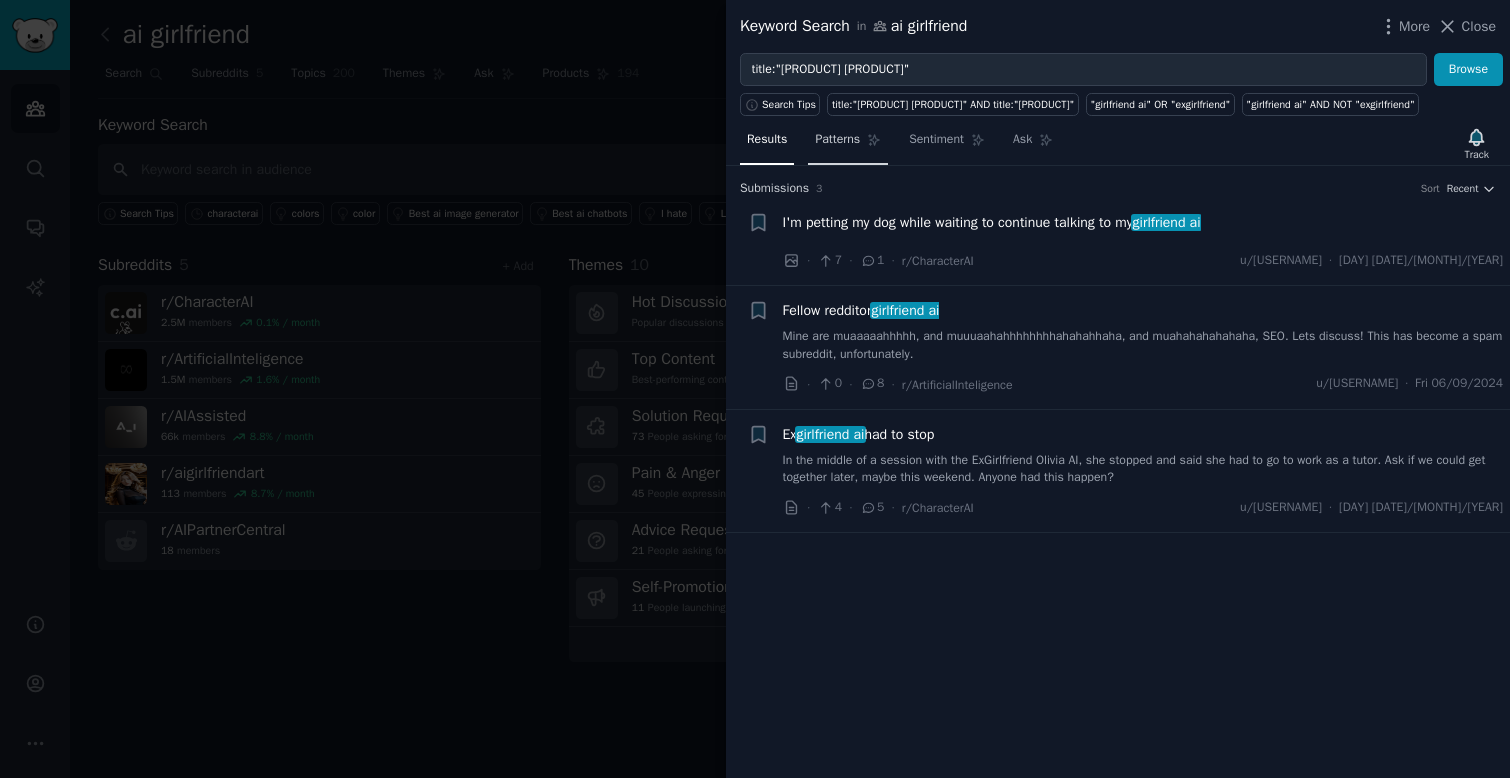 click on "Patterns" at bounding box center (837, 140) 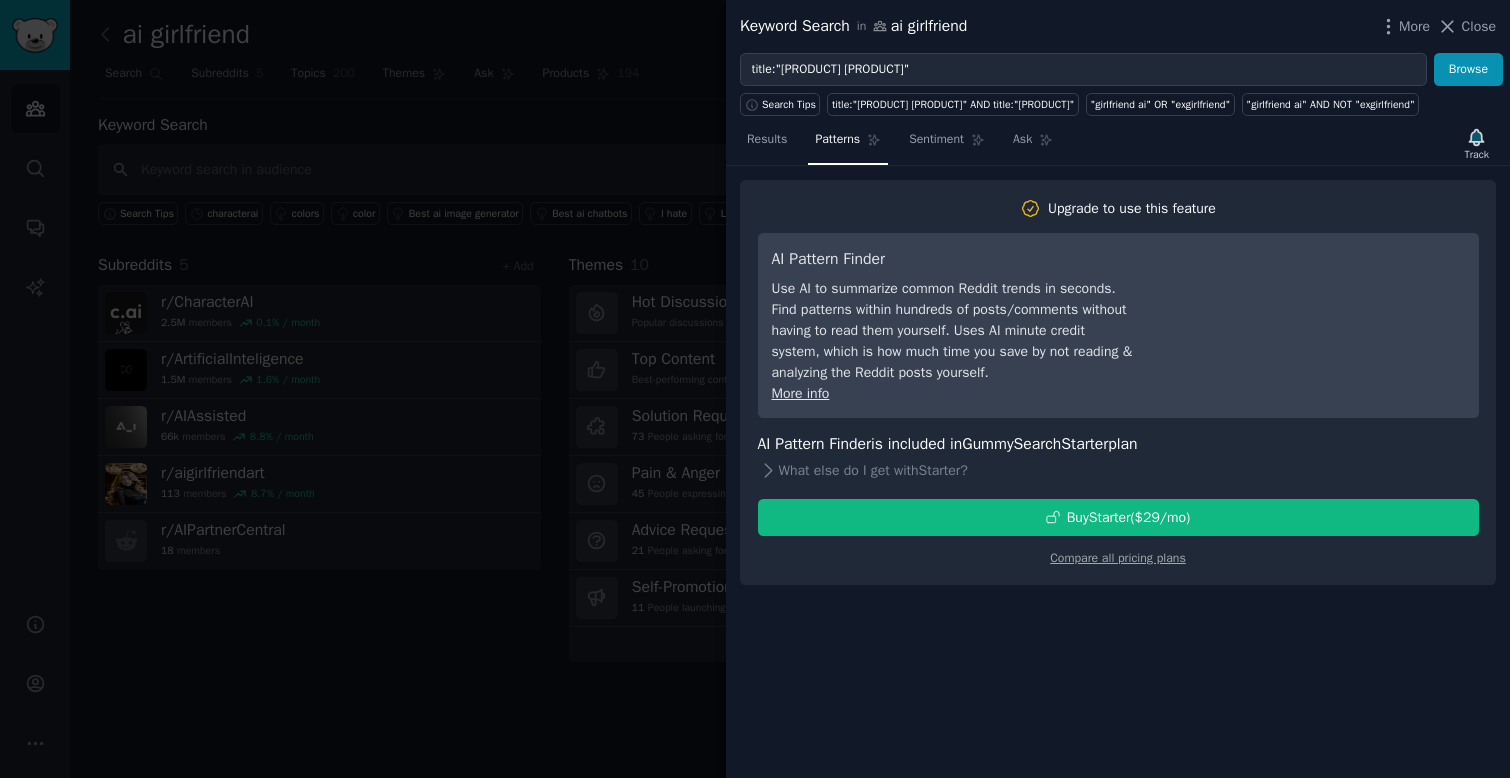 click at bounding box center (755, 389) 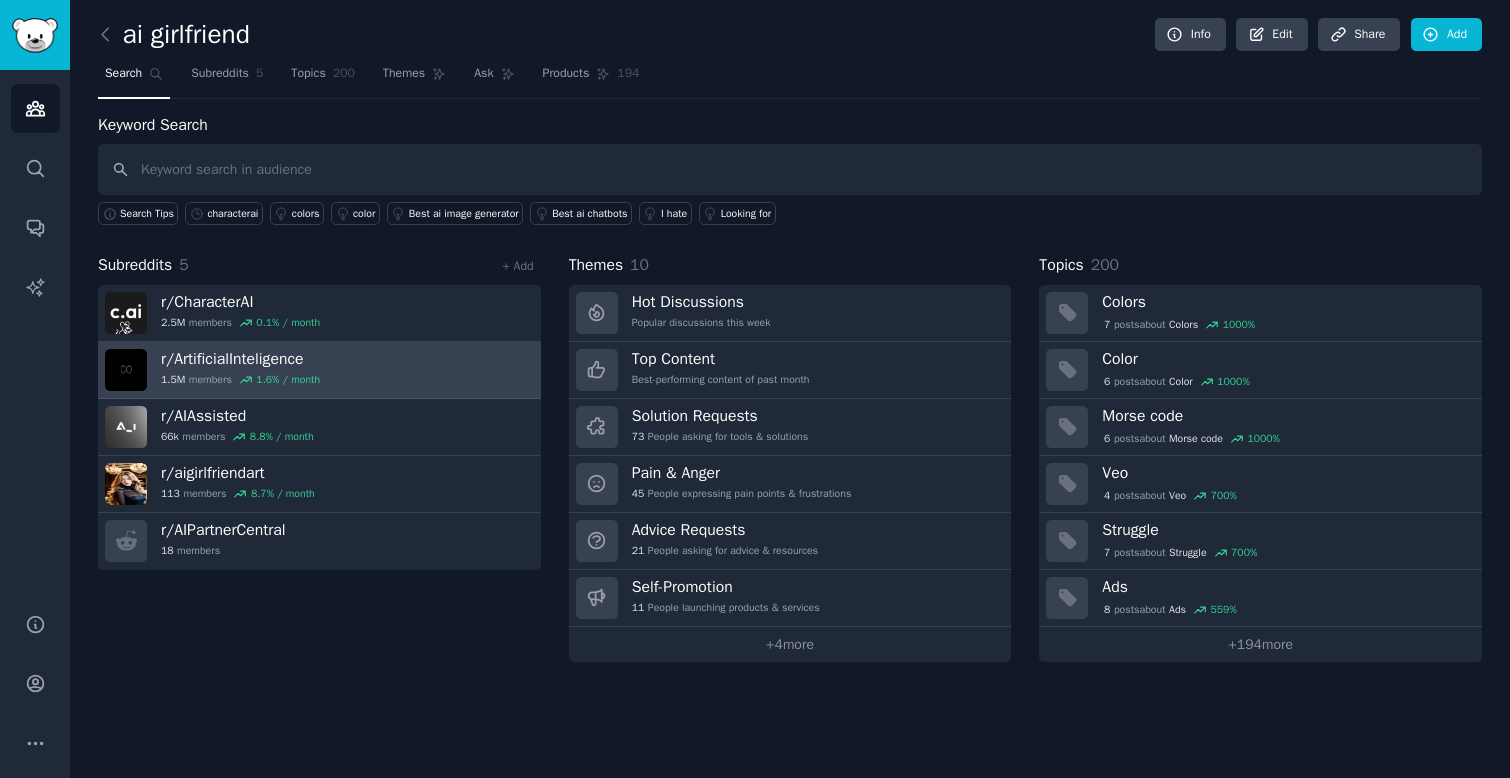 click on "r/ ArtificialInteligence" at bounding box center [240, 359] 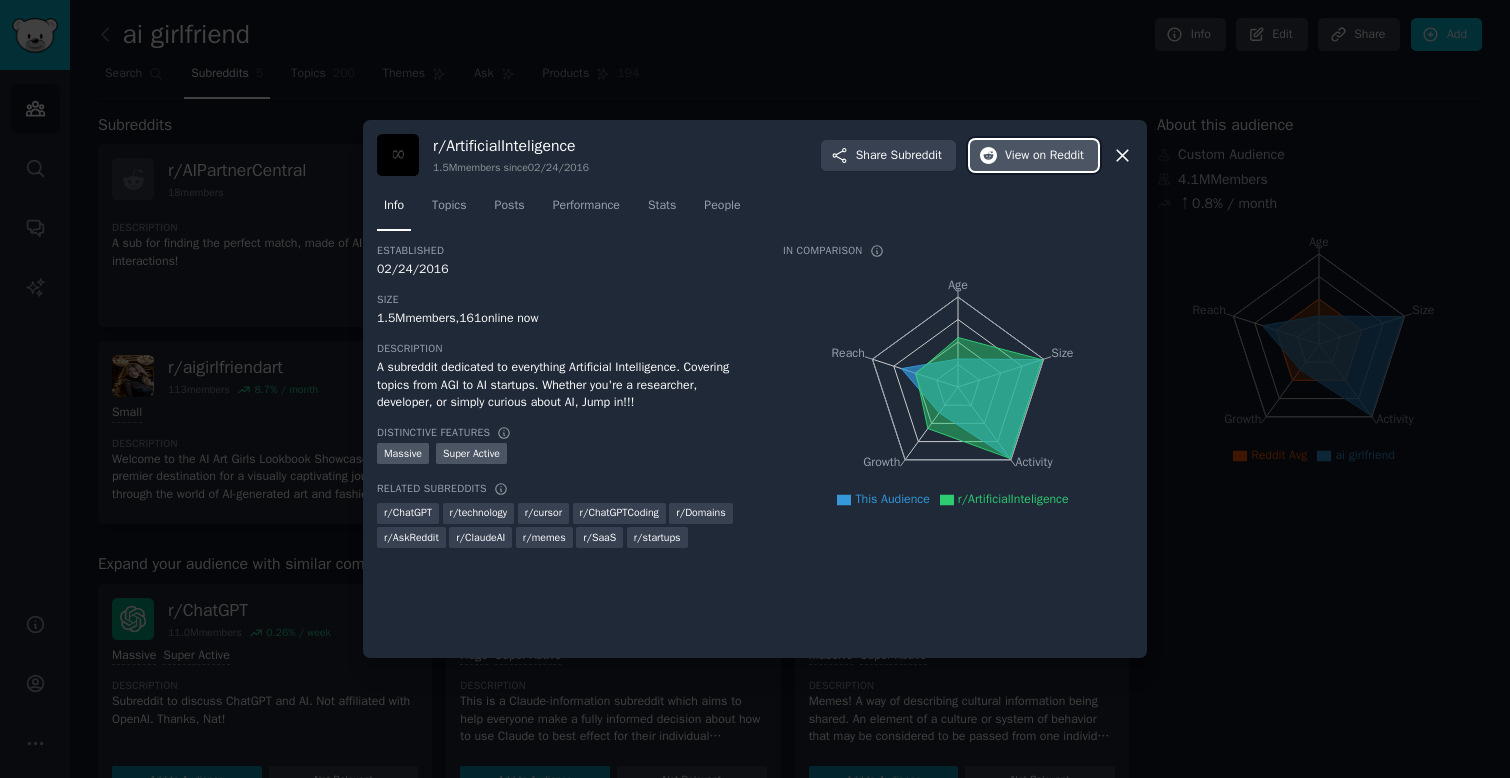 click on "View  on Reddit" at bounding box center (1044, 156) 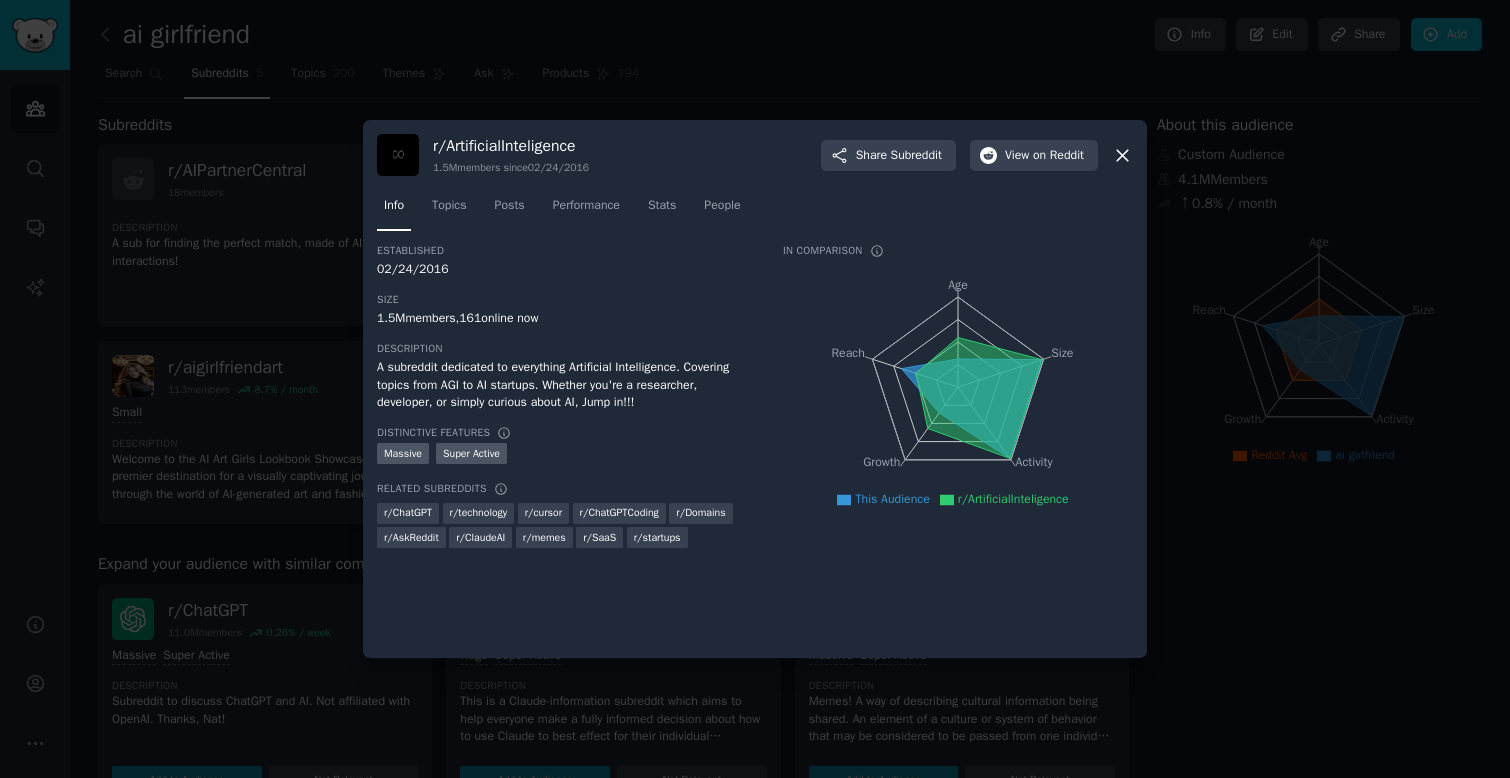 click 